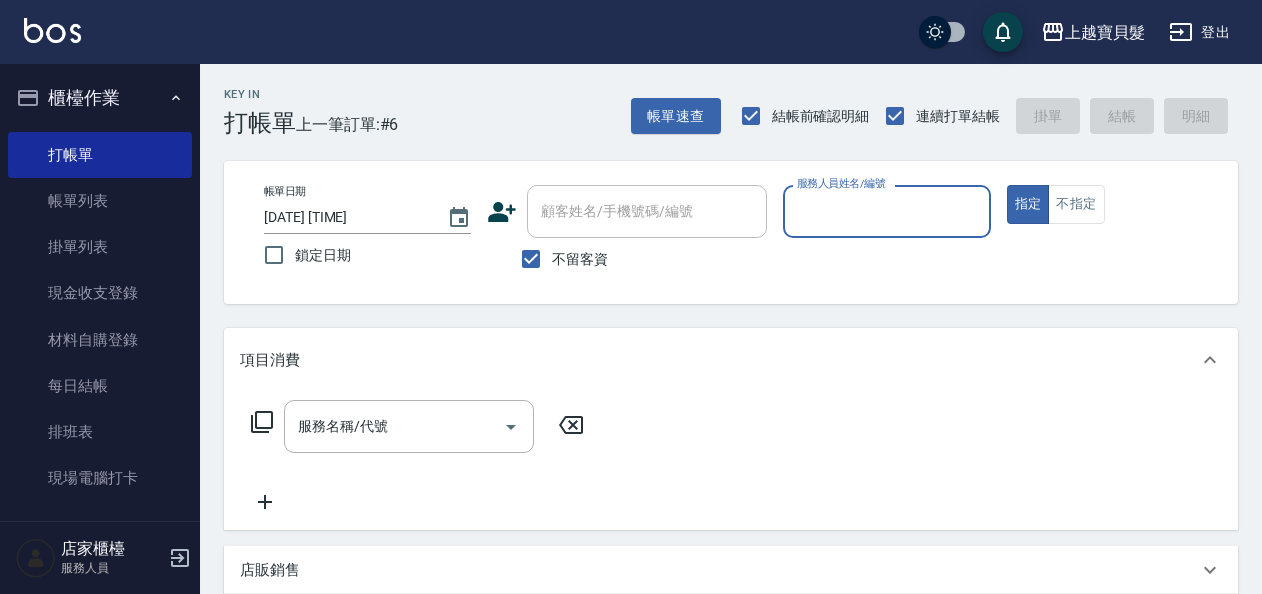 scroll, scrollTop: 0, scrollLeft: 0, axis: both 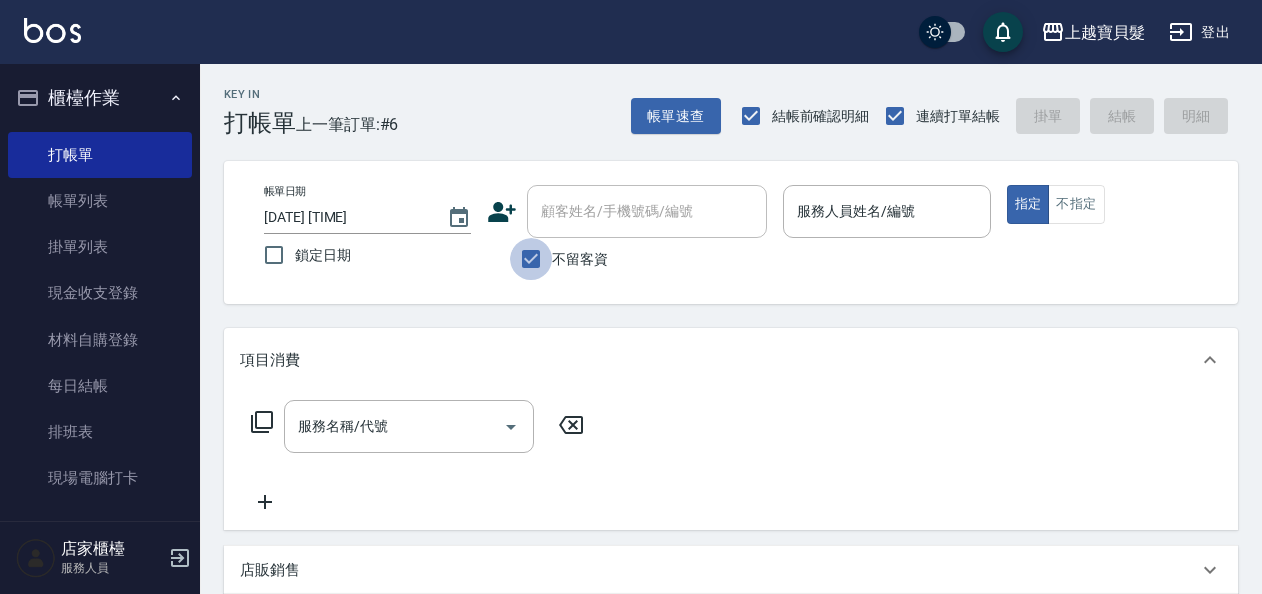 click on "不留客資" at bounding box center [531, 259] 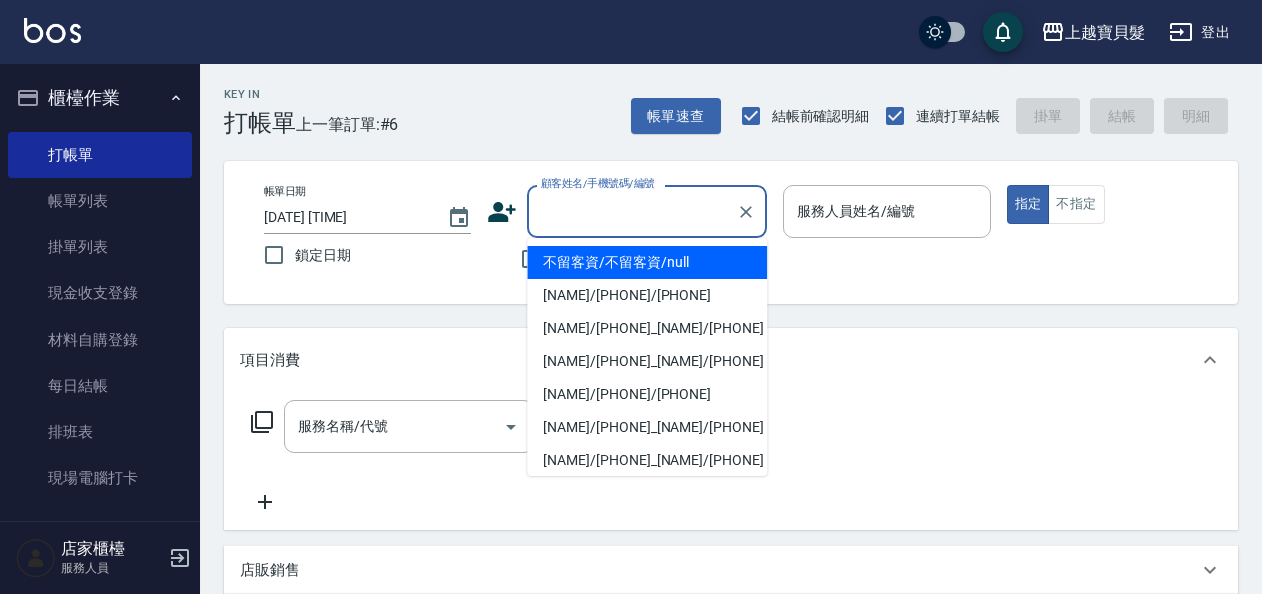 click on "顧客姓名/手機號碼/編號" at bounding box center (632, 211) 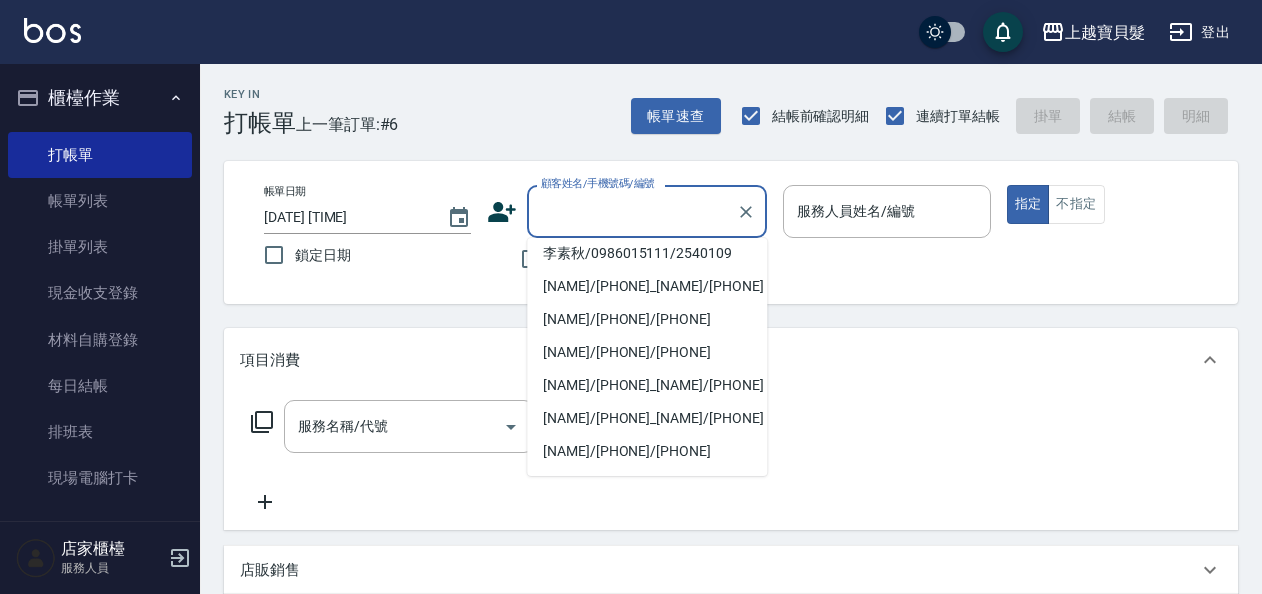 scroll, scrollTop: 628, scrollLeft: 0, axis: vertical 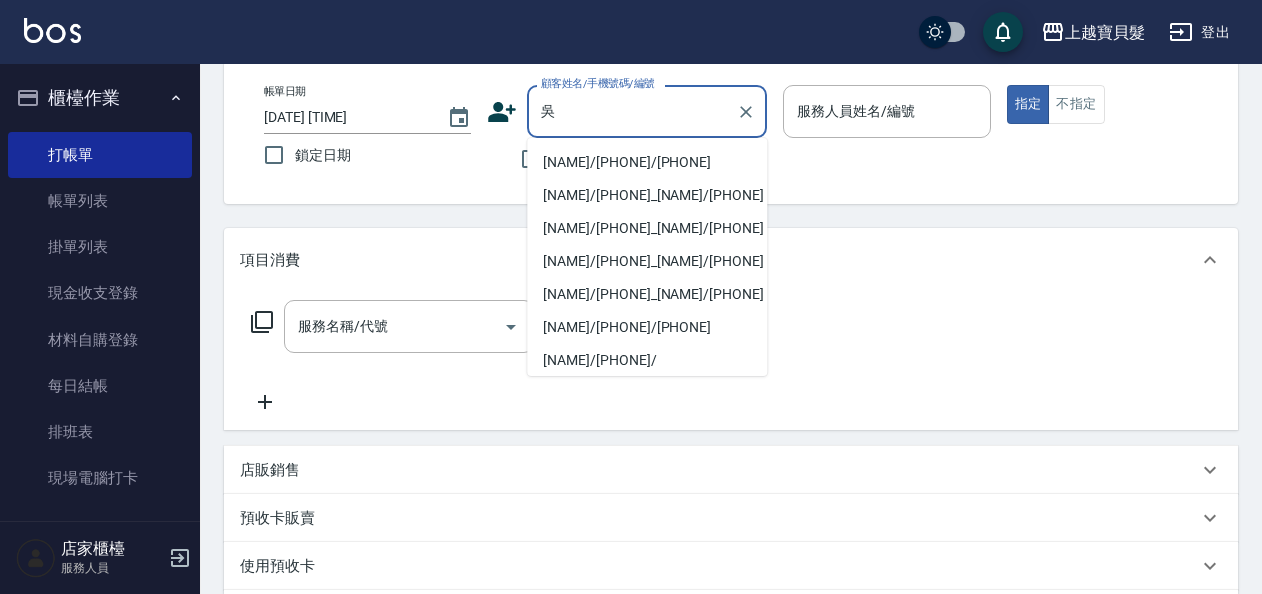 click on "[NAME]/[PHONE]/[PHONE]" at bounding box center [647, 162] 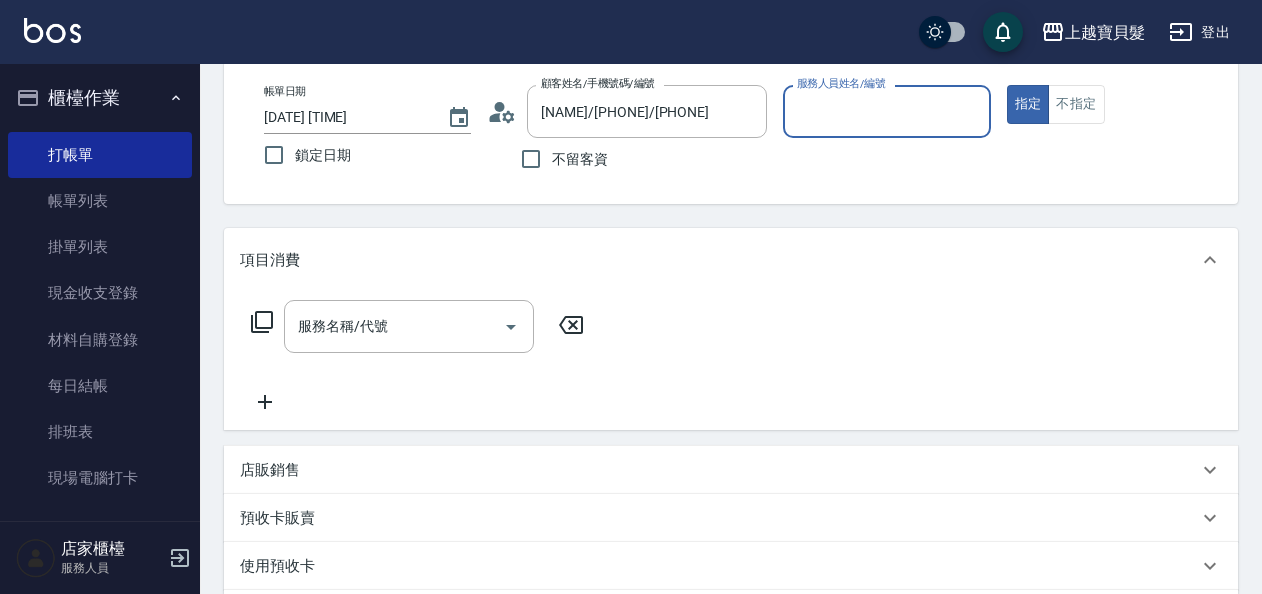 type on "依君-05" 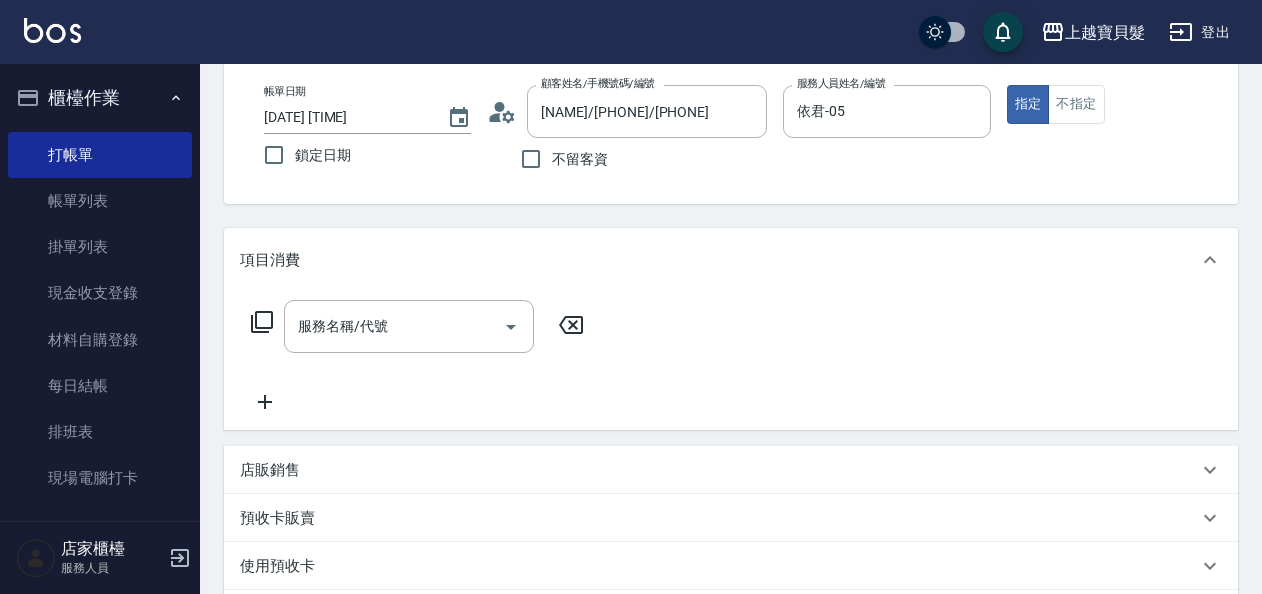 click 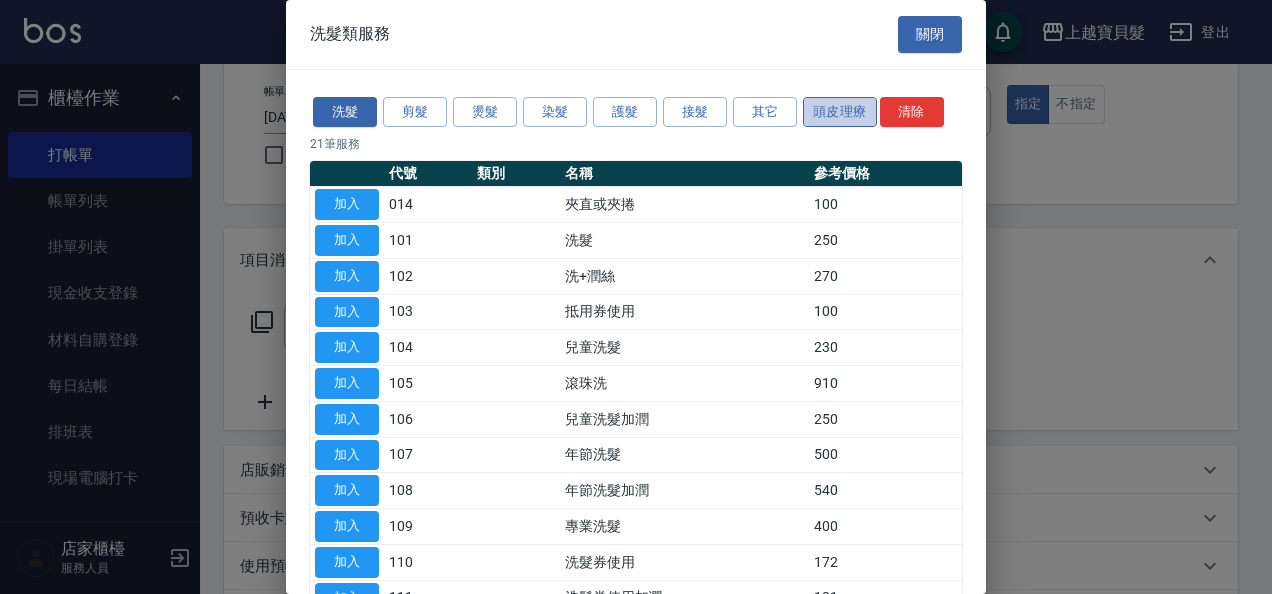 click on "頭皮理療" at bounding box center (840, 112) 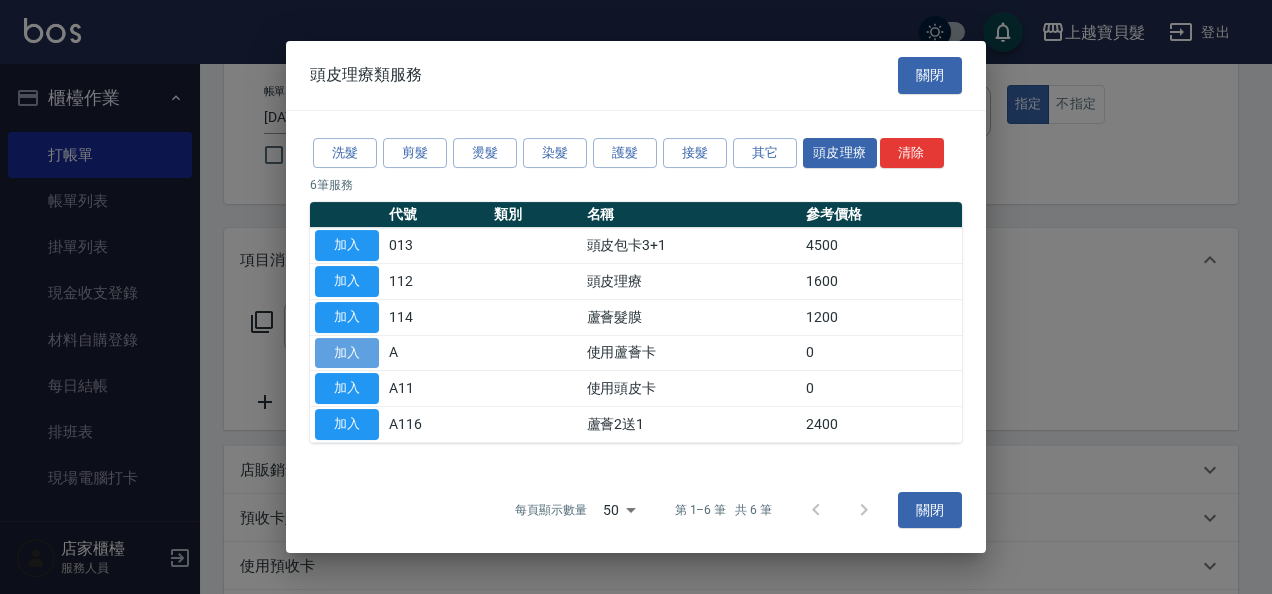 click on "加入" at bounding box center (347, 353) 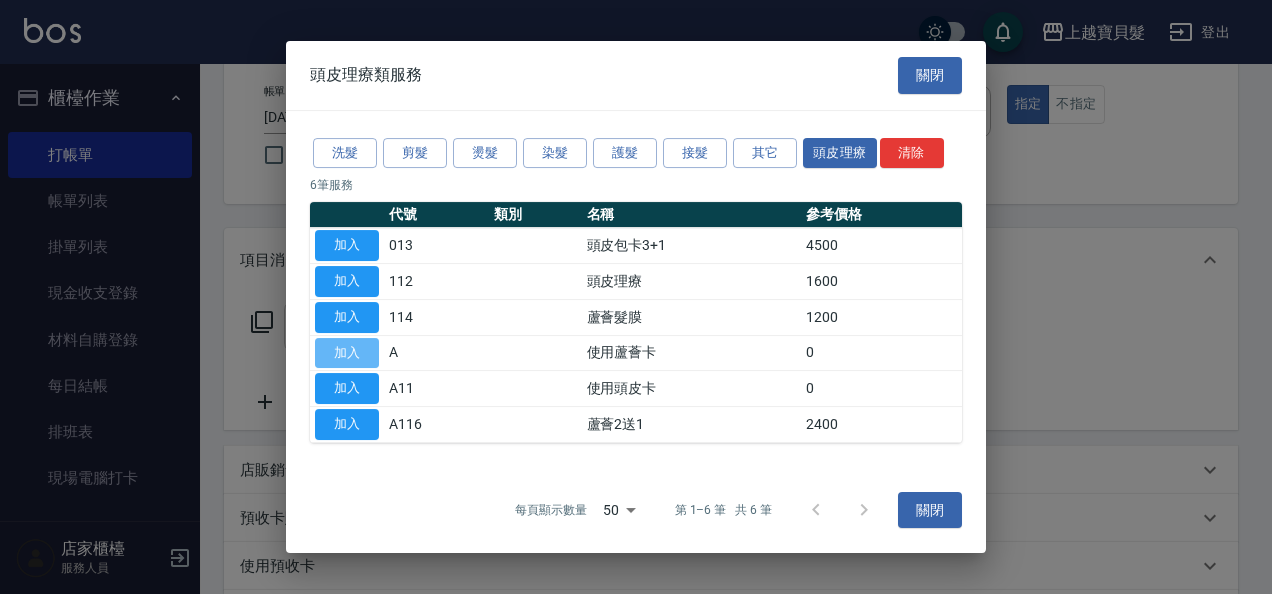 type on "使用蘆薈卡(A)" 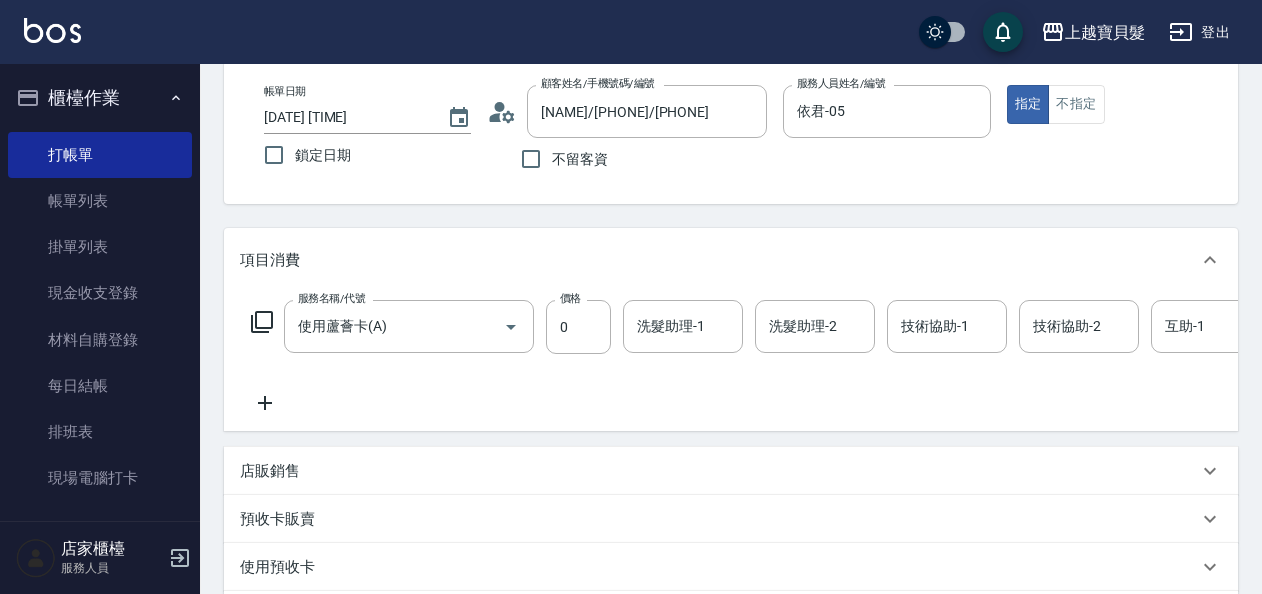 click 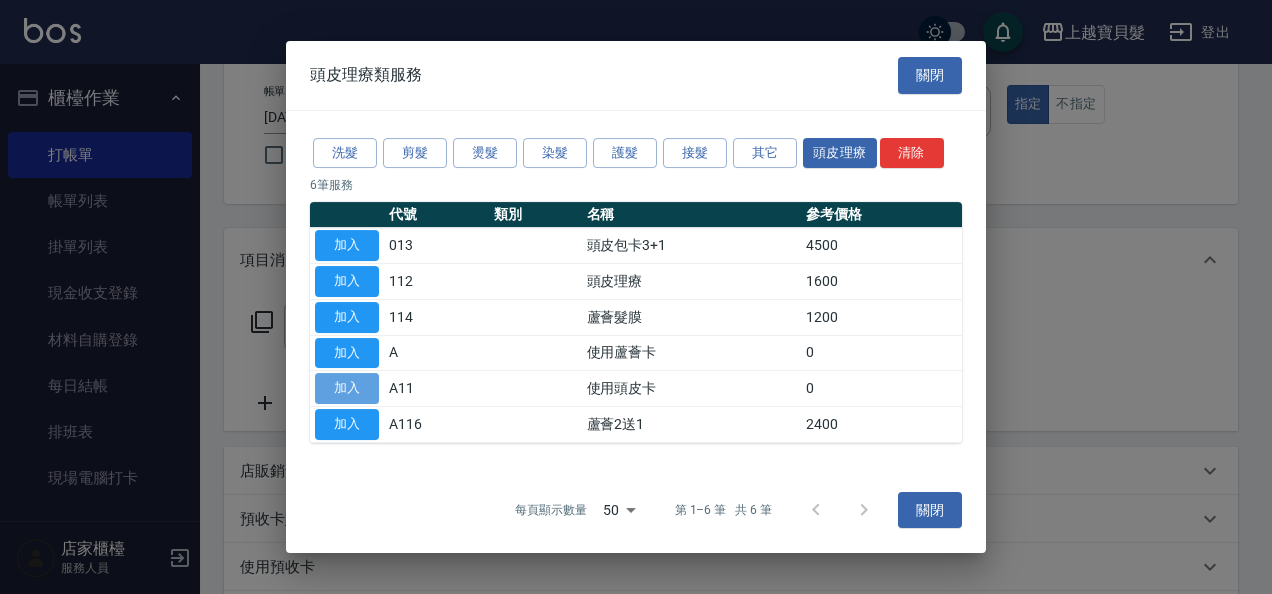 click on "加入" at bounding box center (347, 388) 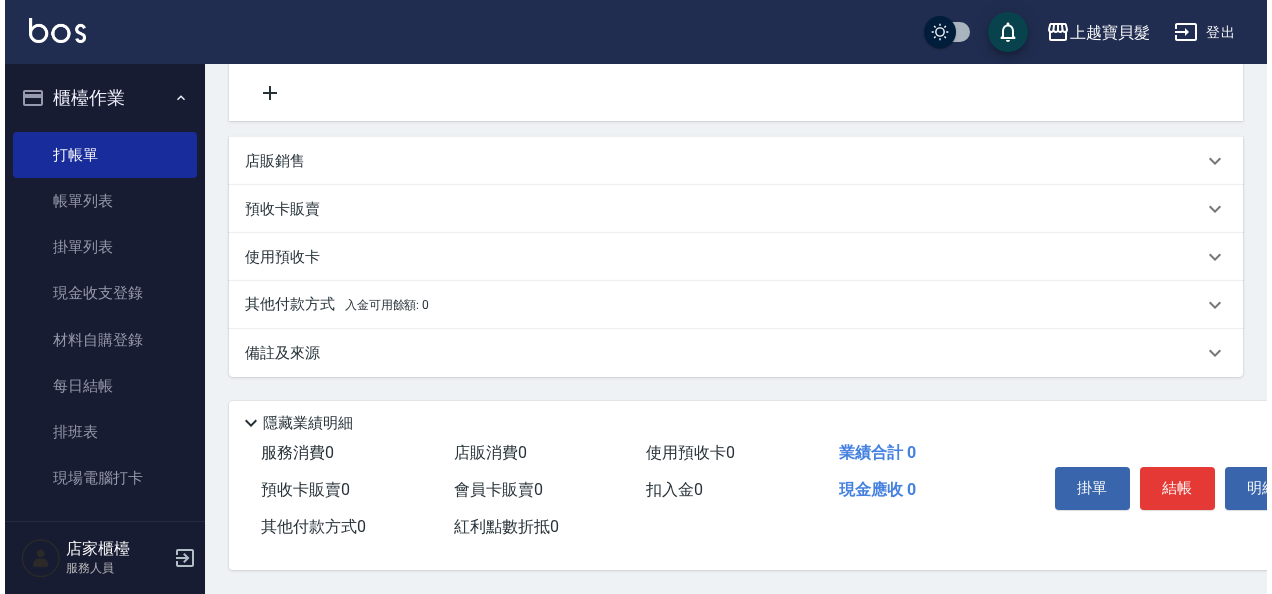 scroll, scrollTop: 510, scrollLeft: 0, axis: vertical 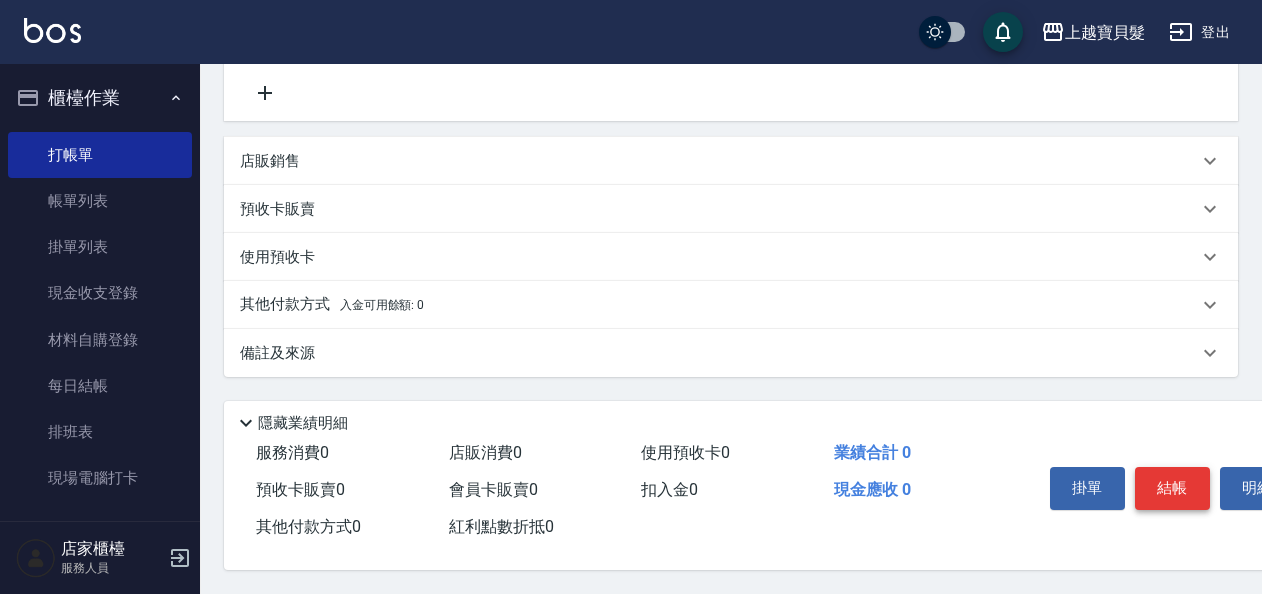 click on "結帳" at bounding box center (1172, 488) 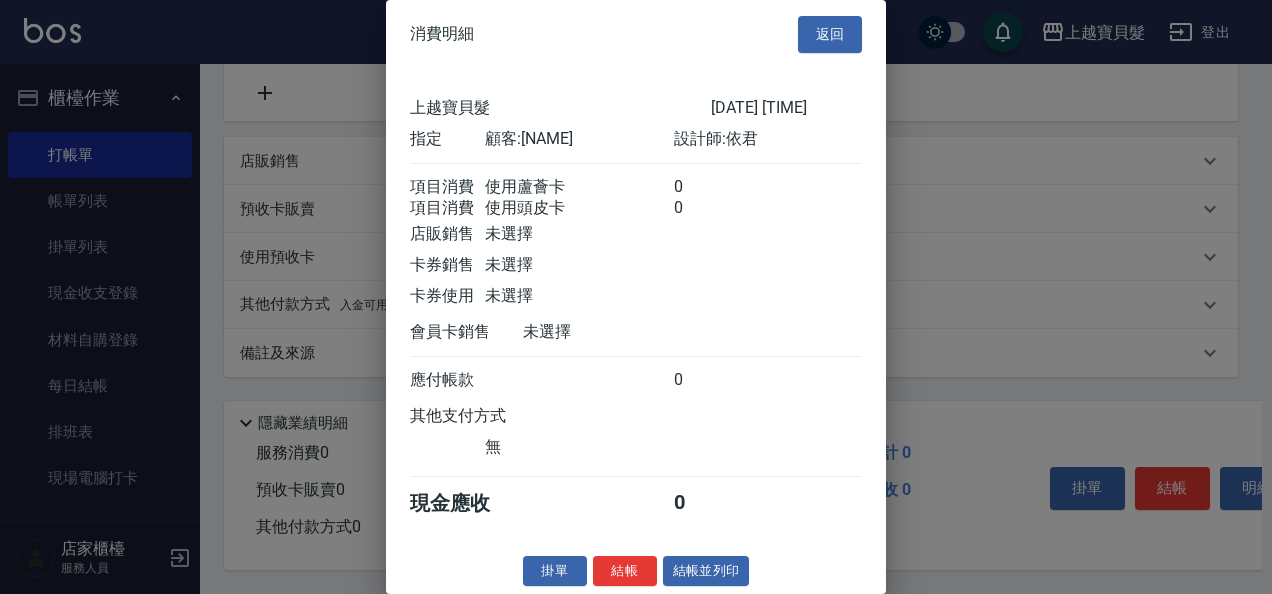scroll, scrollTop: 28, scrollLeft: 0, axis: vertical 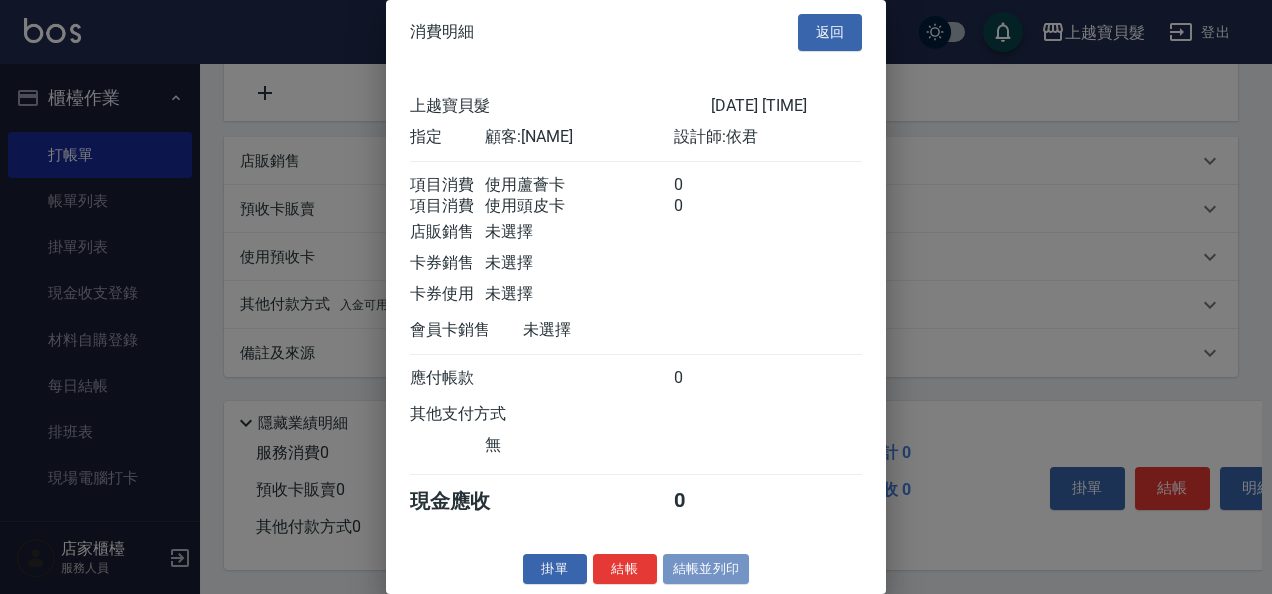 click on "結帳並列印" at bounding box center [706, 569] 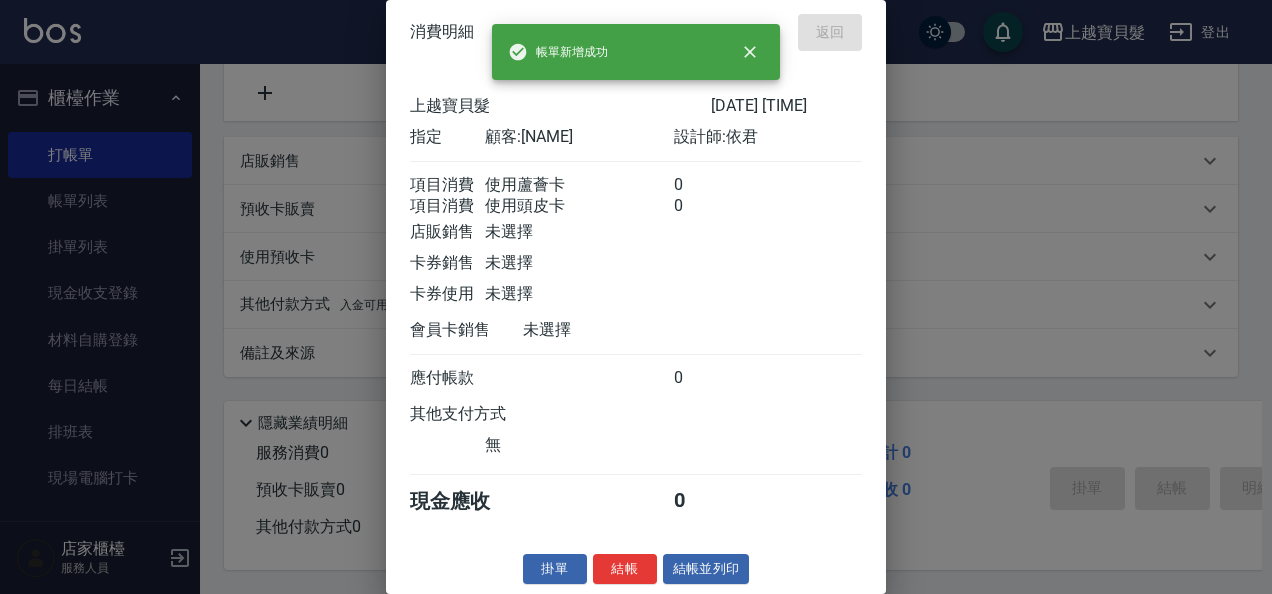 type on "[DATE] [TIME]" 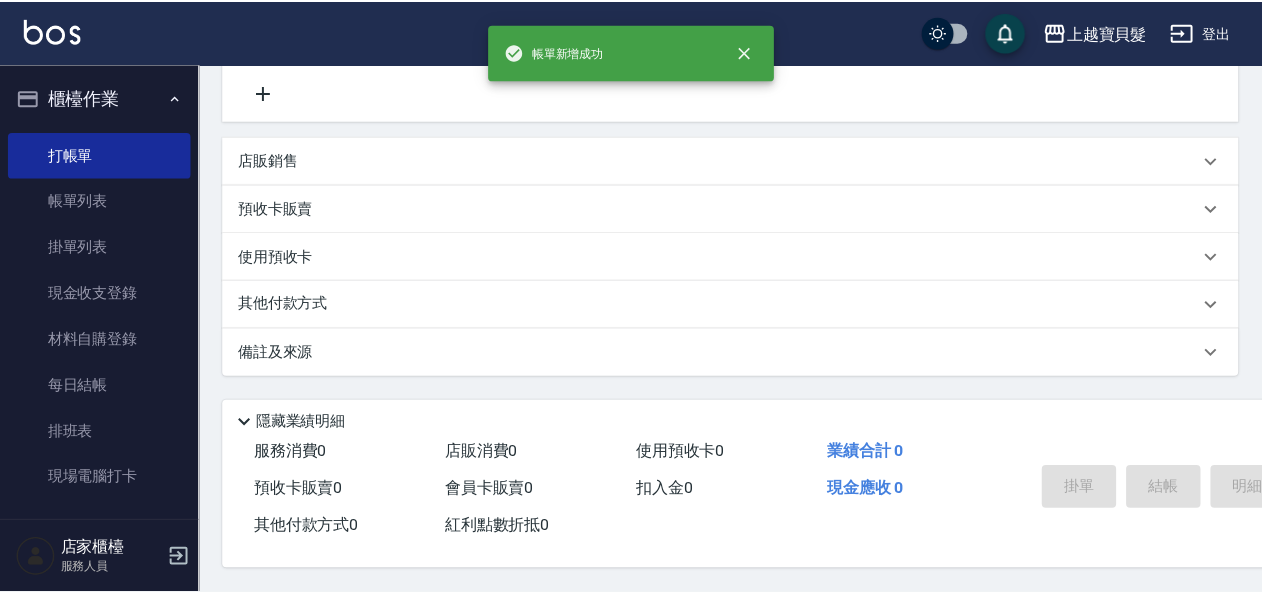 scroll, scrollTop: 0, scrollLeft: 0, axis: both 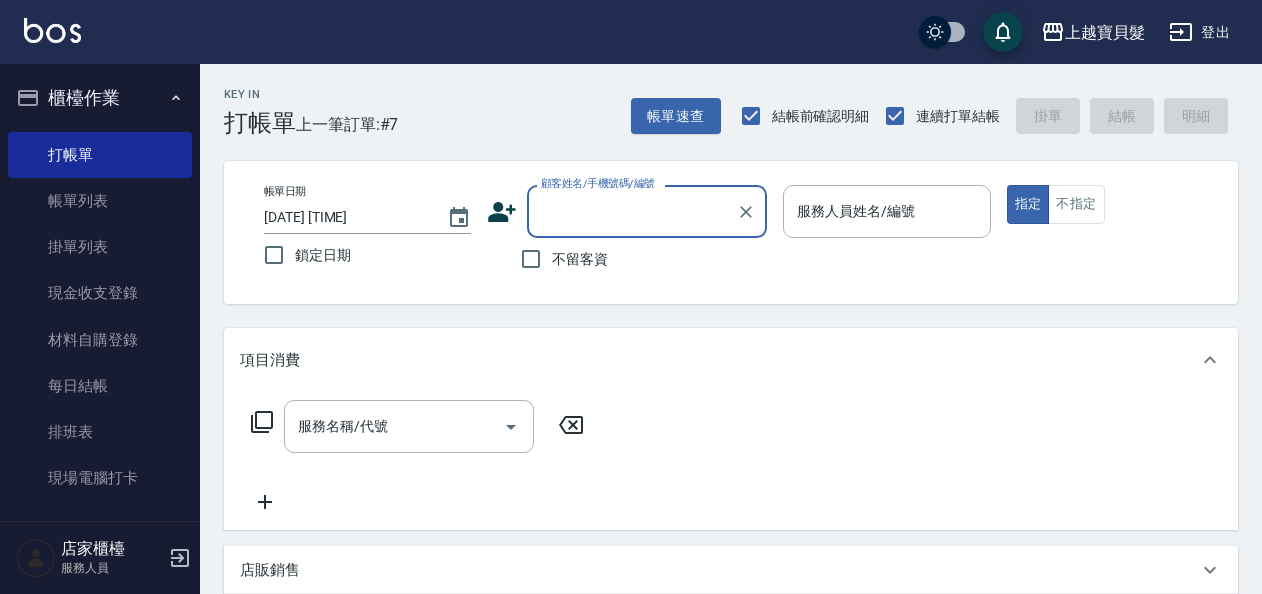 click on "不留客資" at bounding box center (580, 259) 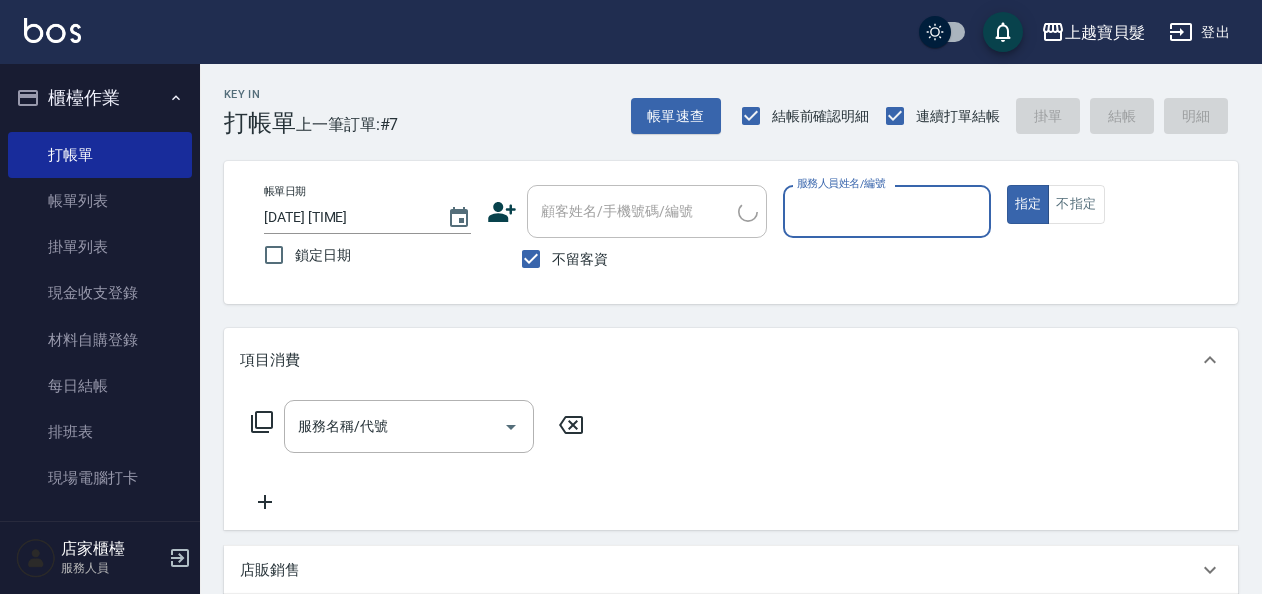 click on "服務人員姓名/編號" at bounding box center [886, 211] 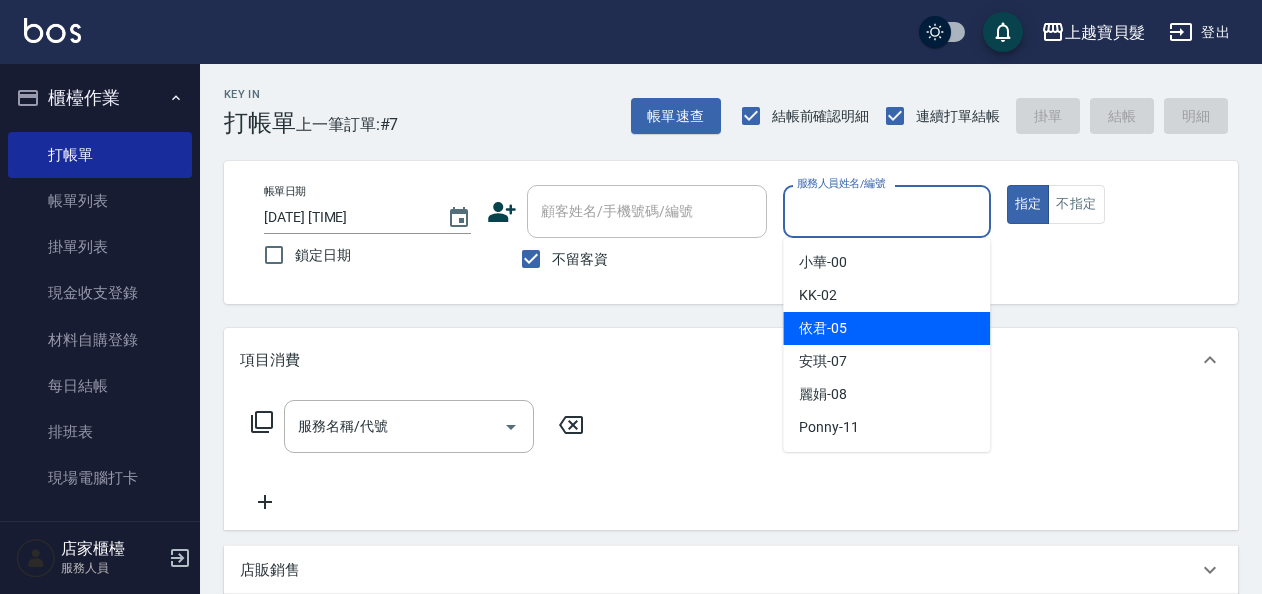 click on "依君 -05" at bounding box center (886, 328) 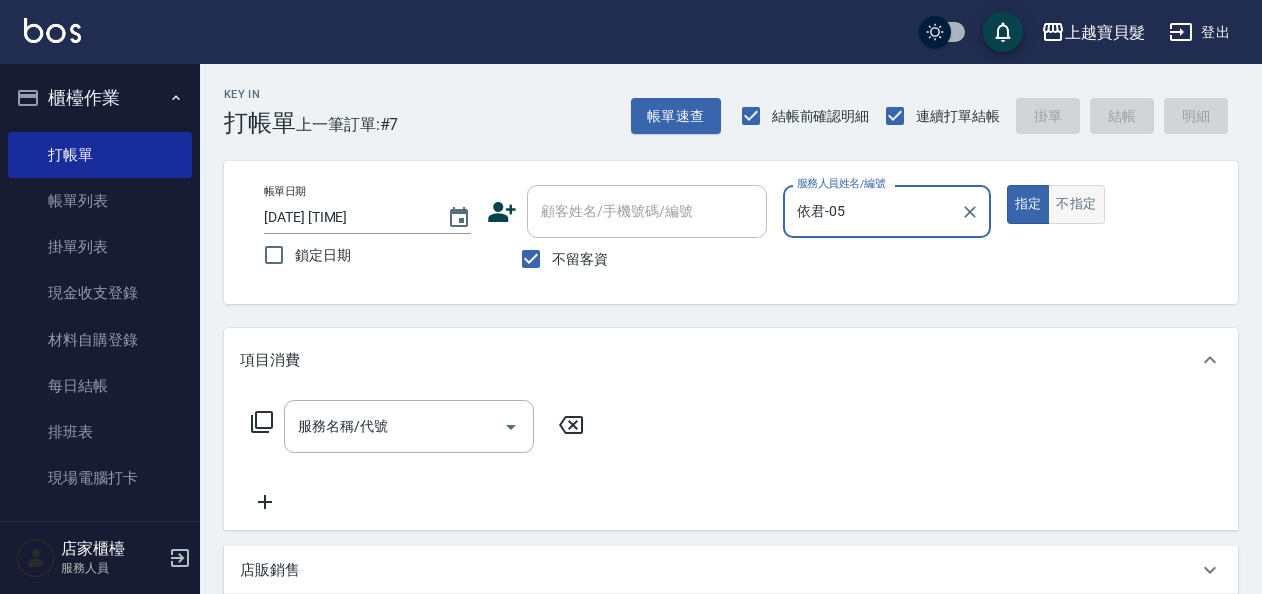 click on "不指定" at bounding box center [1076, 204] 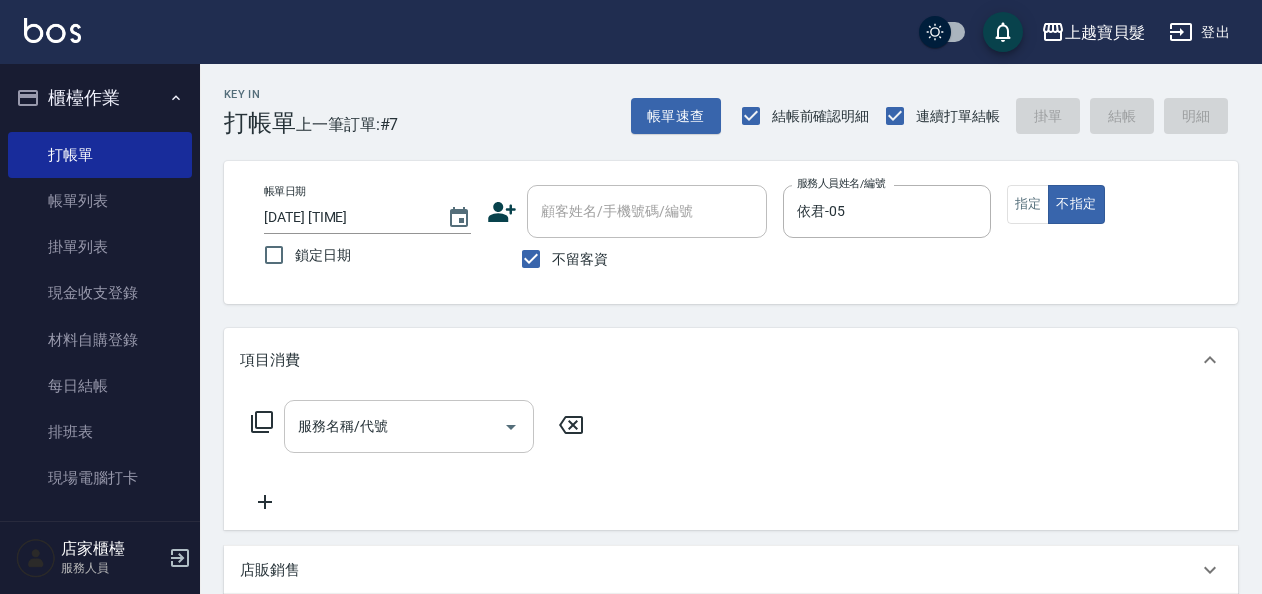 click on "服務名稱/代號" at bounding box center (394, 426) 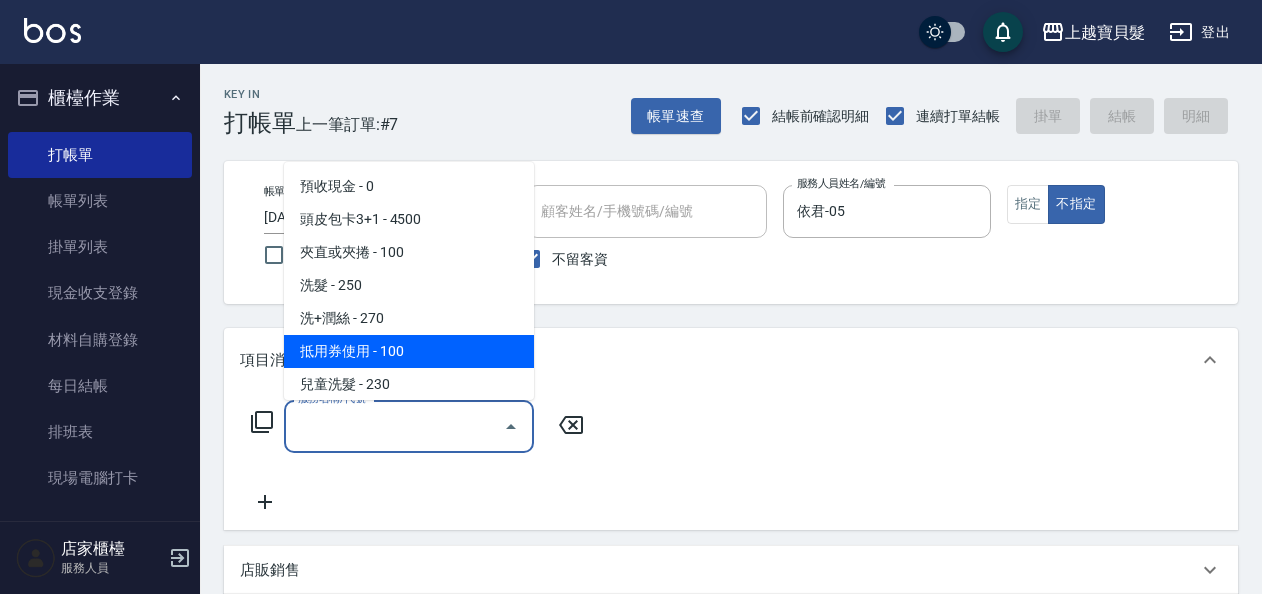 scroll, scrollTop: 200, scrollLeft: 0, axis: vertical 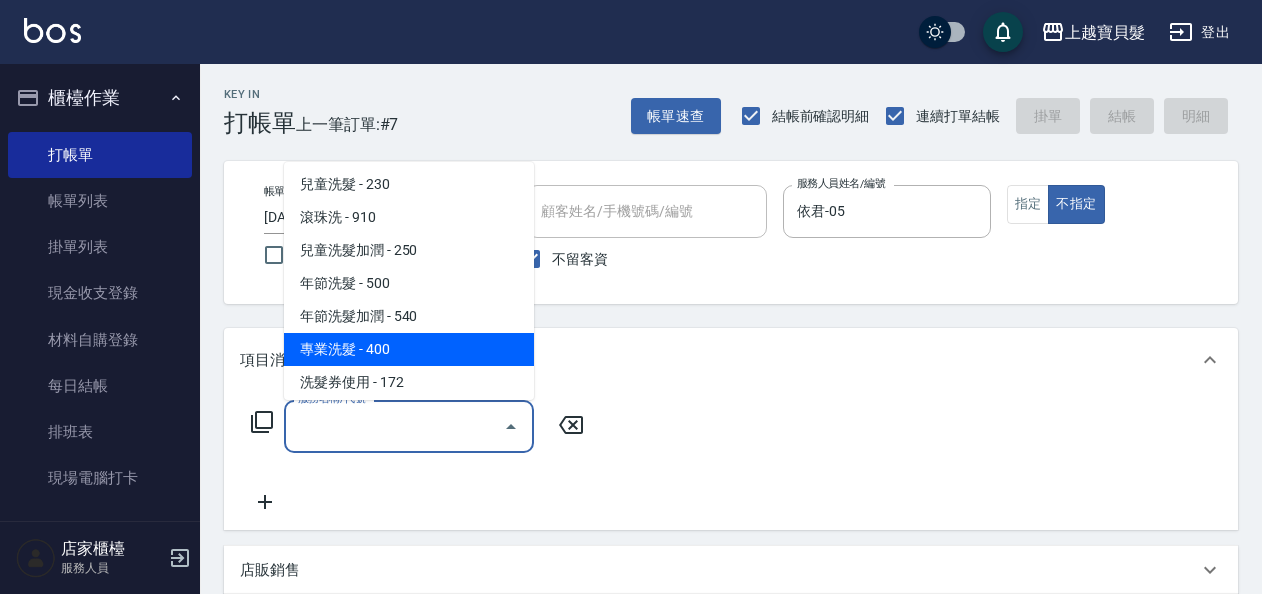 click on "專業洗髮 - 400" at bounding box center (409, 349) 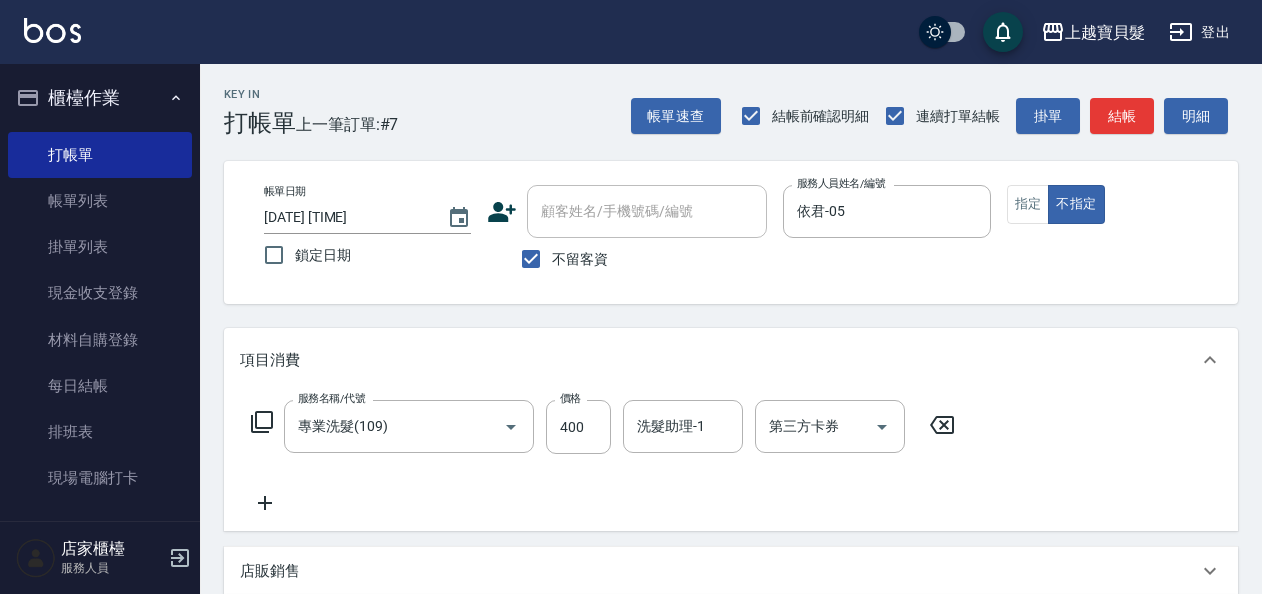 click on "帳單速查 結帳前確認明細 連續打單結帳 掛單 結帳 明細" at bounding box center [934, 116] 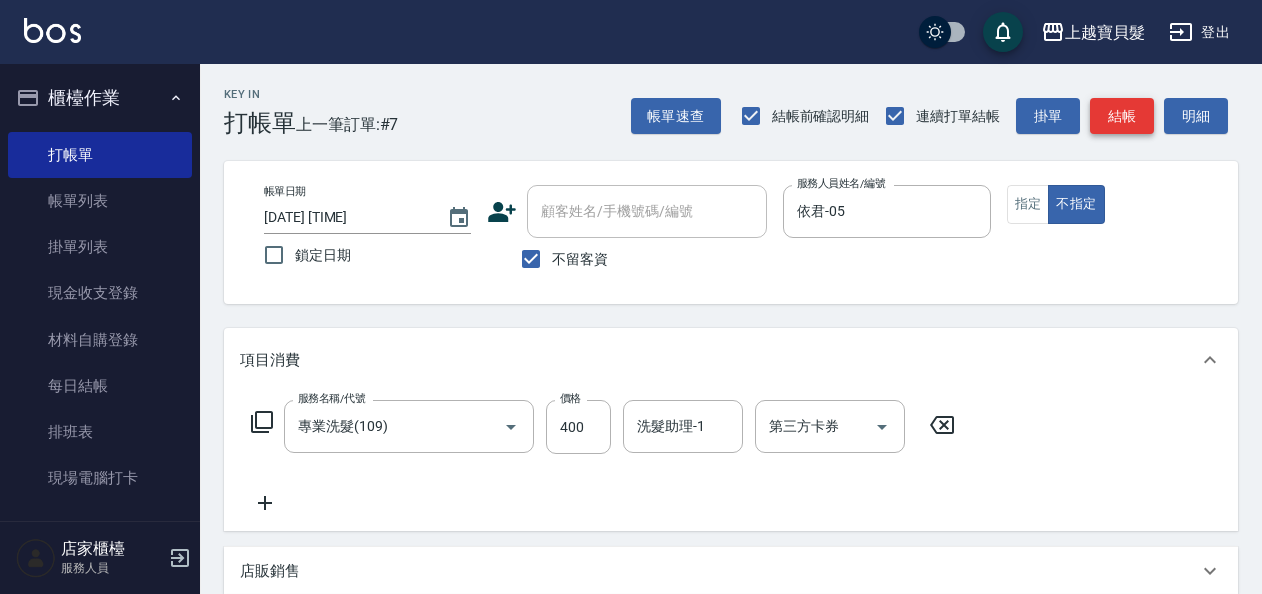 click on "結帳" at bounding box center (1122, 116) 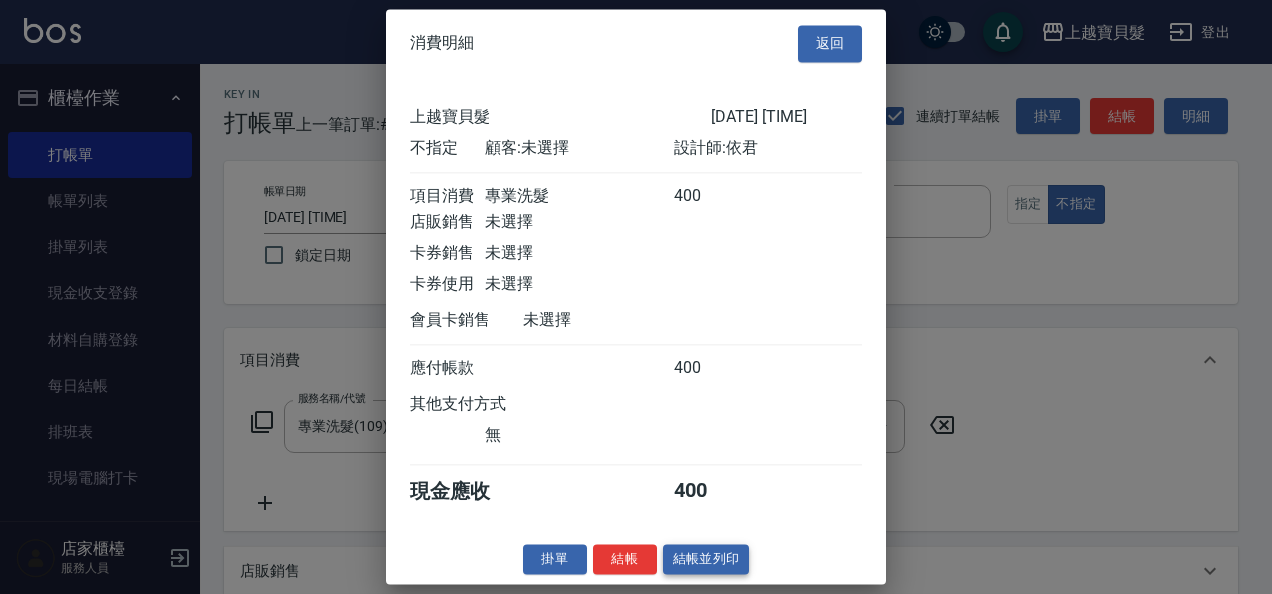 click on "結帳並列印" at bounding box center [706, 559] 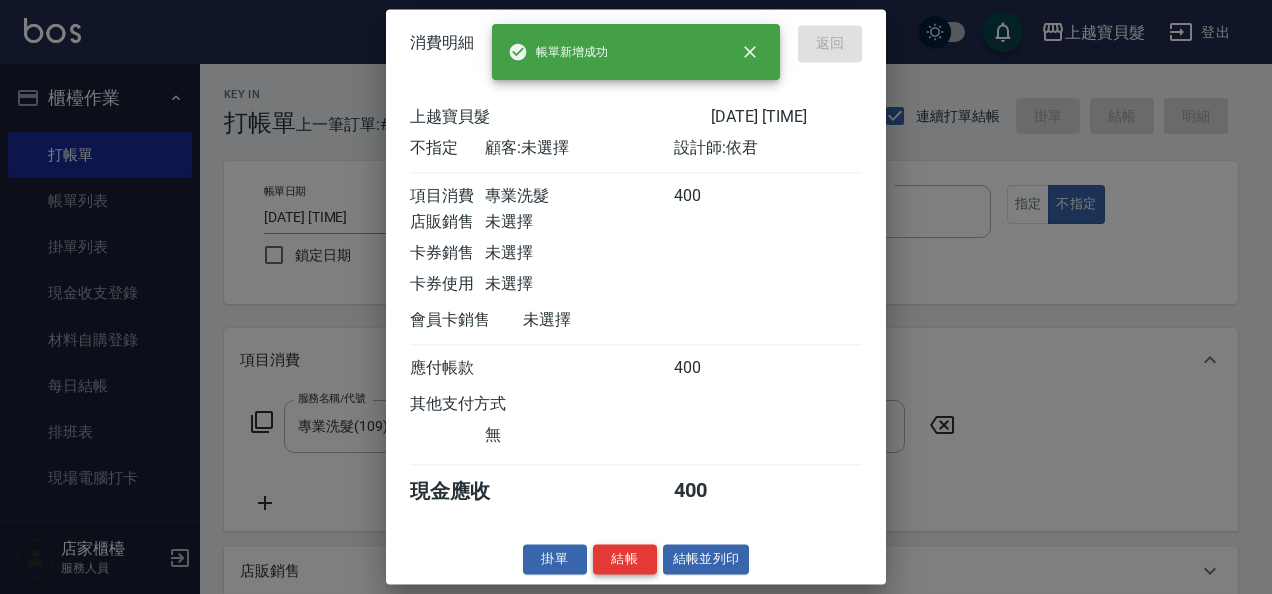 type 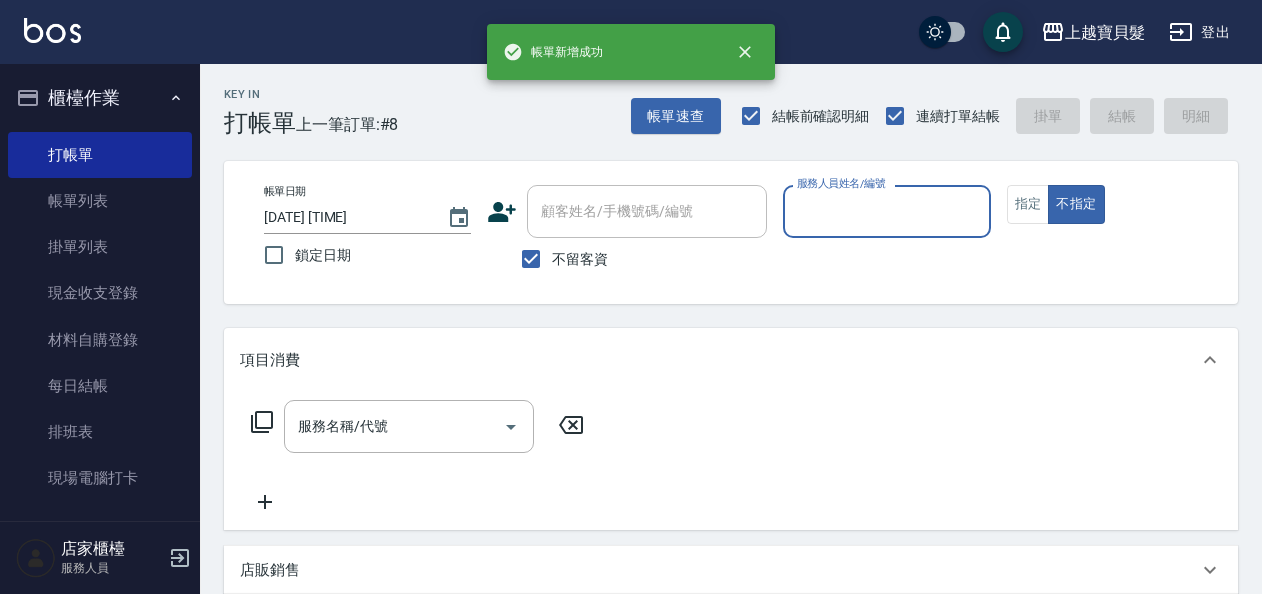 click on "服務人員姓名/編號" at bounding box center [886, 211] 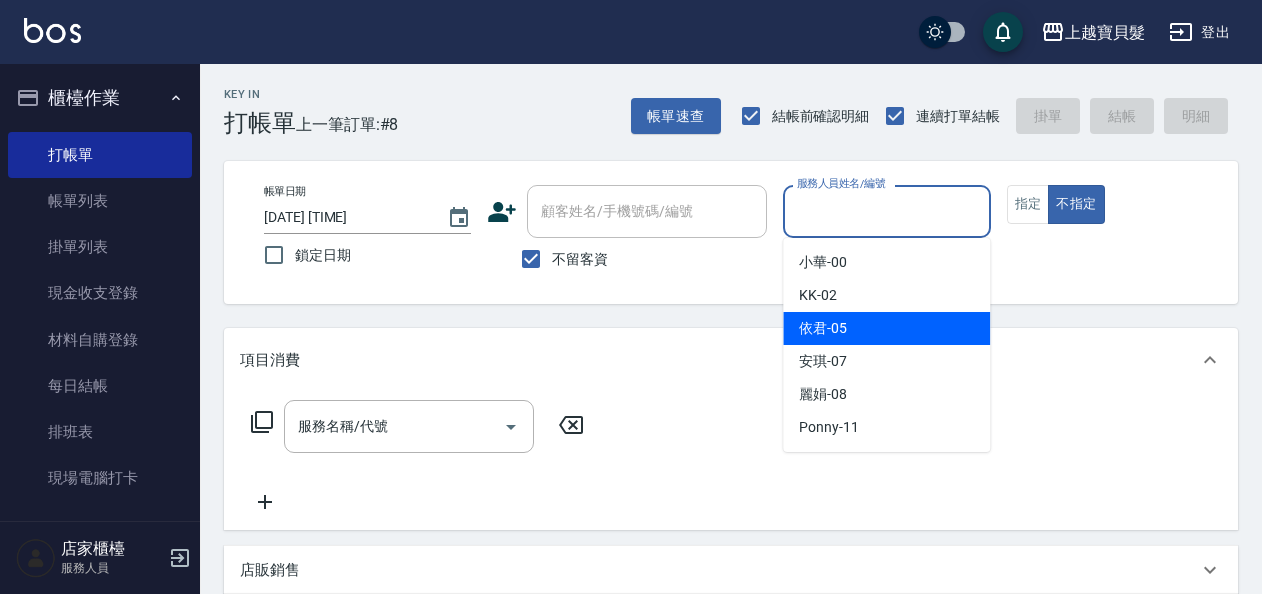 click on "依君 -05" at bounding box center (886, 328) 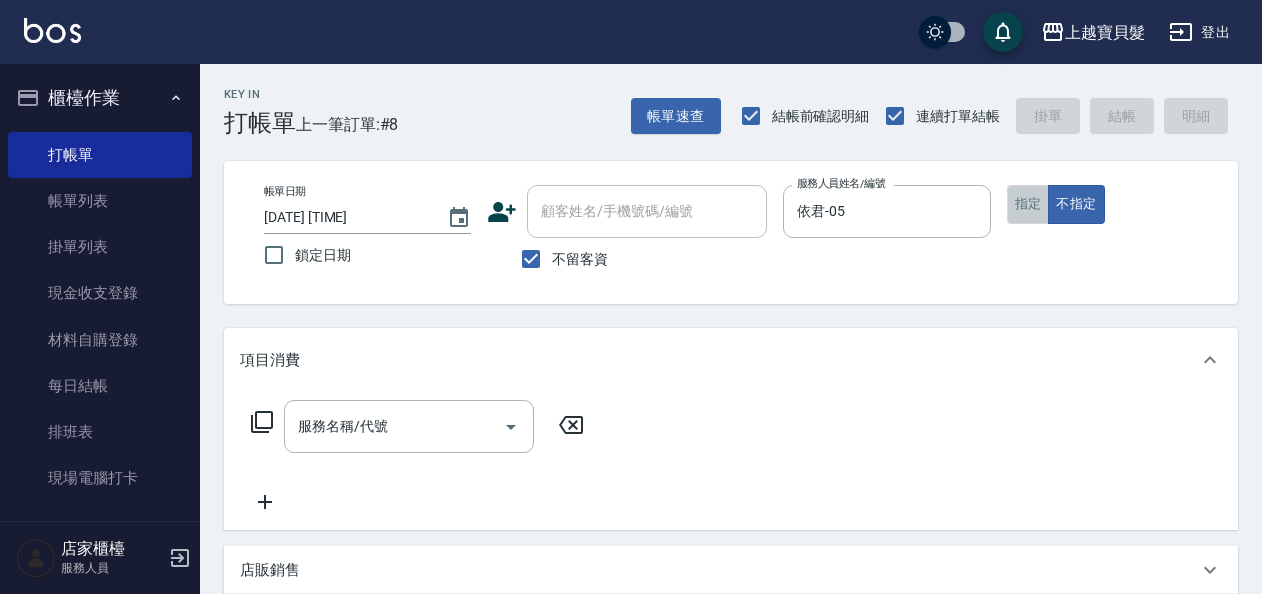 click on "指定" at bounding box center [1028, 204] 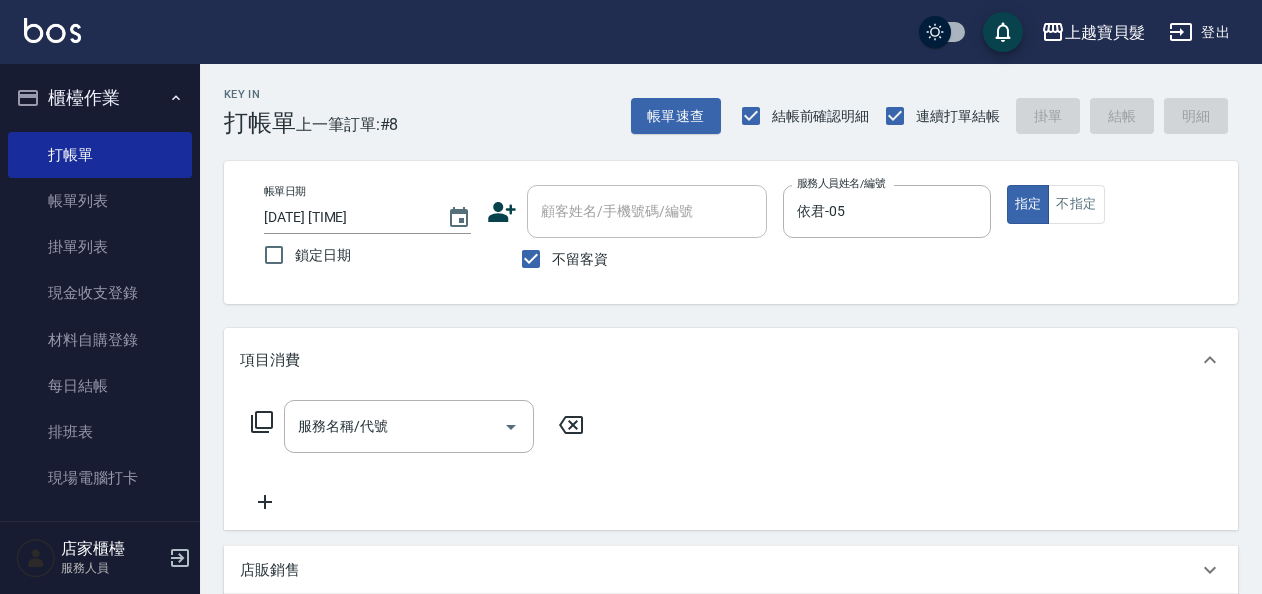 click 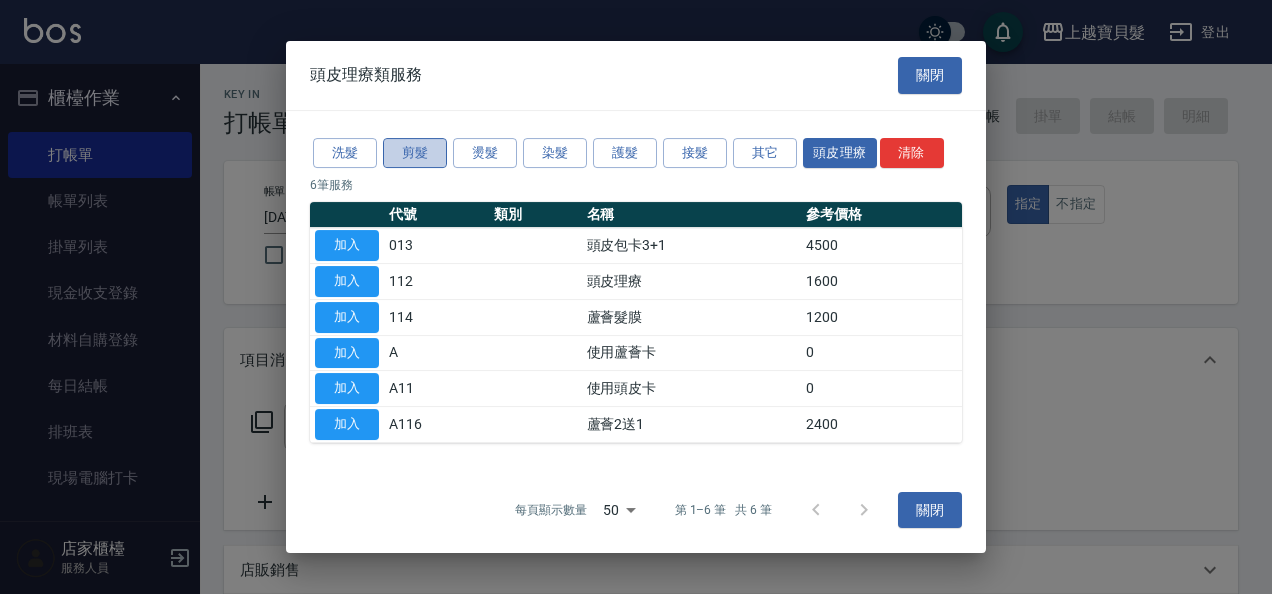 click on "剪髮" at bounding box center (415, 153) 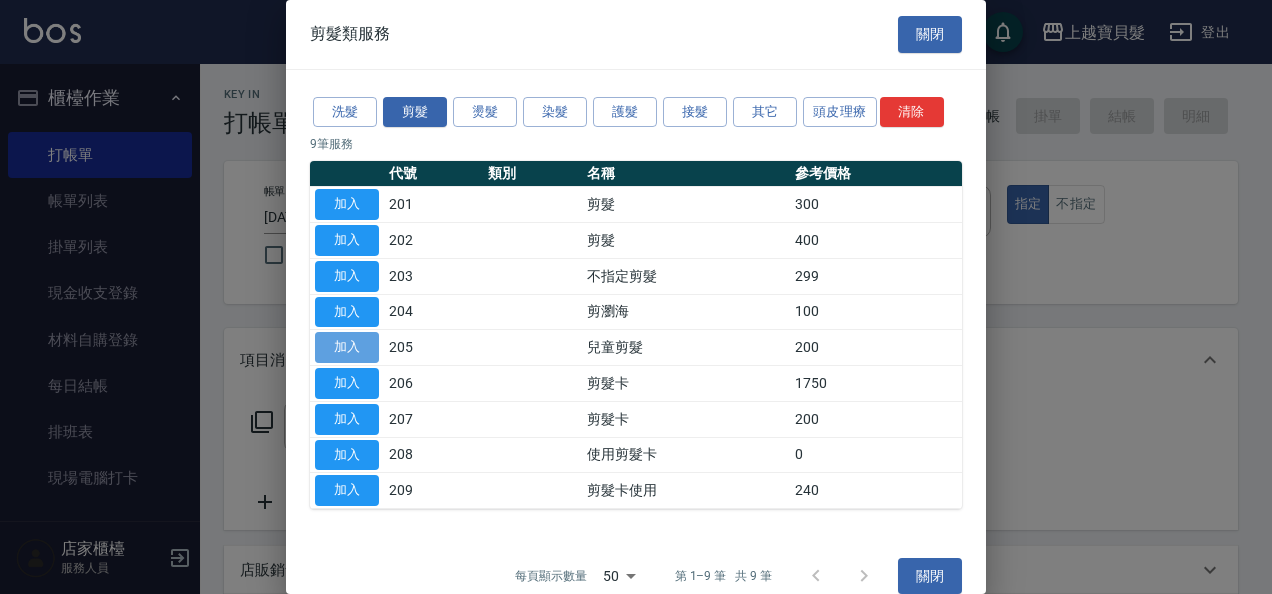 click on "加入" at bounding box center (347, 347) 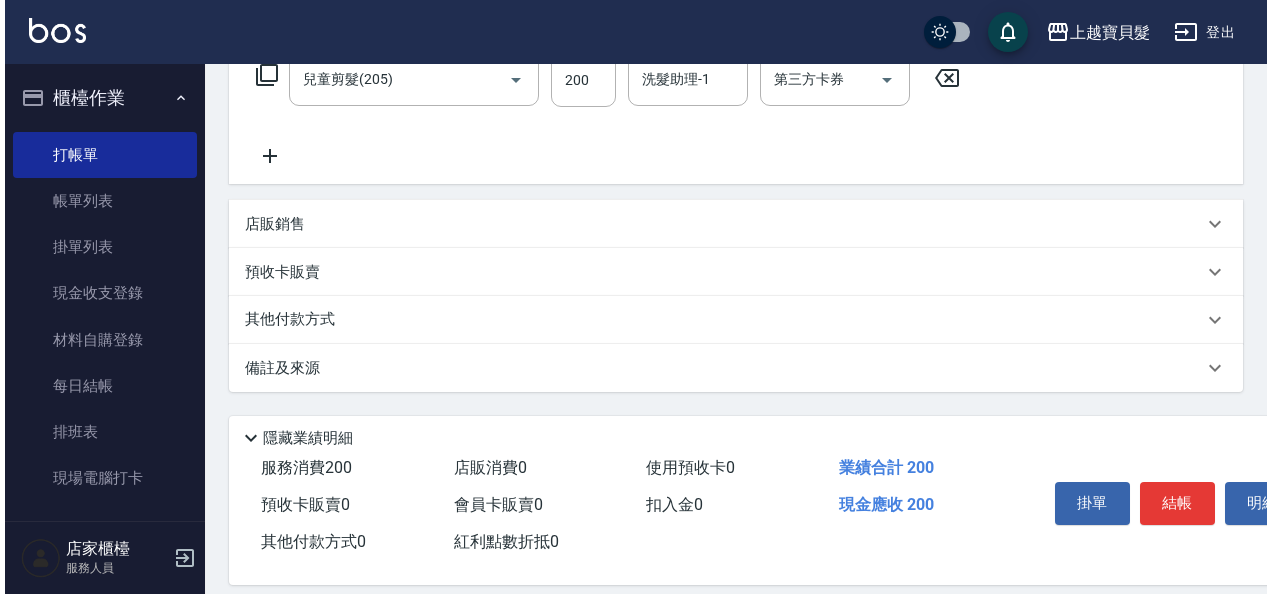 scroll, scrollTop: 369, scrollLeft: 0, axis: vertical 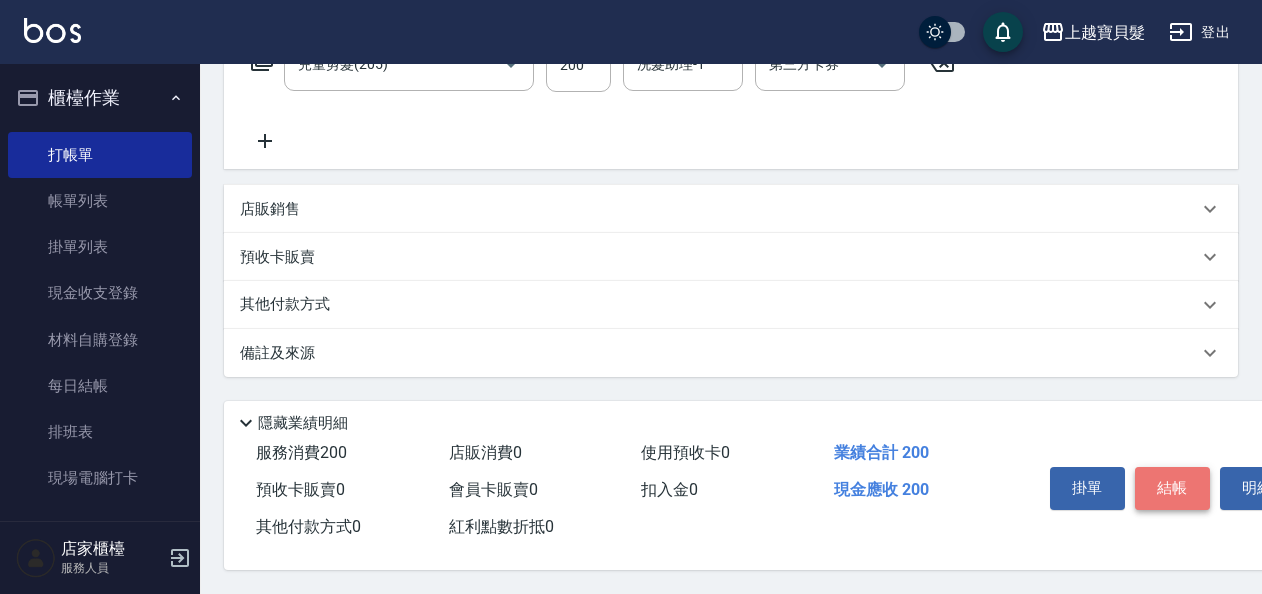 click on "結帳" at bounding box center (1172, 488) 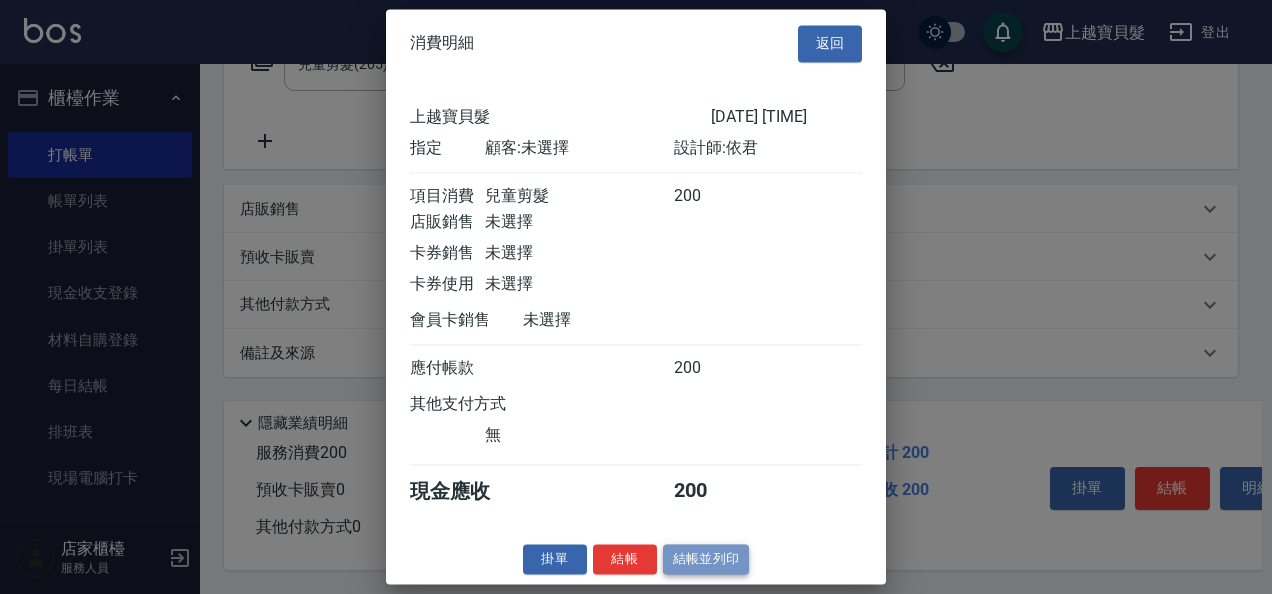 click on "結帳並列印" at bounding box center [706, 559] 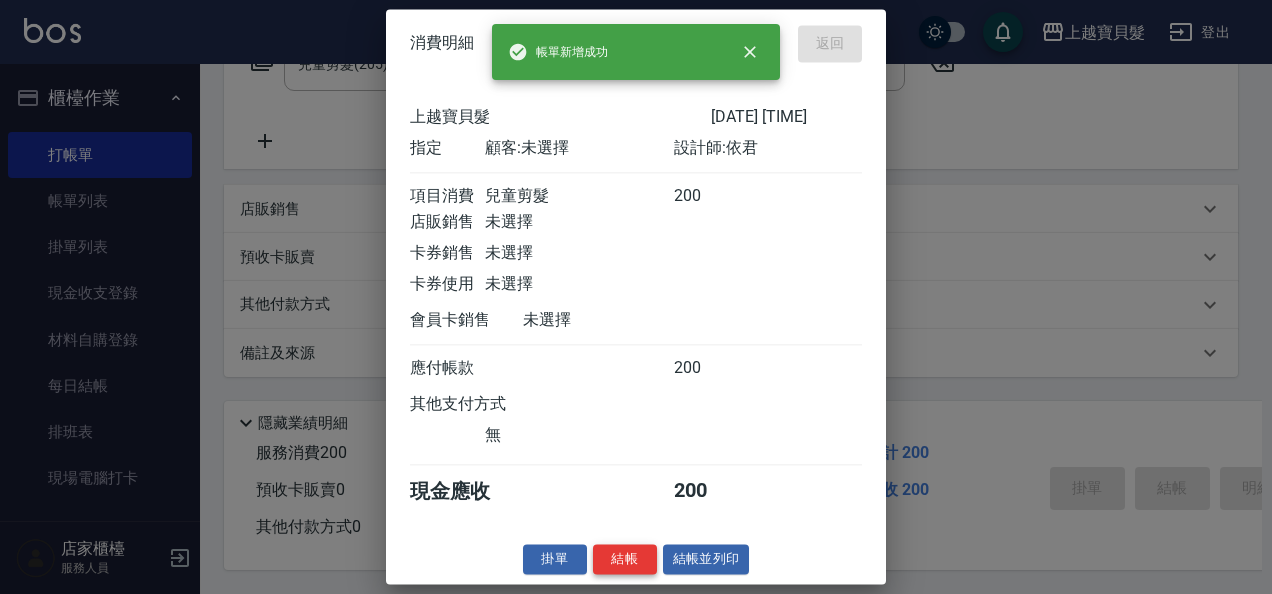 type 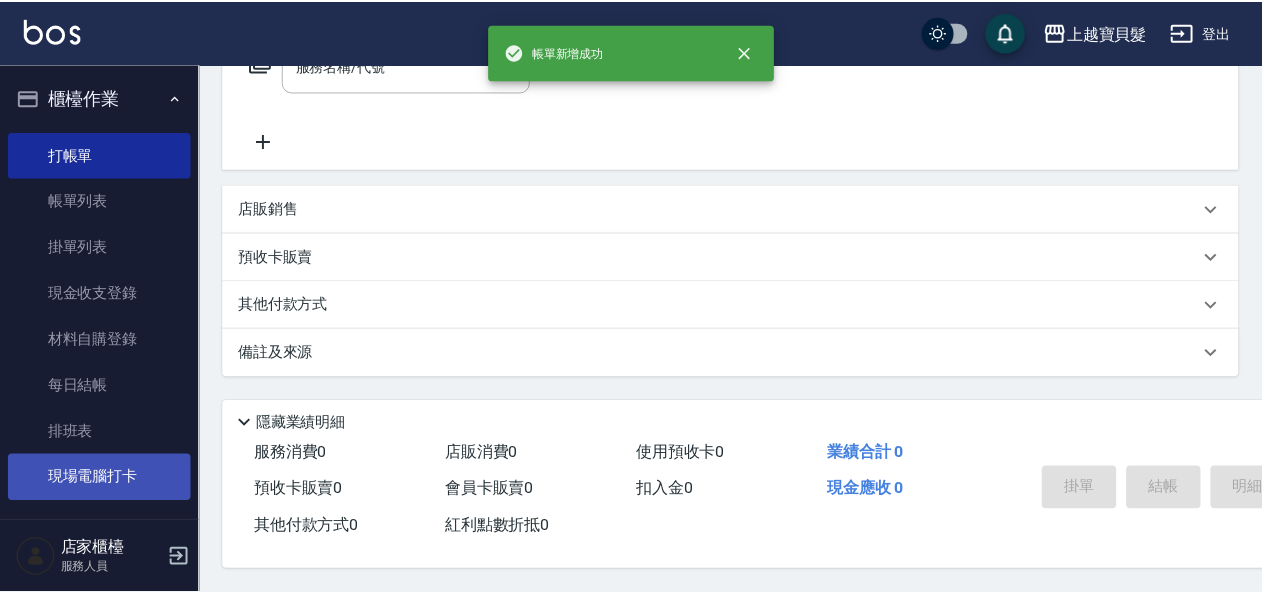 scroll, scrollTop: 0, scrollLeft: 0, axis: both 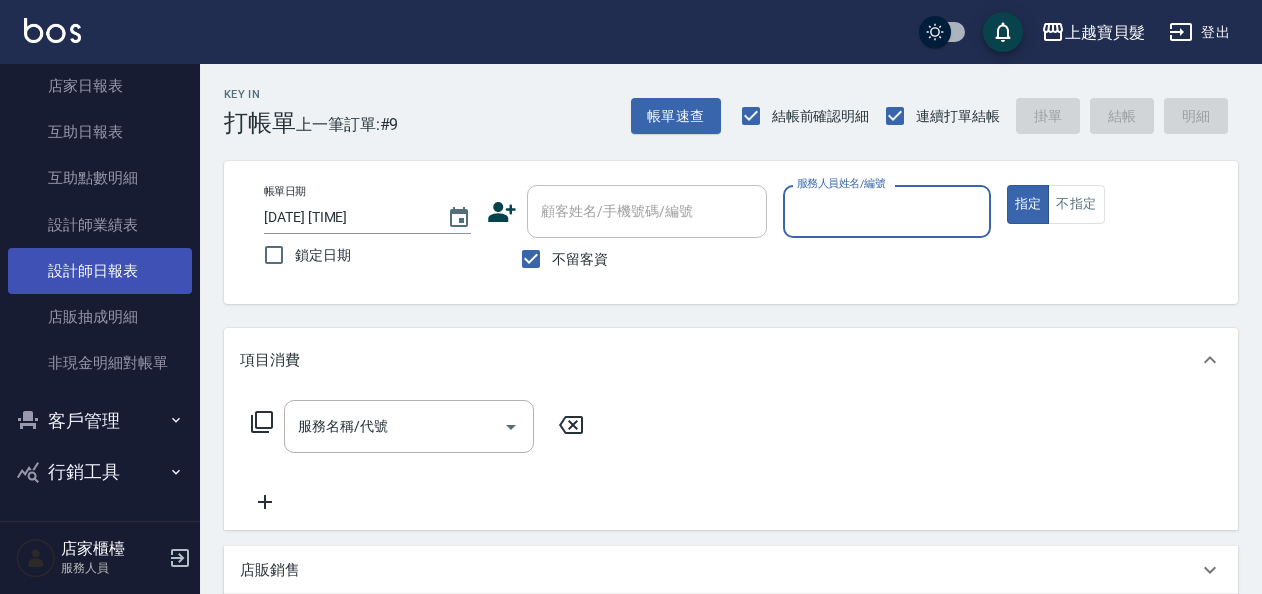 click on "設計師日報表" at bounding box center [100, 271] 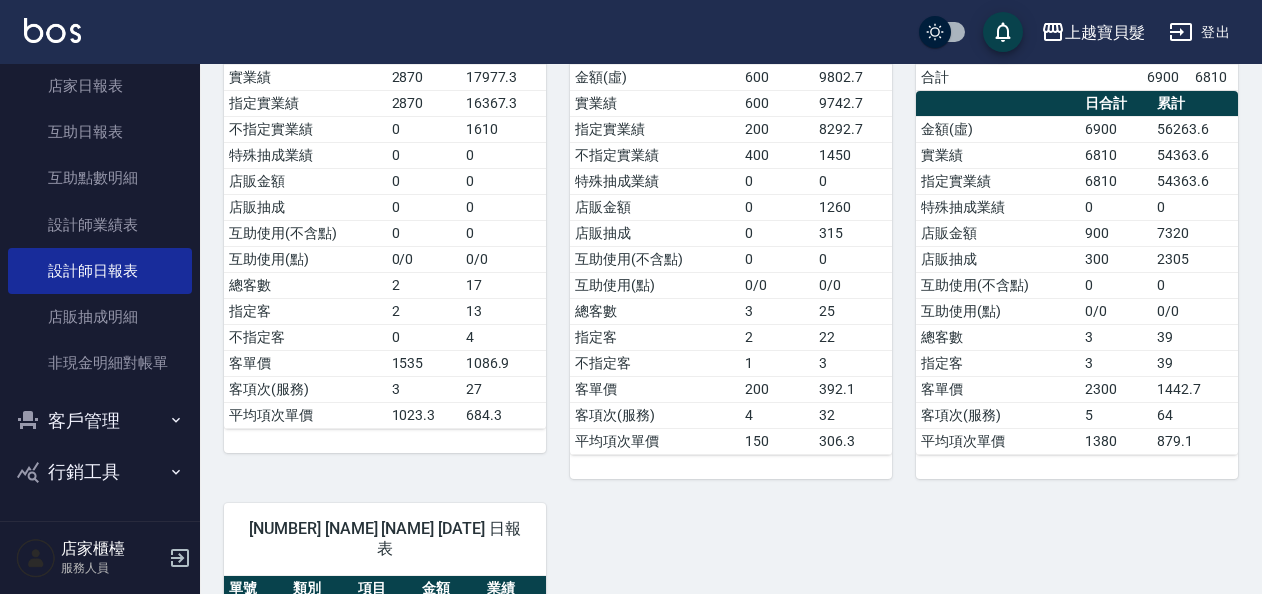 scroll, scrollTop: 700, scrollLeft: 0, axis: vertical 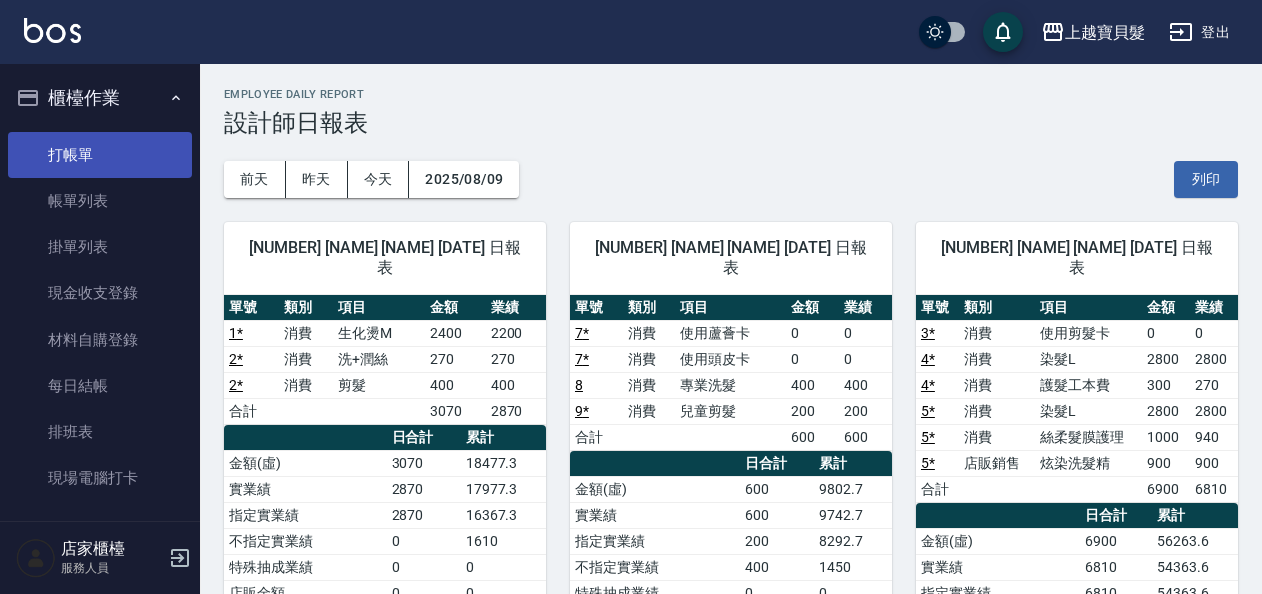 click on "打帳單" at bounding box center (100, 155) 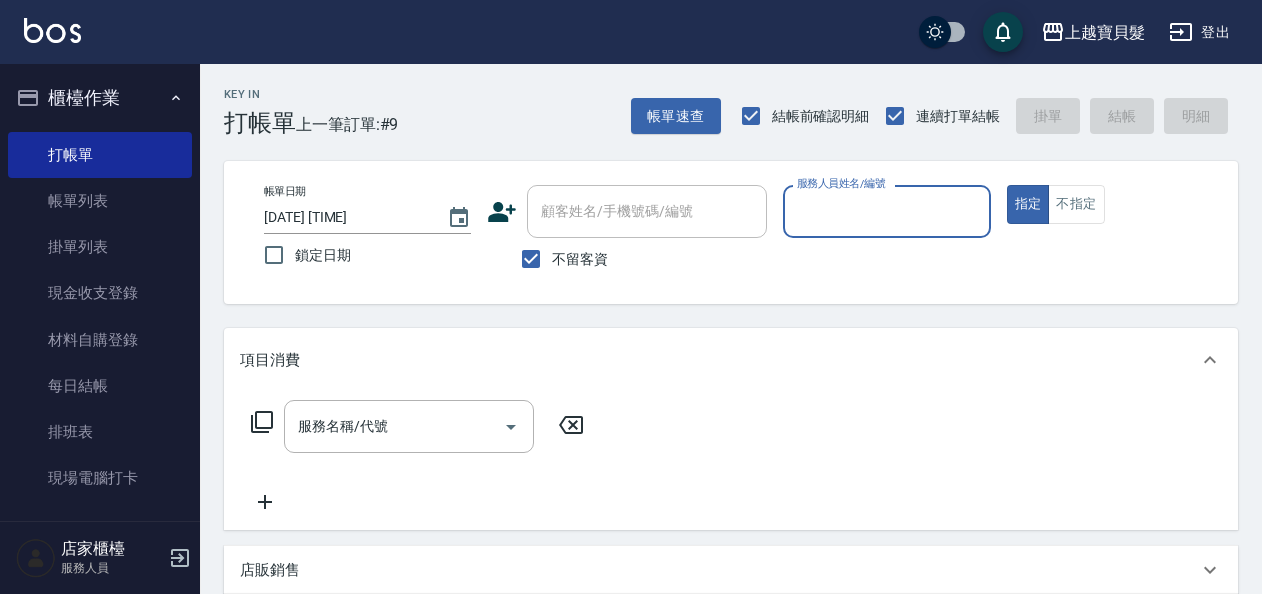 click on "服務人員姓名/編號" at bounding box center [886, 211] 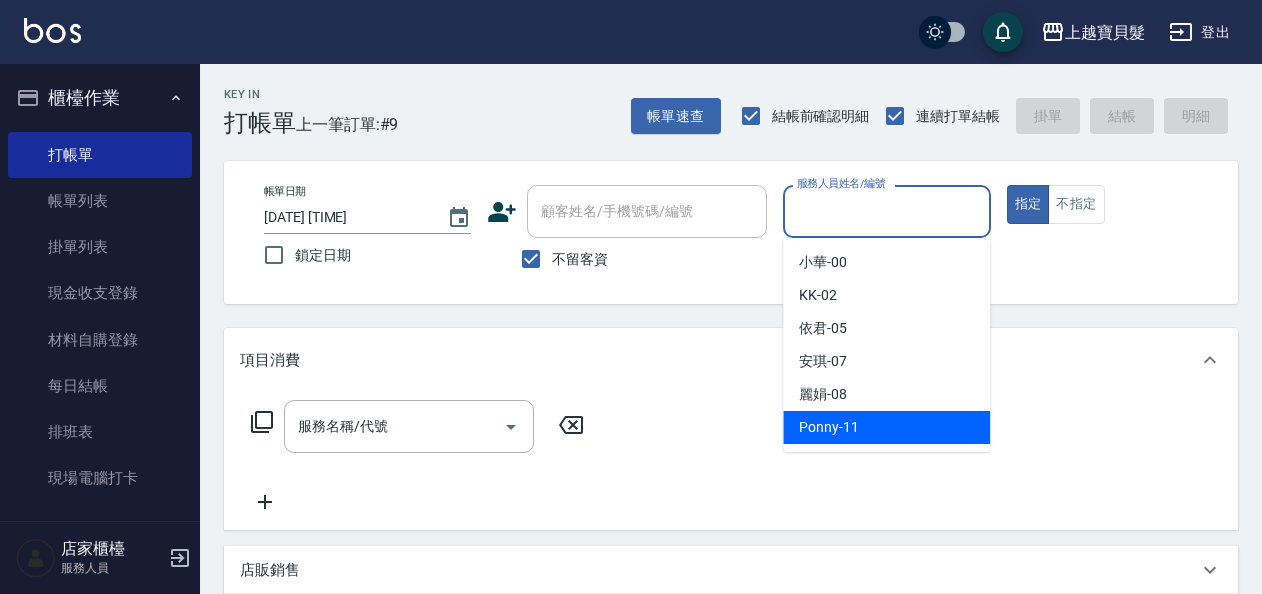 click on "Ponny -11" at bounding box center (886, 427) 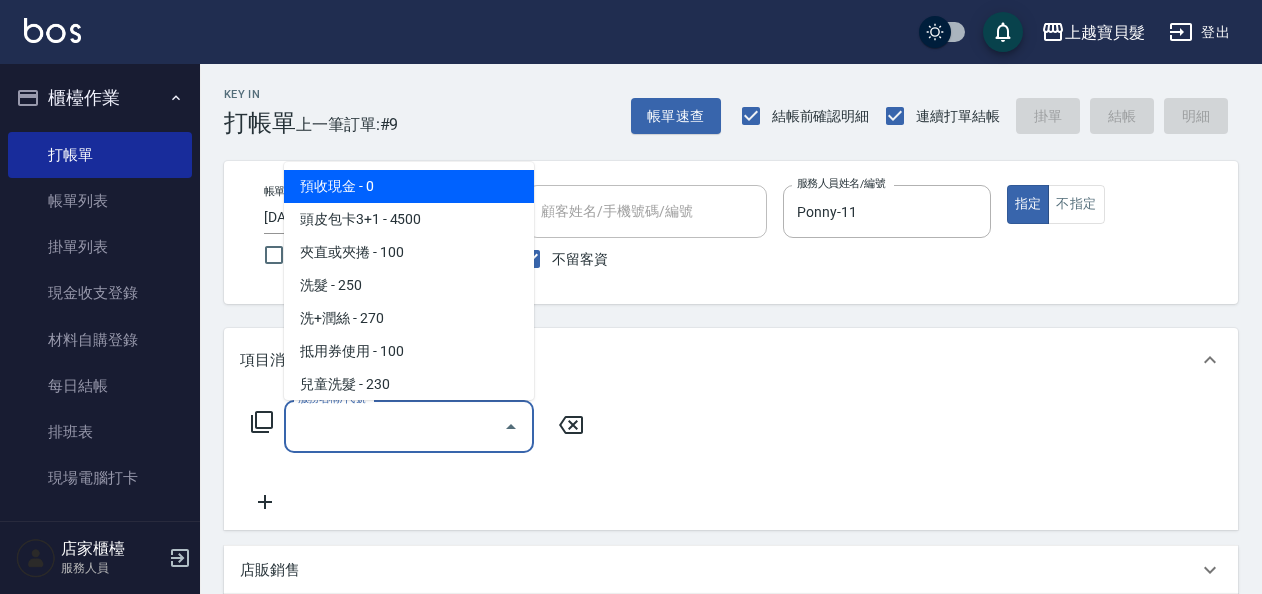 click on "服務名稱/代號" at bounding box center (394, 426) 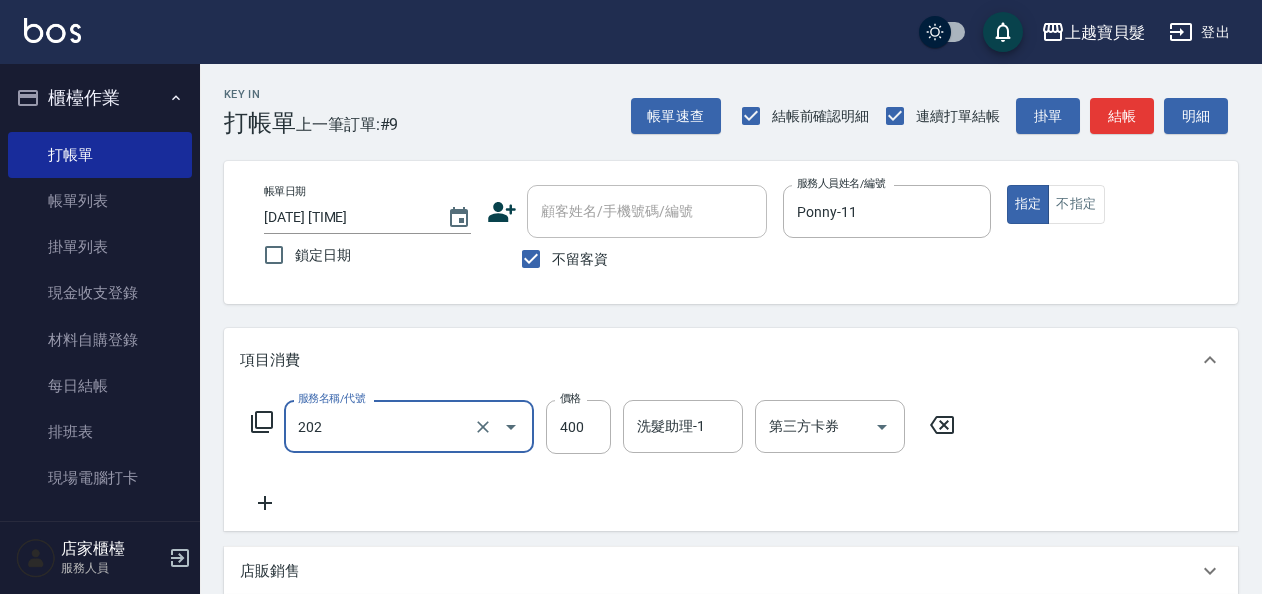 type on "剪髮(202)" 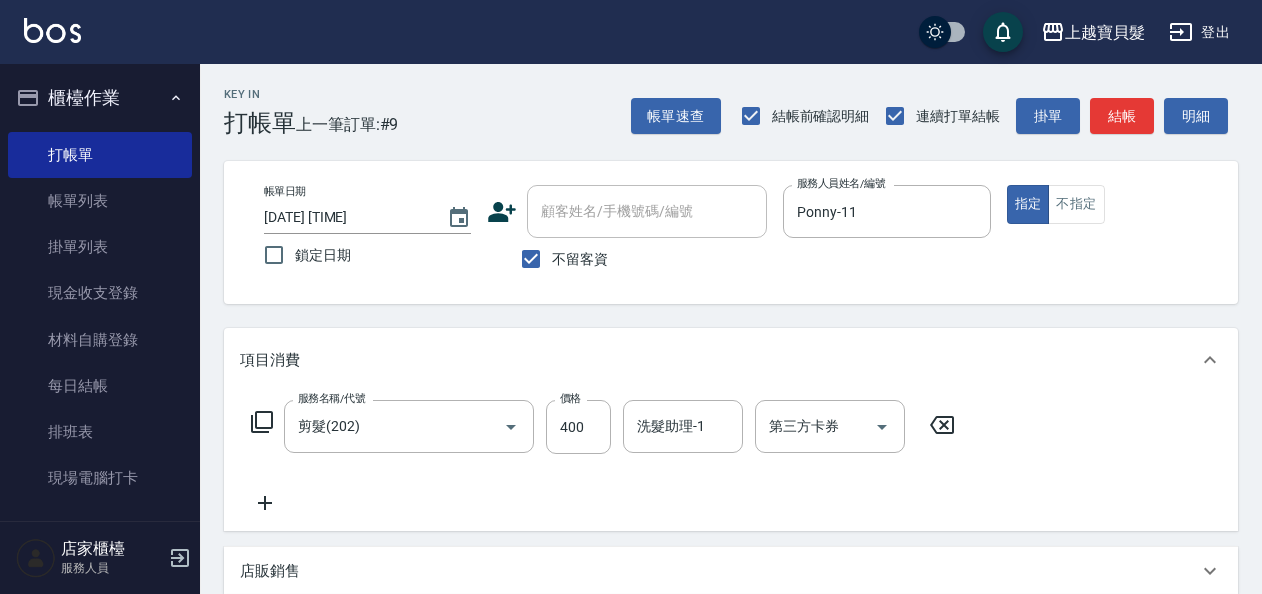 click 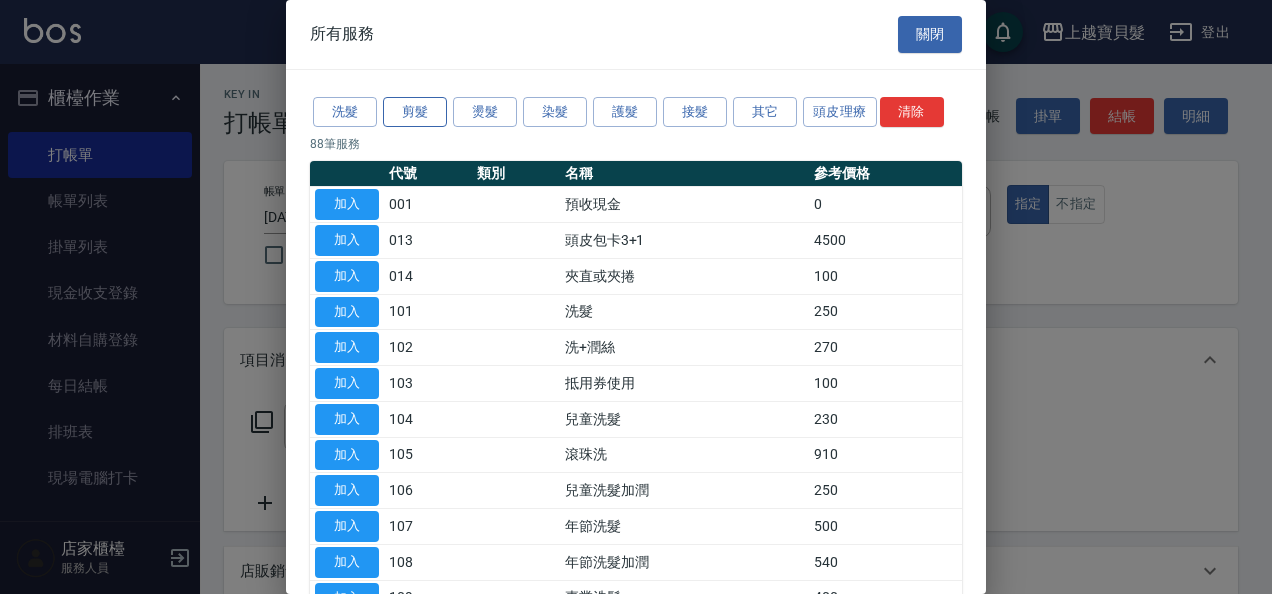 click on "剪髮" at bounding box center [415, 112] 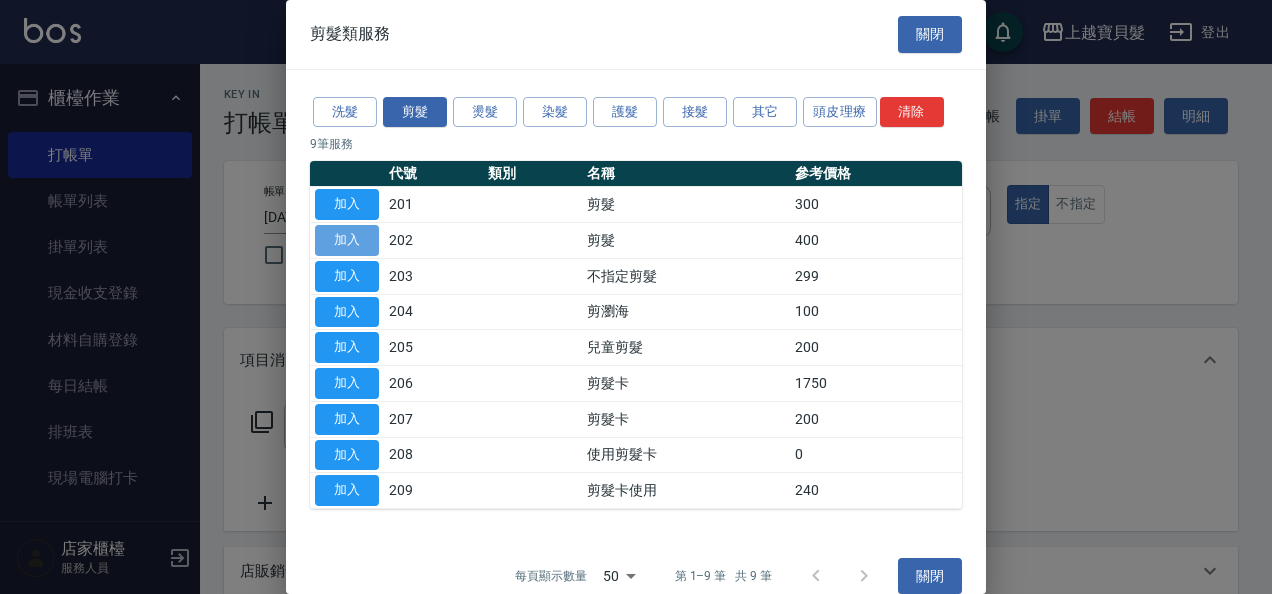click on "加入" at bounding box center [347, 240] 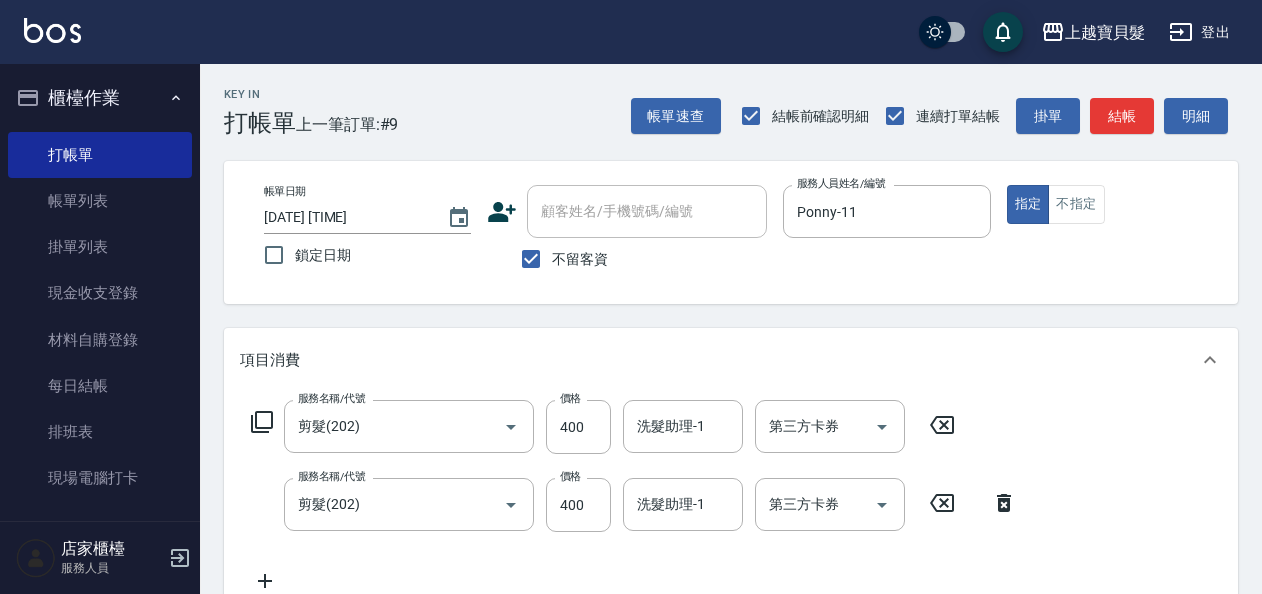 click 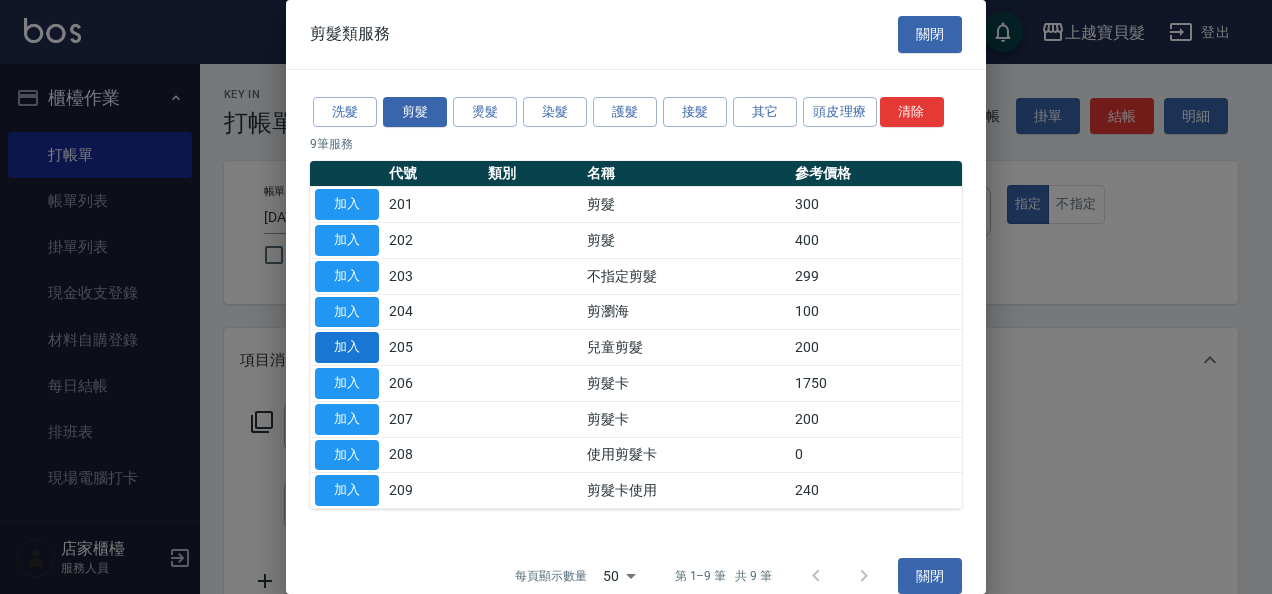 click on "加入" at bounding box center (347, 347) 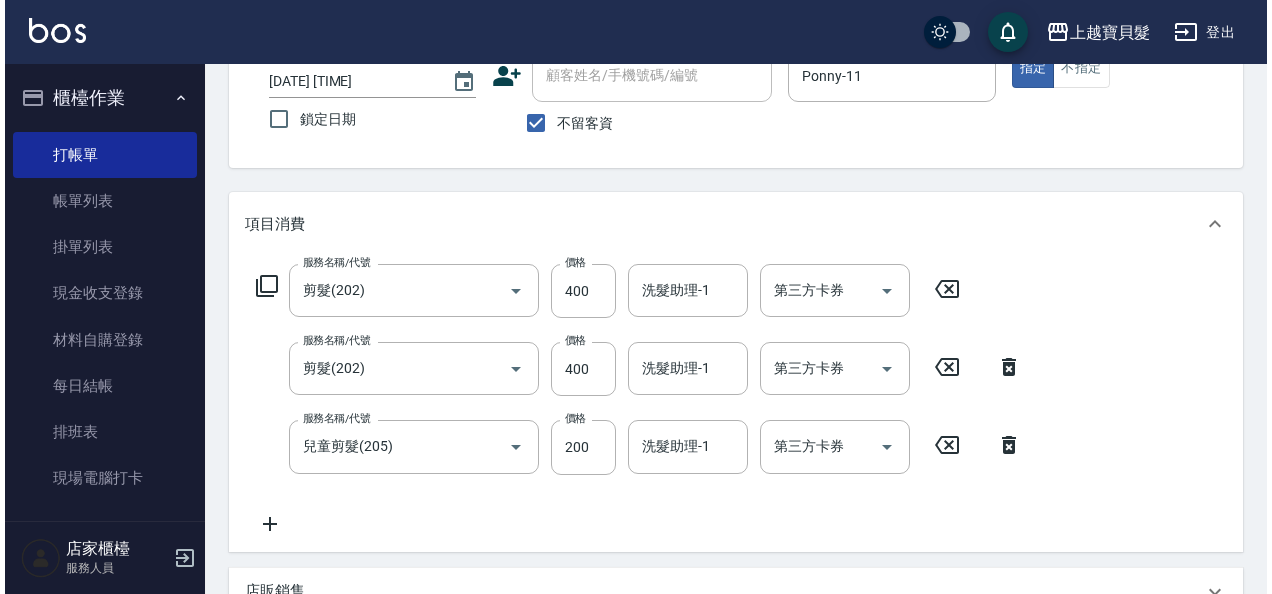 scroll, scrollTop: 525, scrollLeft: 0, axis: vertical 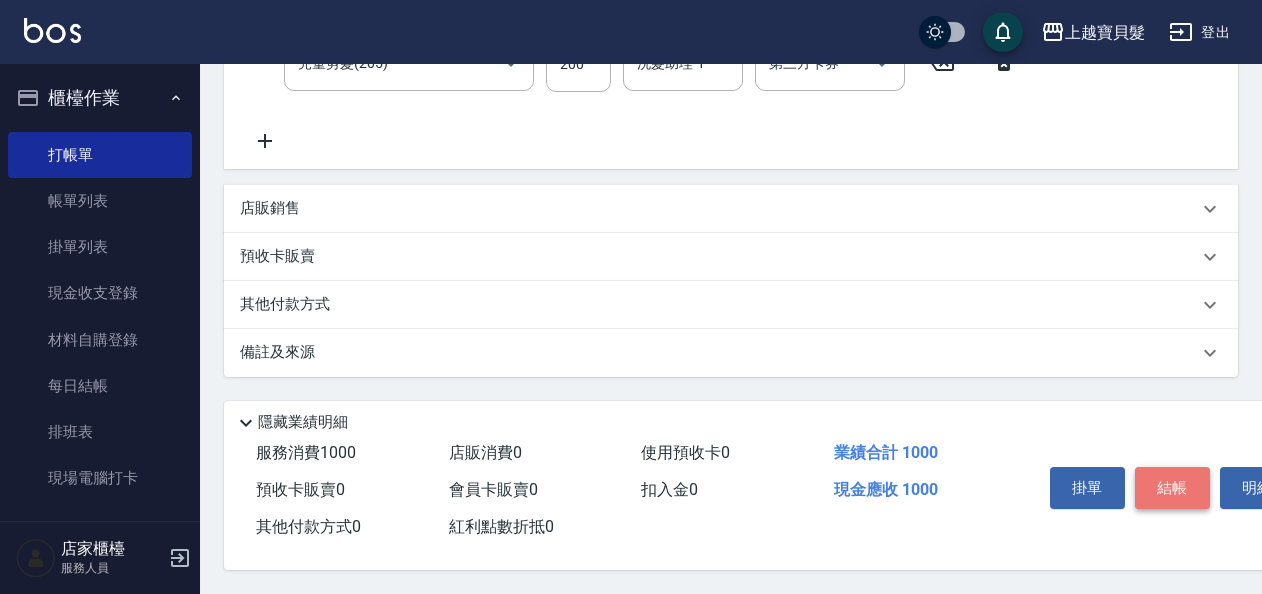 click on "結帳" at bounding box center (1172, 488) 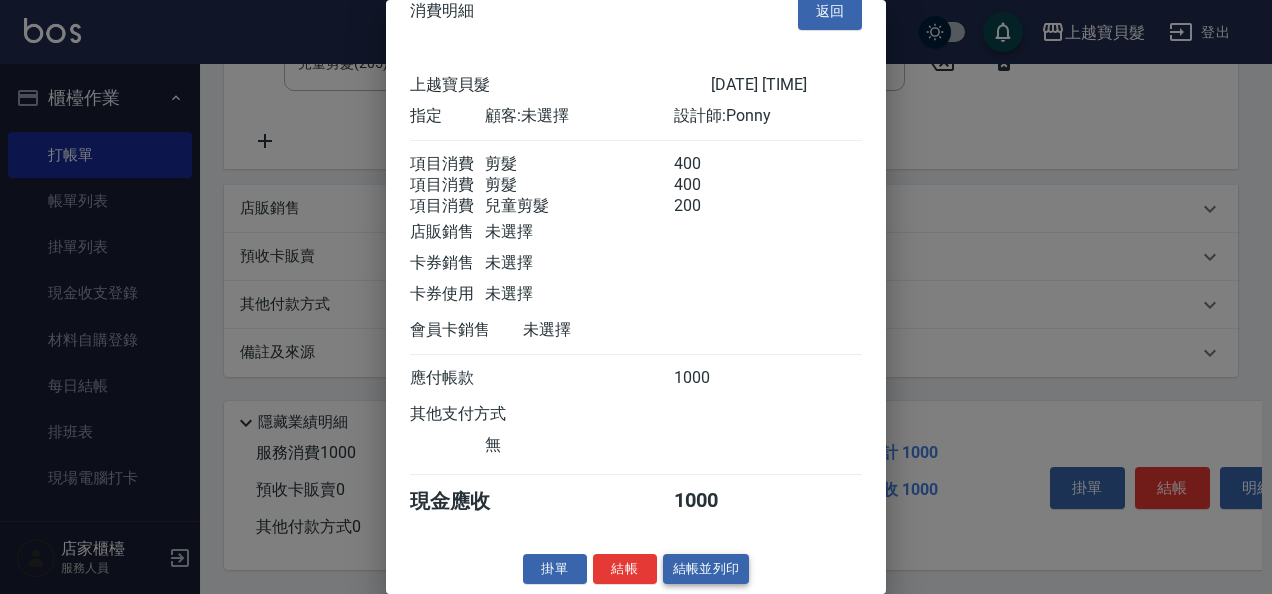 scroll, scrollTop: 52, scrollLeft: 0, axis: vertical 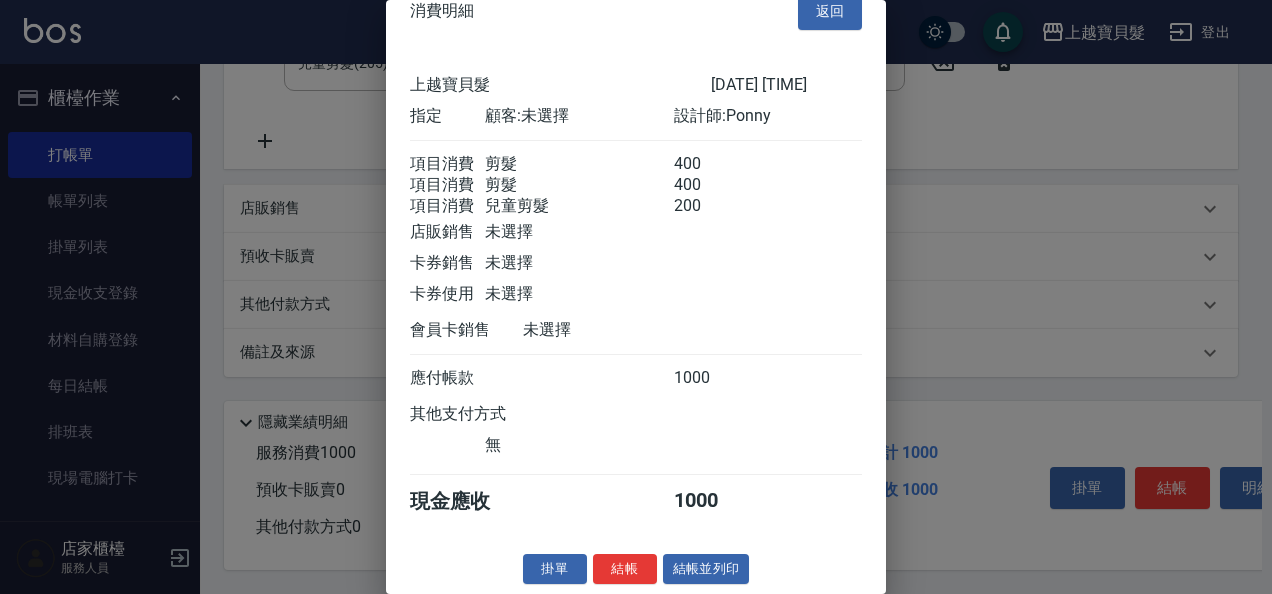 click on "上越寶貝髮 登出 櫃檯作業 打帳單 帳單列表 掛單列表 現金收支登錄 材料自購登錄 每日結帳 排班表 現場電腦打卡 預約管理 預約管理 單日預約紀錄 單週預約紀錄 報表及分析 報表目錄 店家日報表 互助日報表 互助點數明細 設計師業績表 設計師日報表 店販抽成明細 非現金明細對帳單 客戶管理 客戶列表 卡券管理 入金管理 行銷工具 活動發券明細  店家櫃檯  服務人員 Key In 打帳單 上一筆訂單:#9 帳單速查 結帳前確認明細 連續打單結帳 掛單 結帳 明細 帳單日期 [DATE] 鎖定日期 顧客姓名/手機號碼/編號 顧客姓名/手機號碼/編號 不留客資 服務人員姓名/編號 [NAME]-[NUMBER] 服務人員姓名/編號 指定 不指定 項目消費 服務名稱/代號 剪髮(202) 服務名稱/代號 價格 400 價格 洗髮助理-1 洗髮助理-1 第三方卡券 第三方卡券 服務名稱/代號 剪髮(202) 服務名稱/代號 價格 400 價格 價格 0" at bounding box center (636, 37) 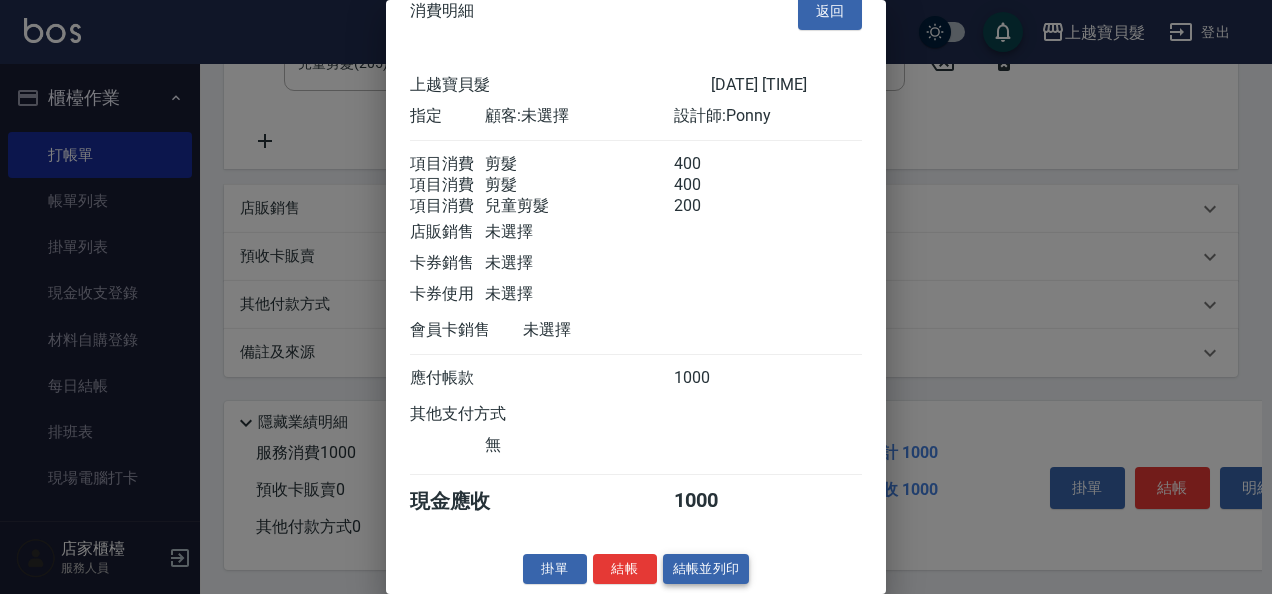 click on "結帳並列印" at bounding box center [706, 569] 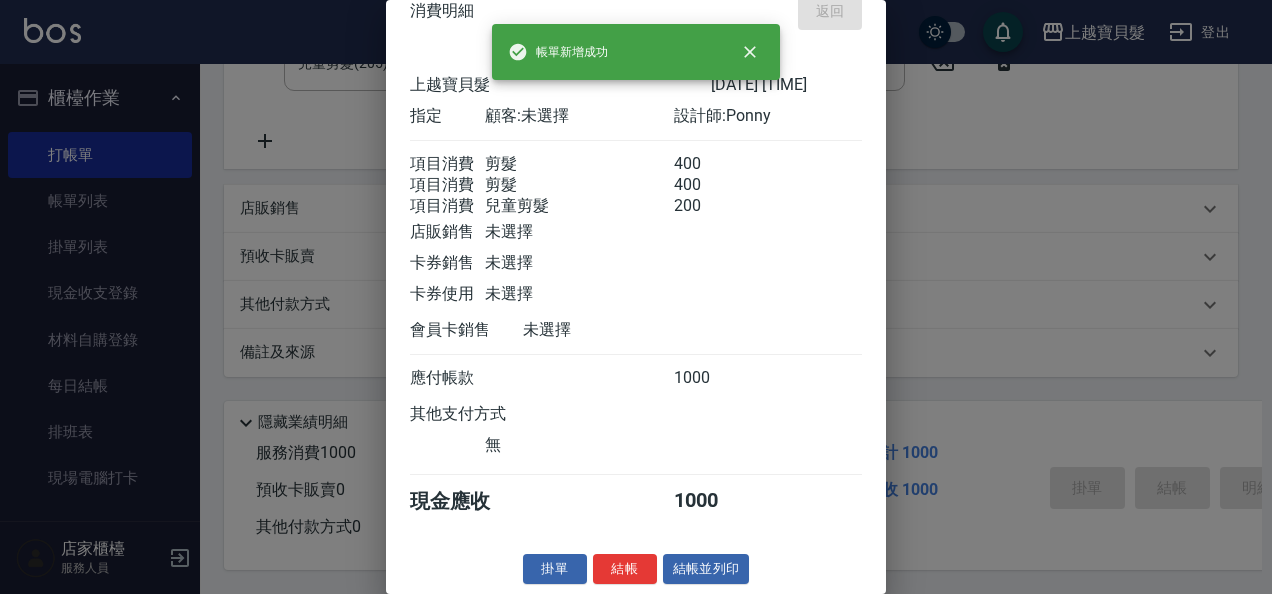 type 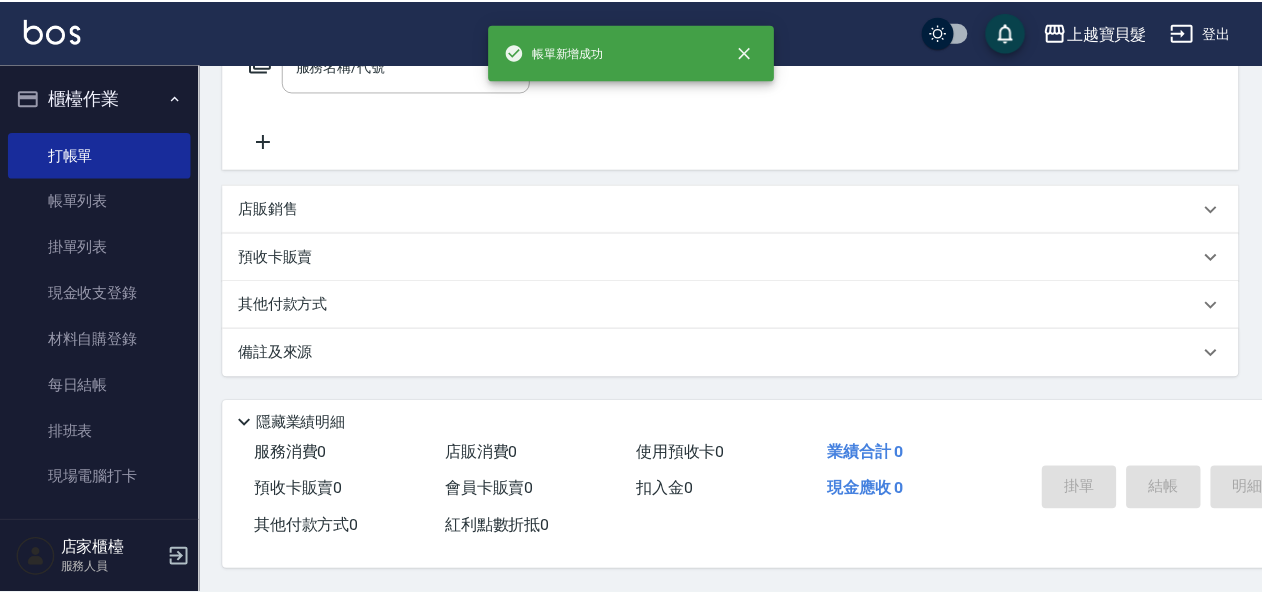 scroll, scrollTop: 0, scrollLeft: 0, axis: both 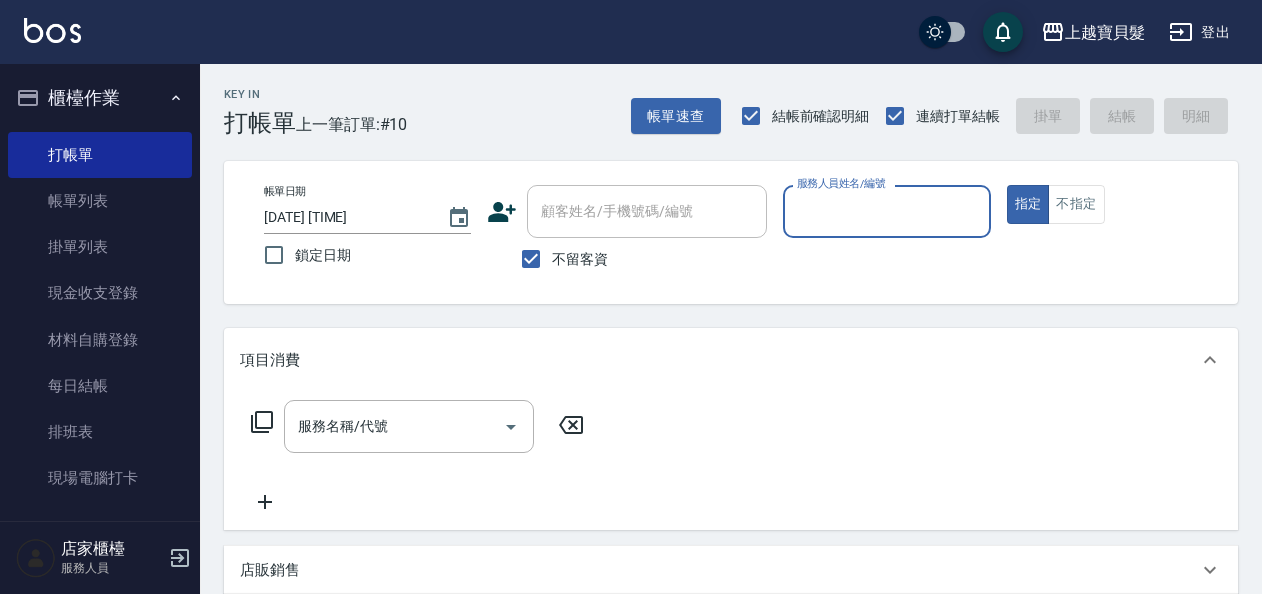 click on "服務人員姓名/編號" at bounding box center (886, 211) 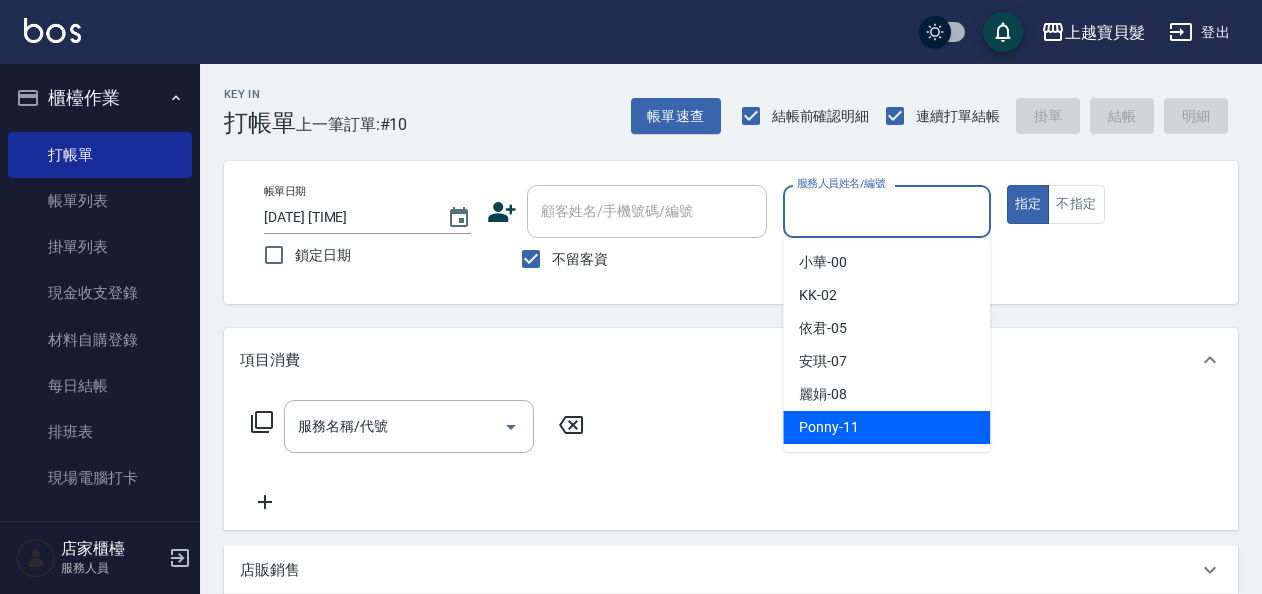 click on "Ponny -11" at bounding box center [886, 427] 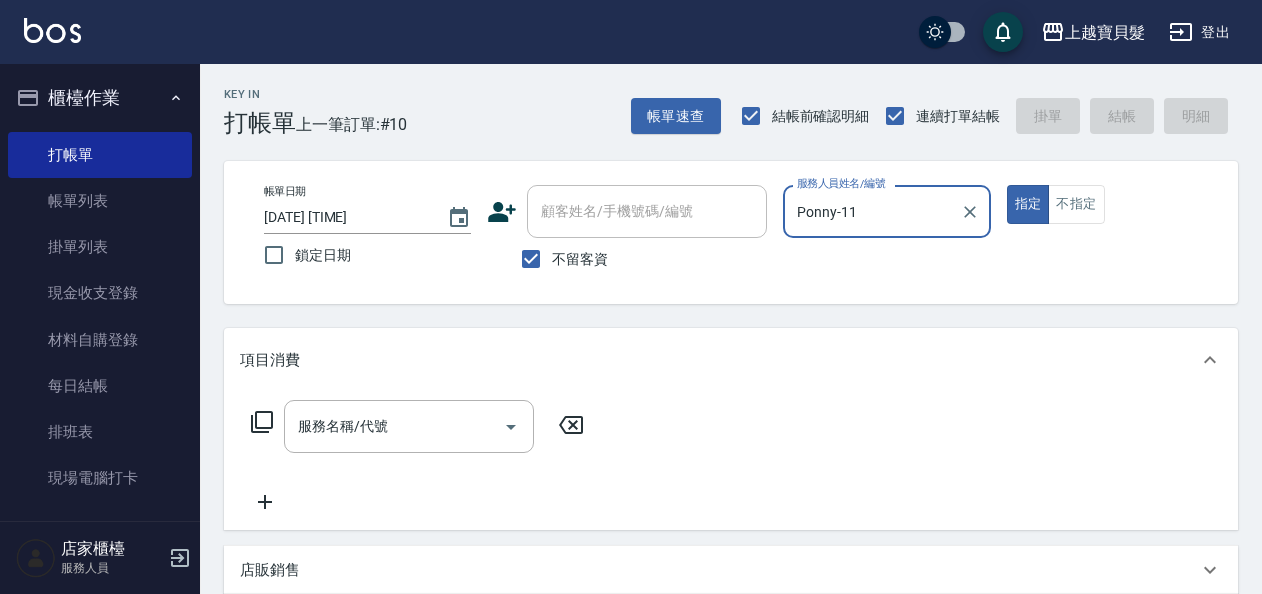 click 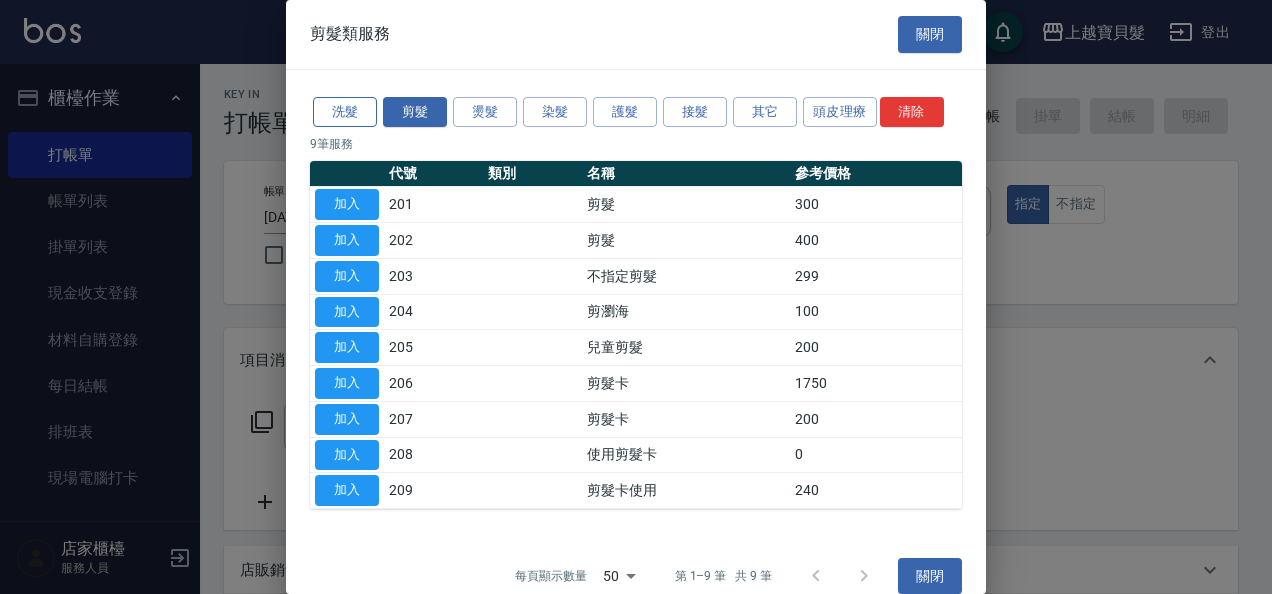 click on "洗髮" at bounding box center (345, 112) 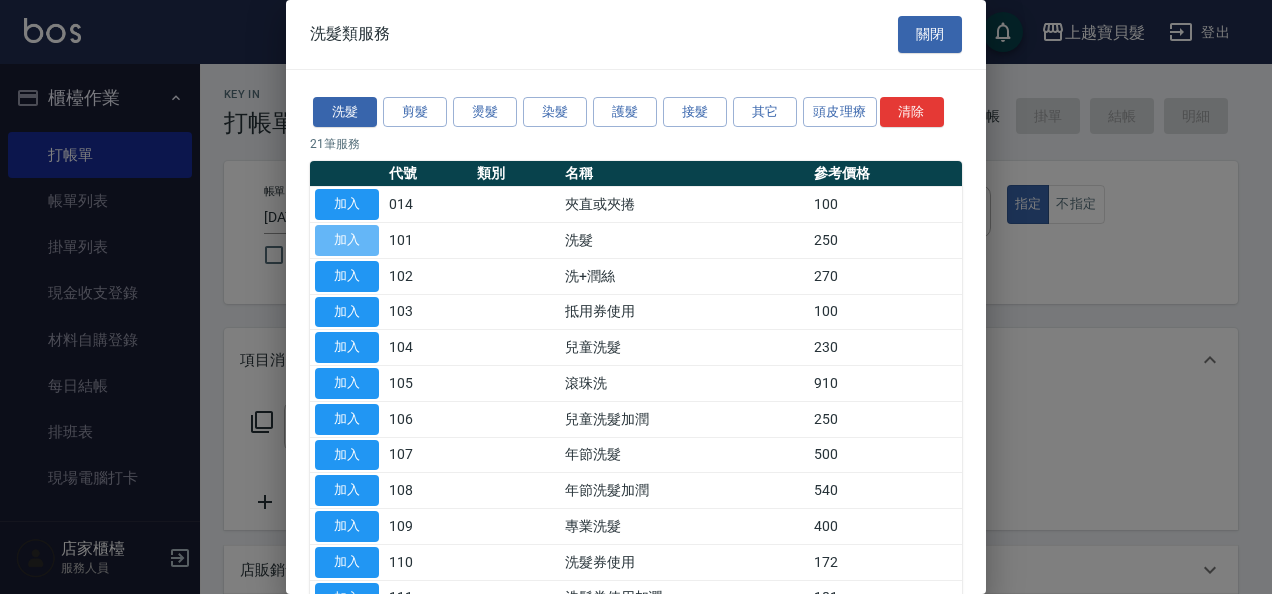 click on "加入" at bounding box center [347, 240] 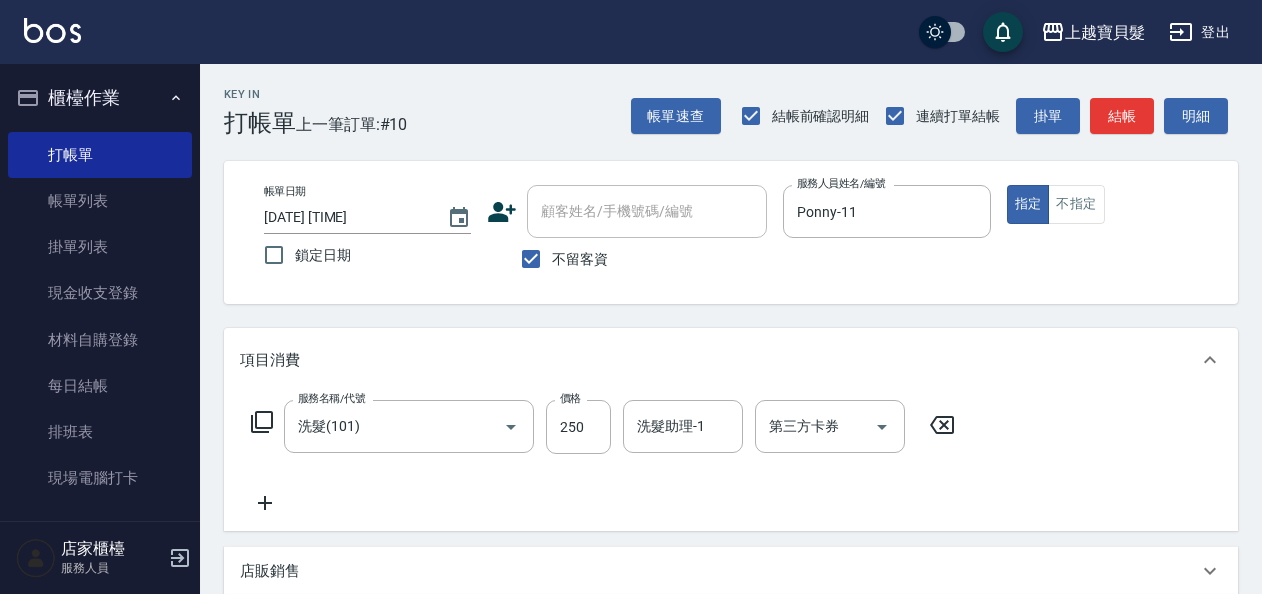 click 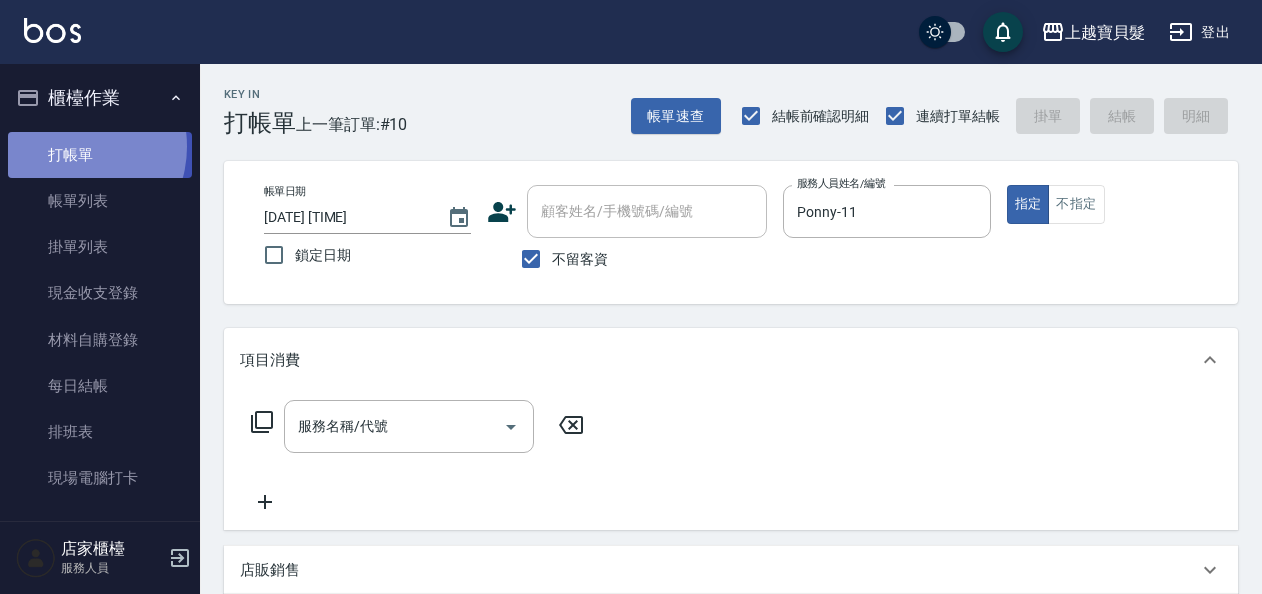 click on "打帳單" at bounding box center (100, 155) 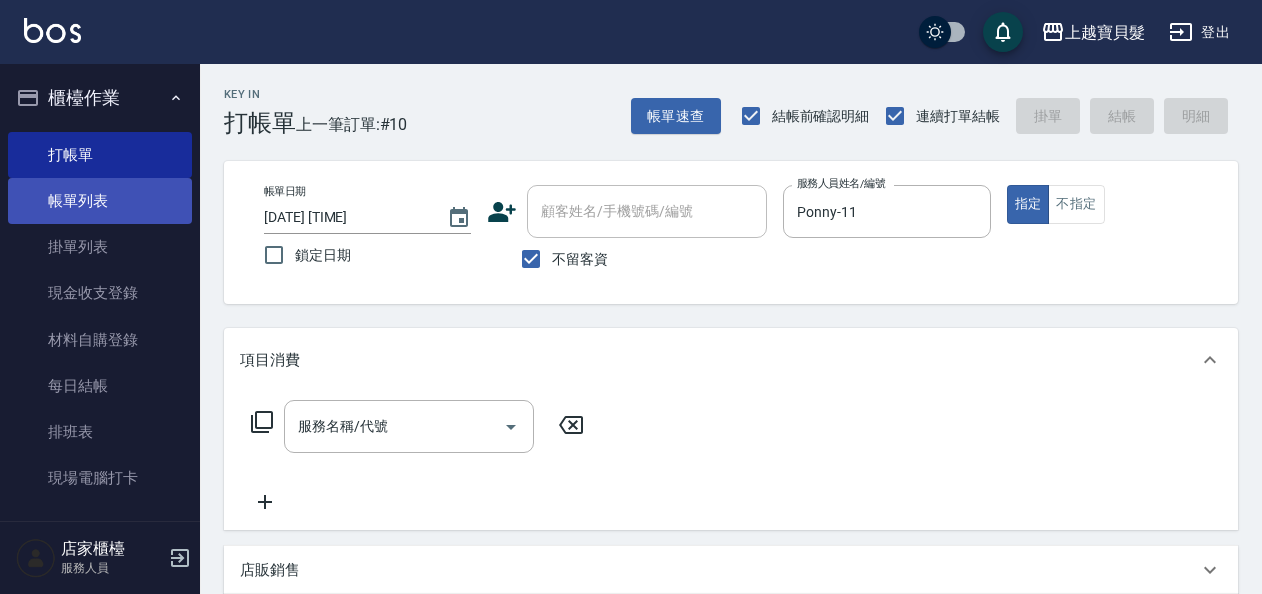 click on "帳單列表" at bounding box center [100, 201] 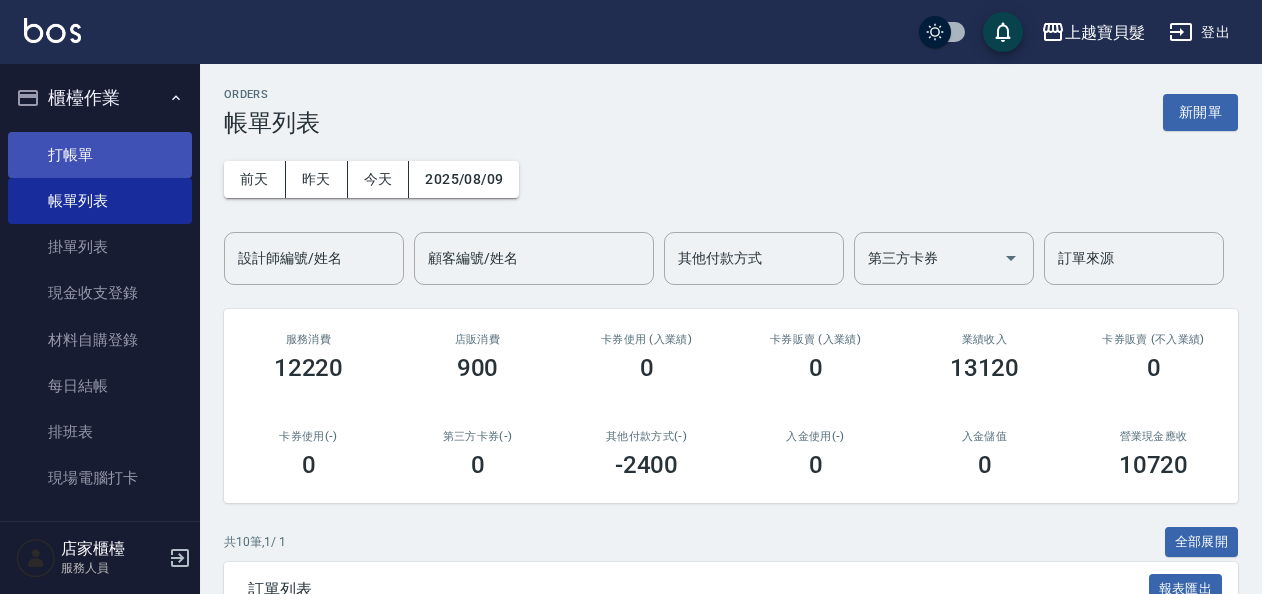 click on "打帳單" at bounding box center (100, 155) 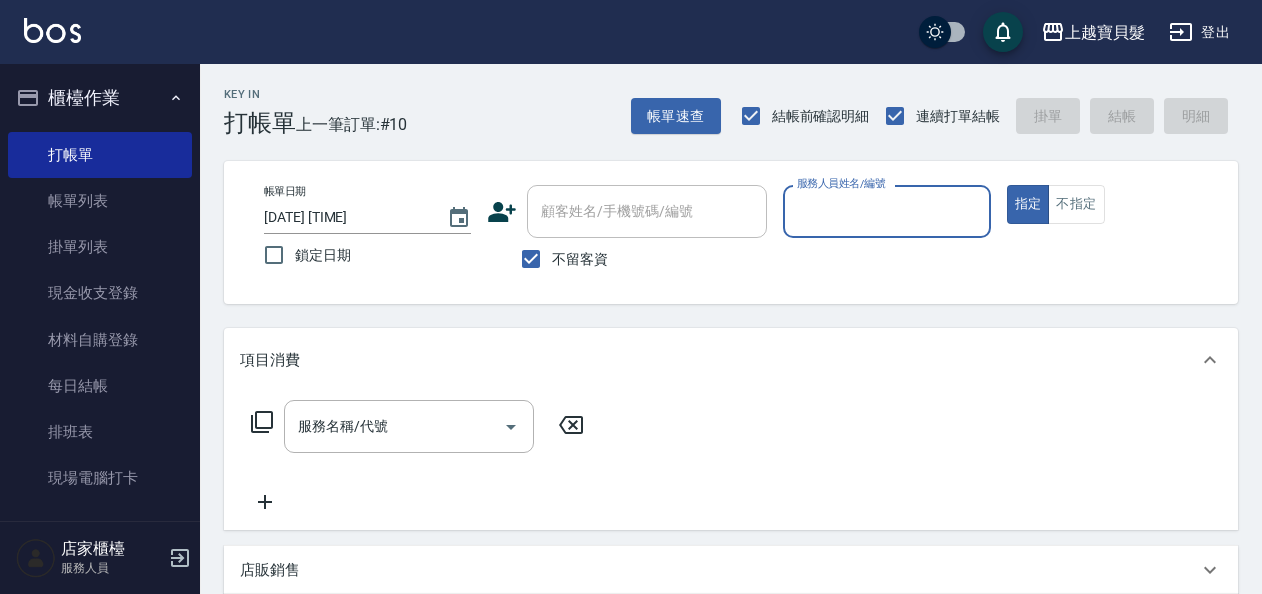 click 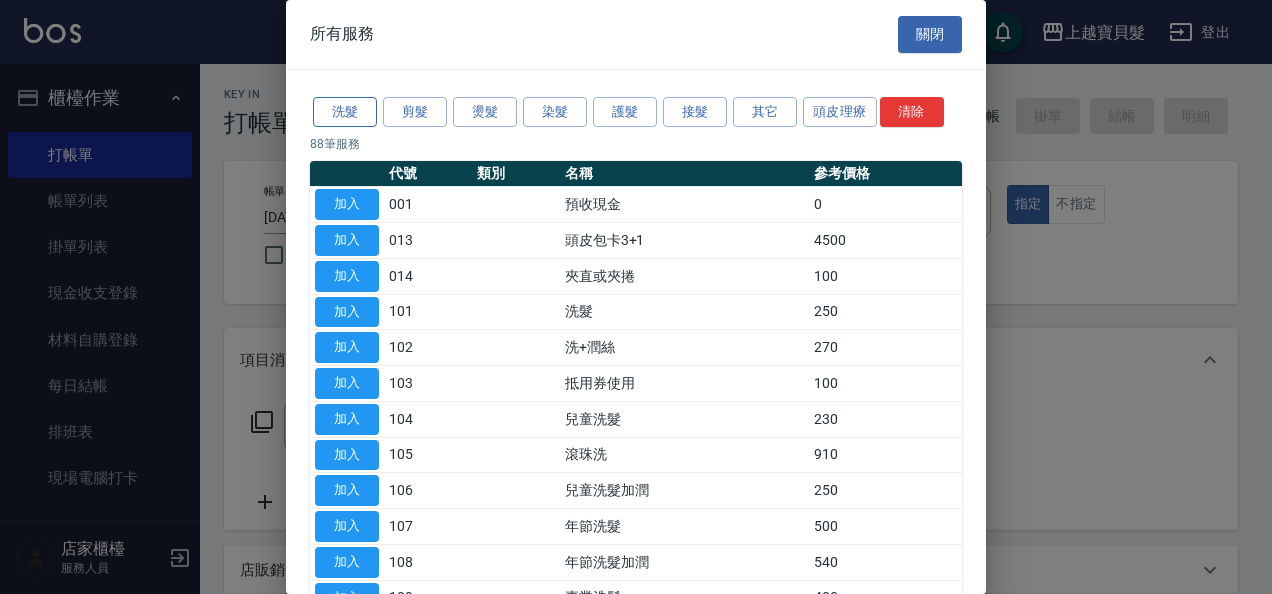 click on "洗髮" at bounding box center (345, 112) 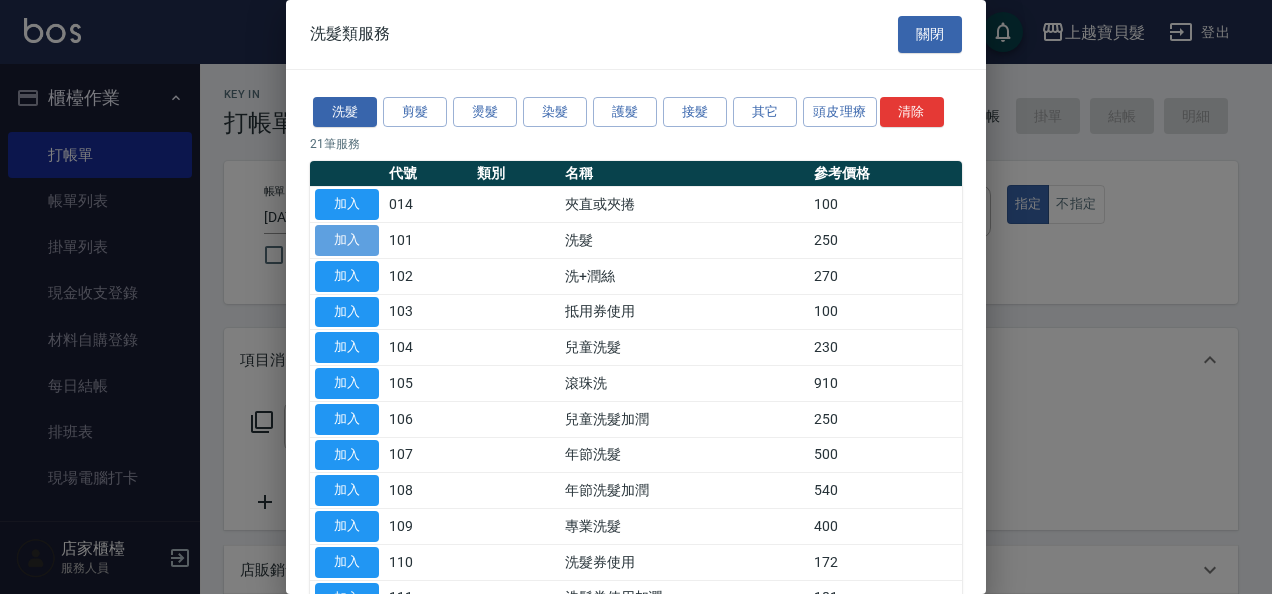 click on "加入" at bounding box center [347, 240] 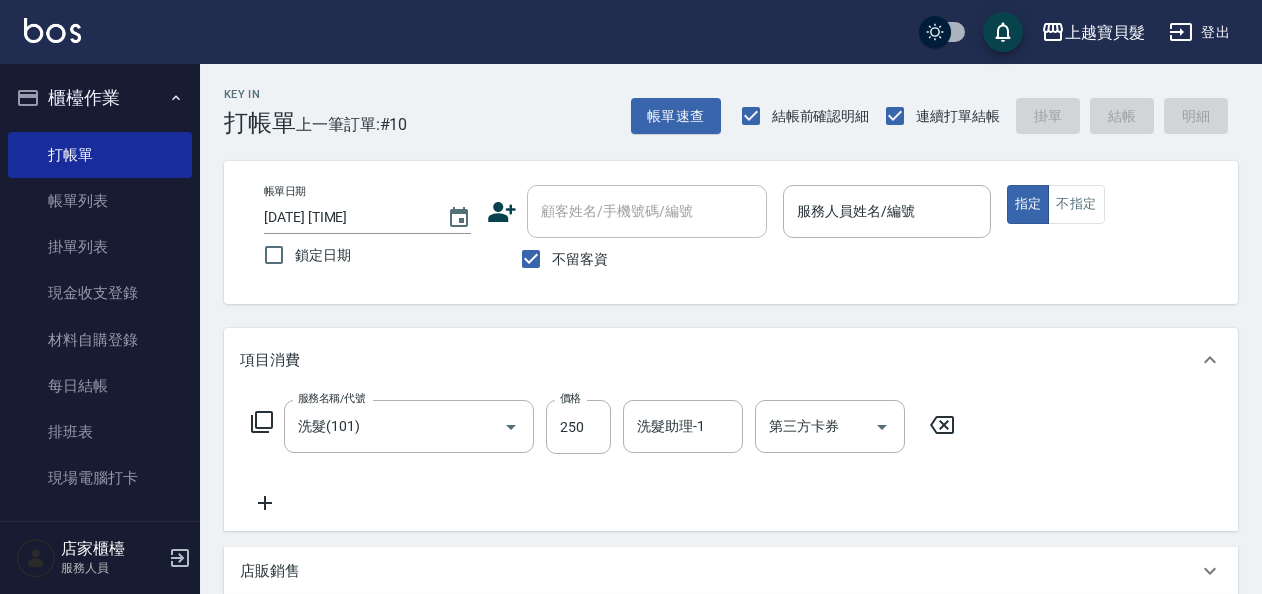 click 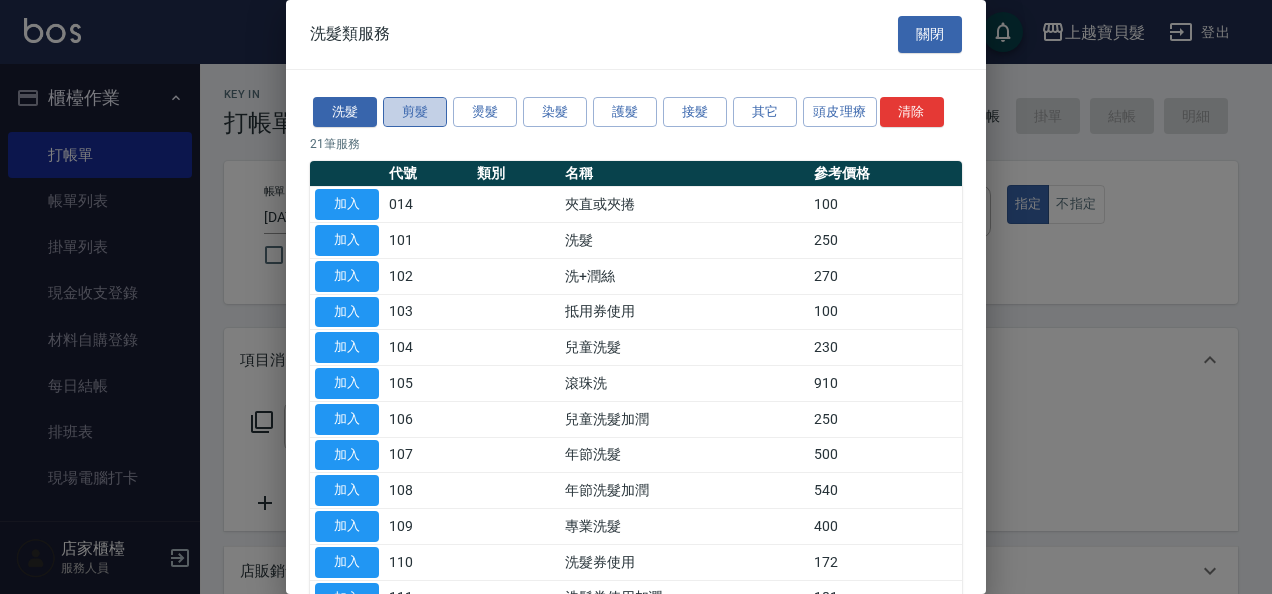 click on "剪髮" at bounding box center [415, 112] 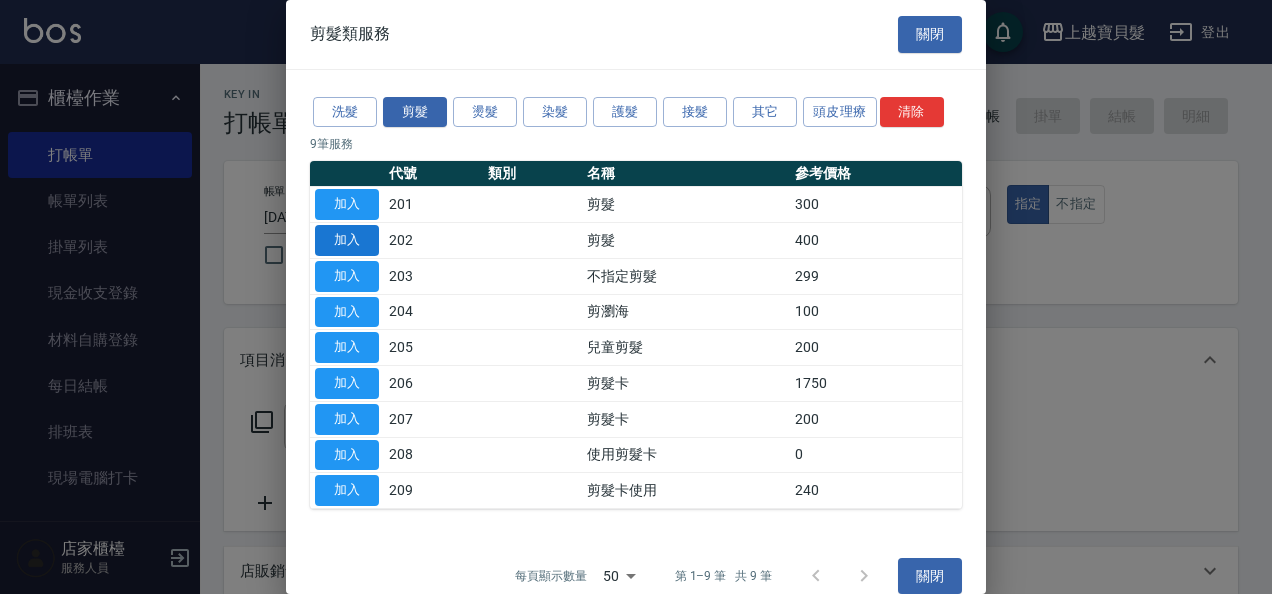 click on "加入" at bounding box center (347, 240) 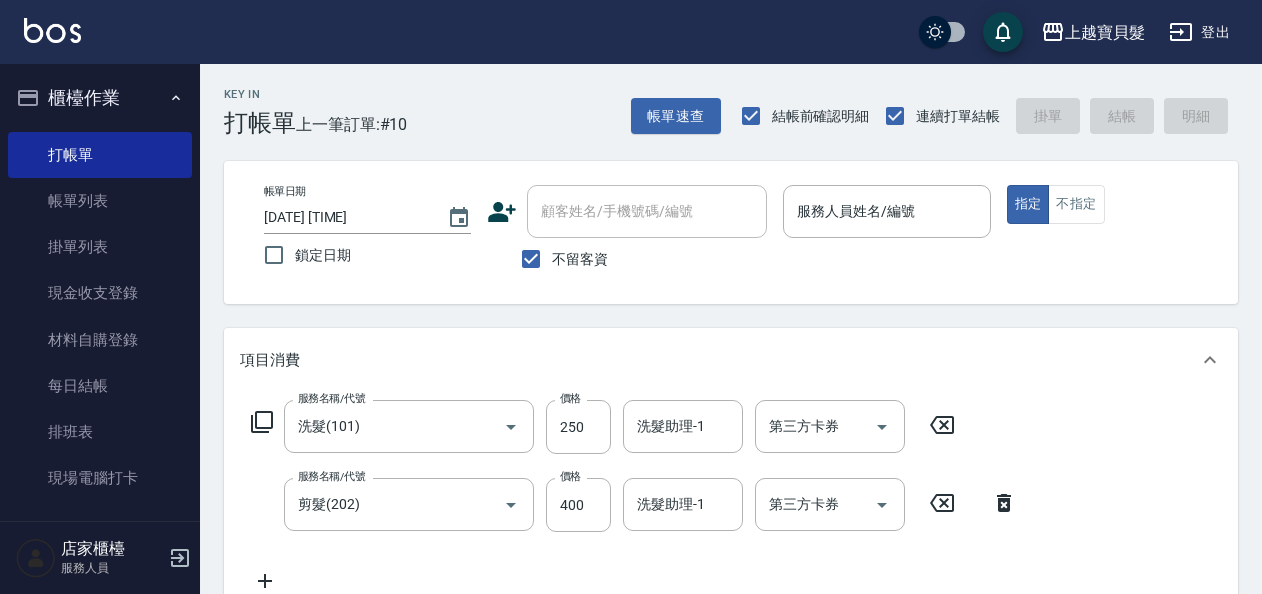 click 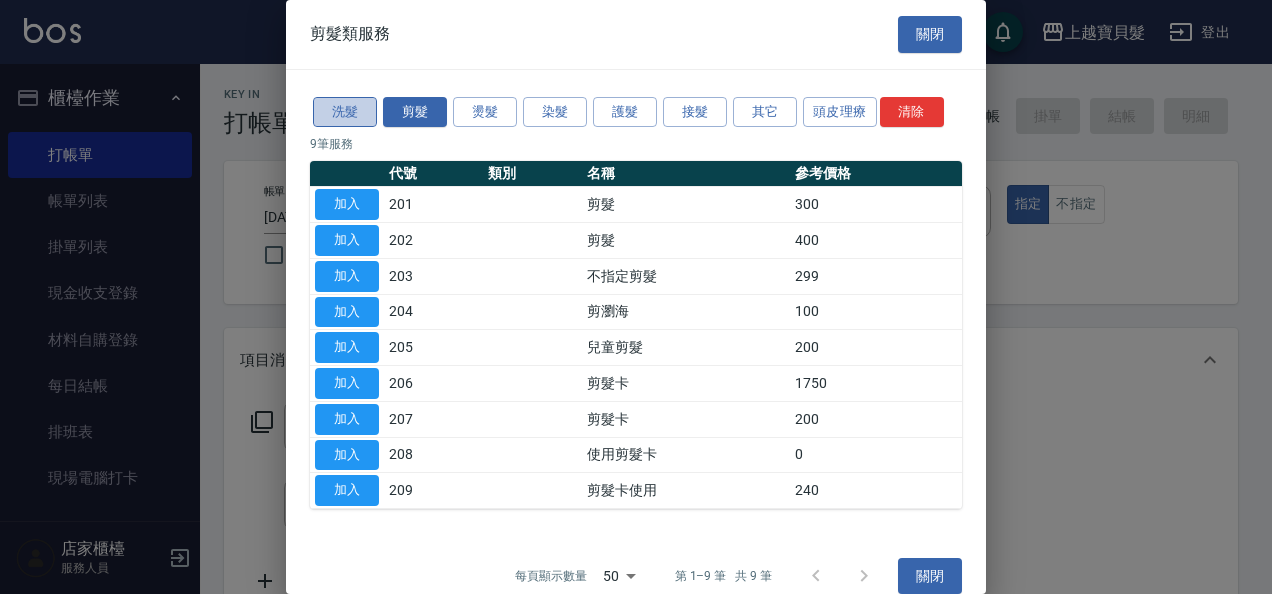 click on "洗髮" at bounding box center (345, 112) 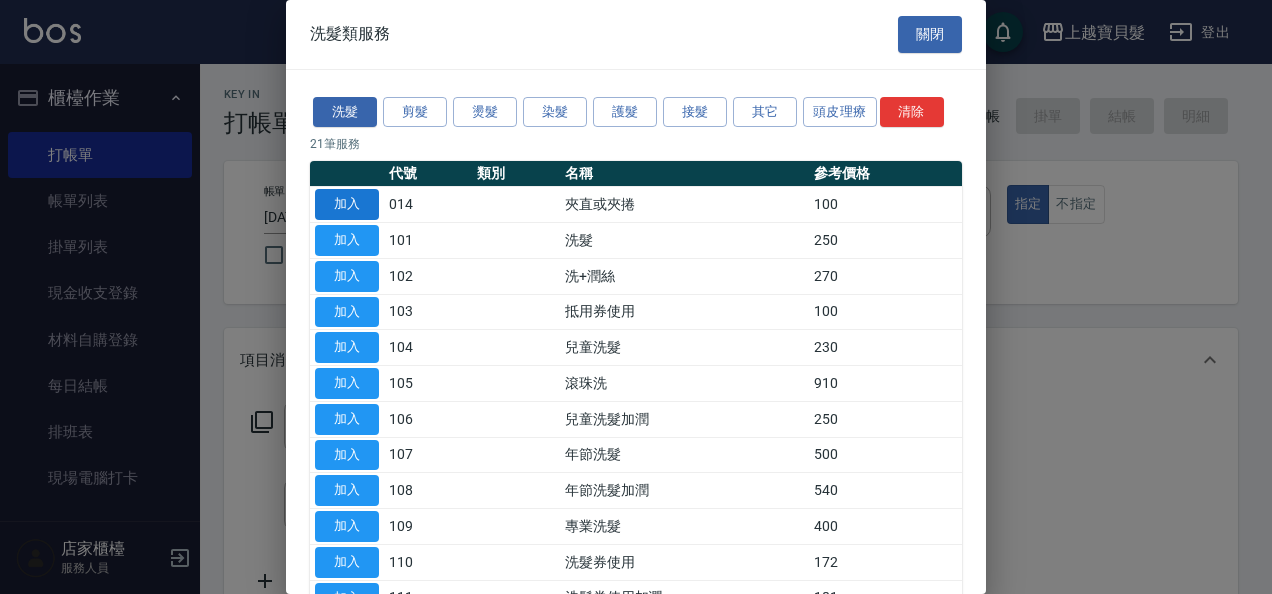 click on "加入" at bounding box center (347, 204) 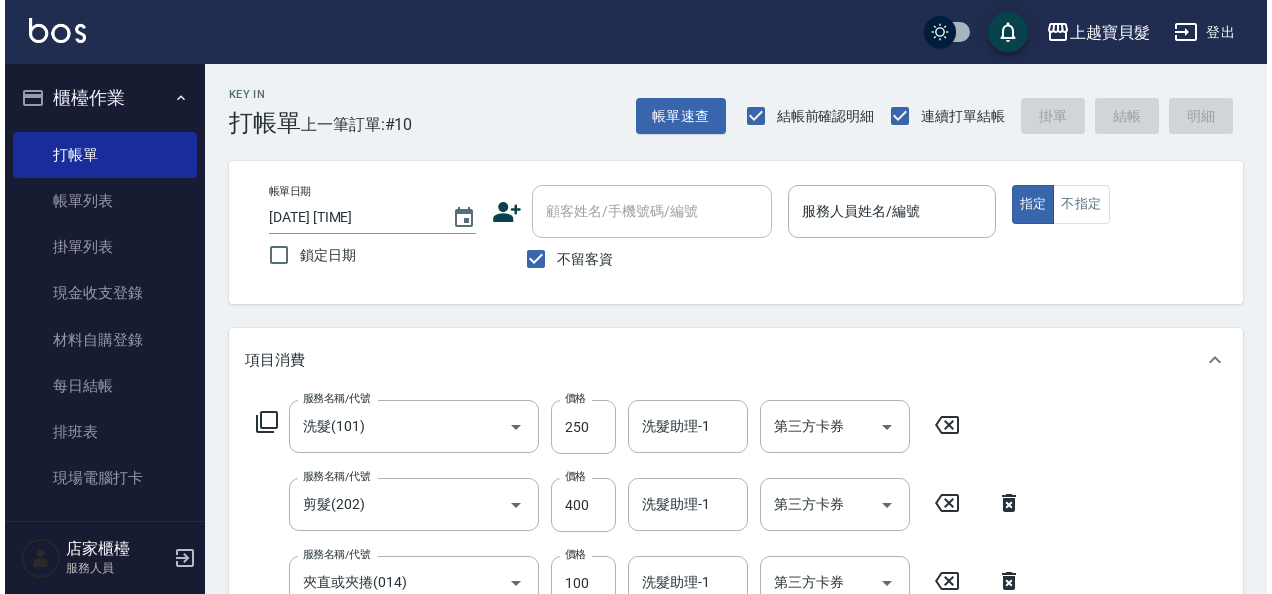 scroll, scrollTop: 100, scrollLeft: 0, axis: vertical 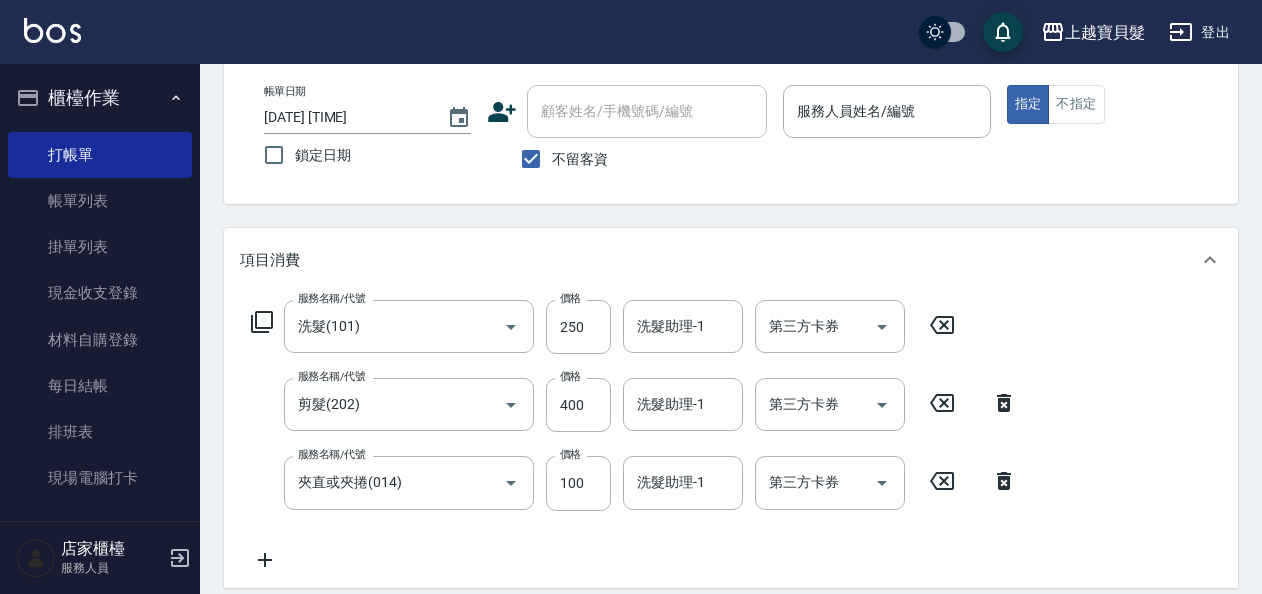 click 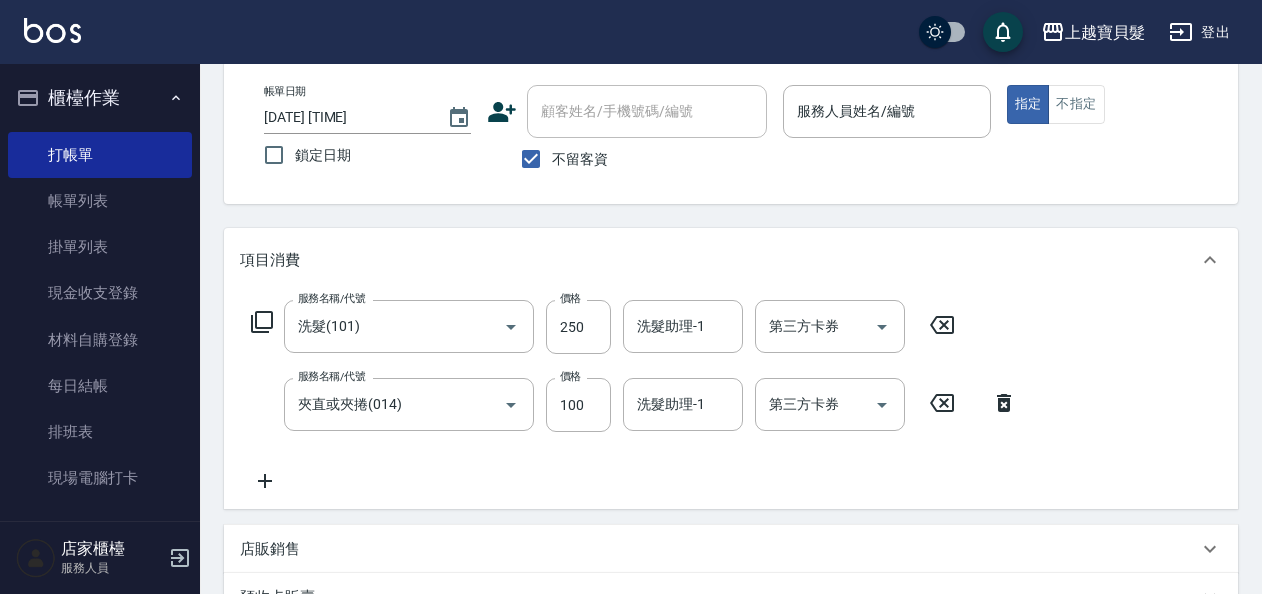 click 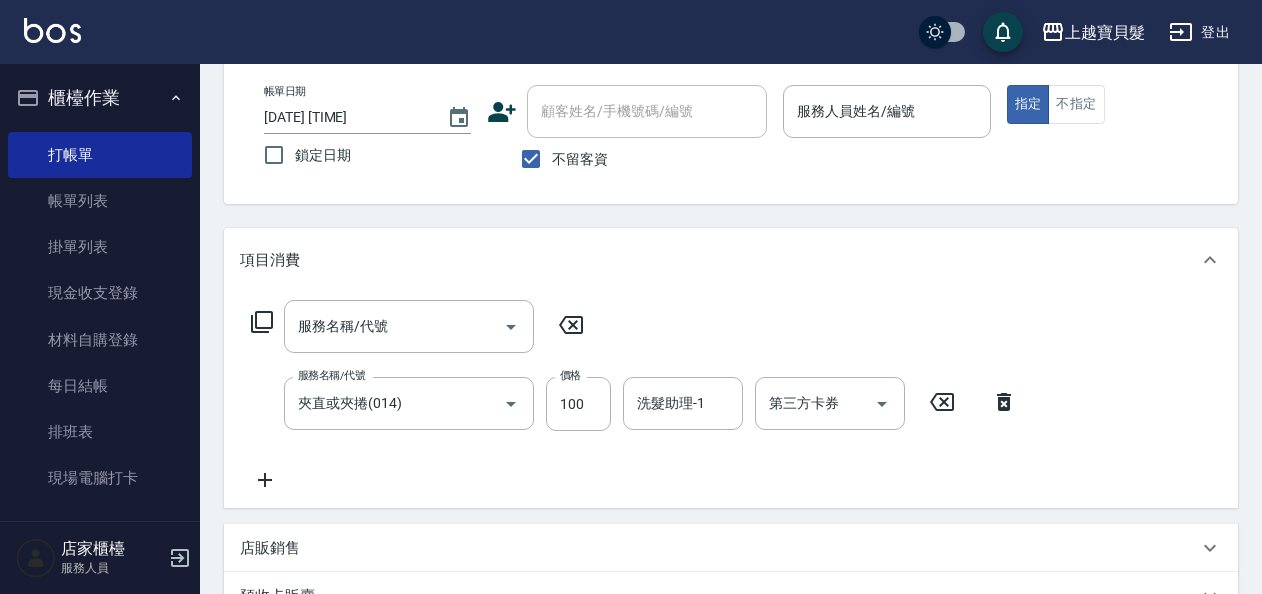 click 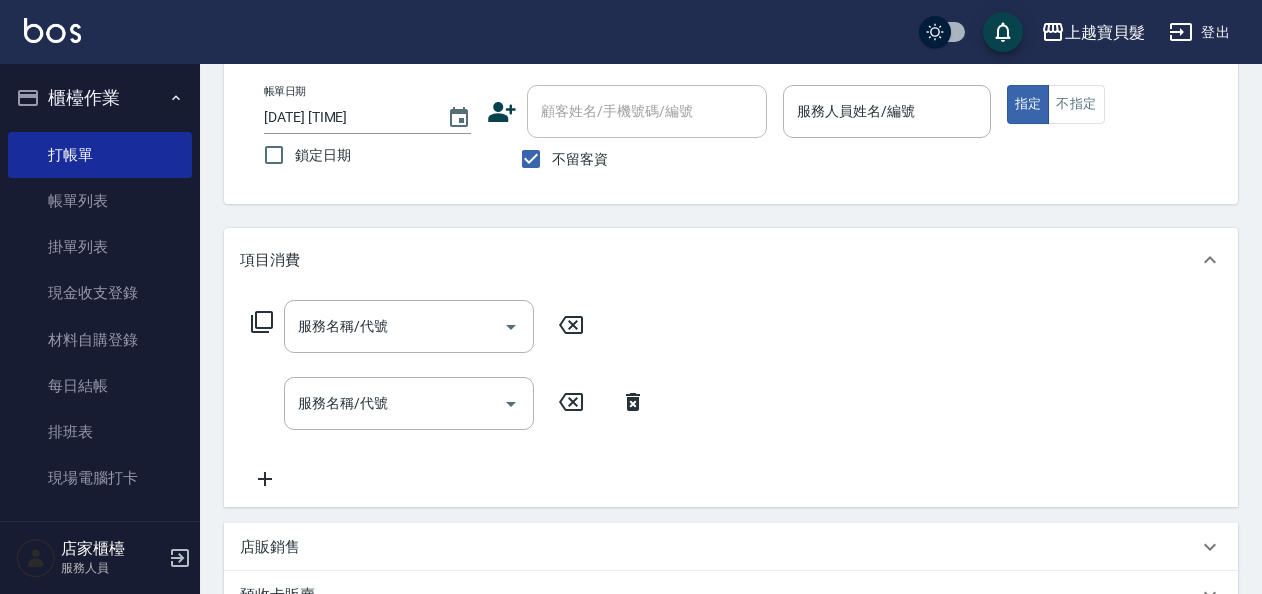 click 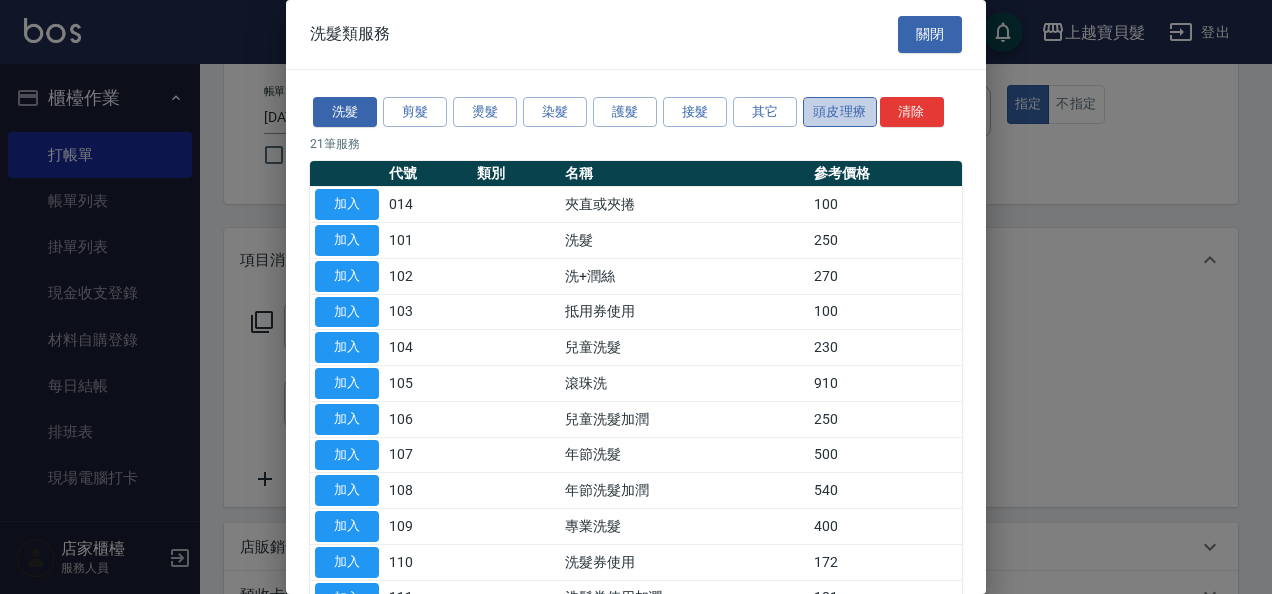 click on "頭皮理療" at bounding box center (840, 112) 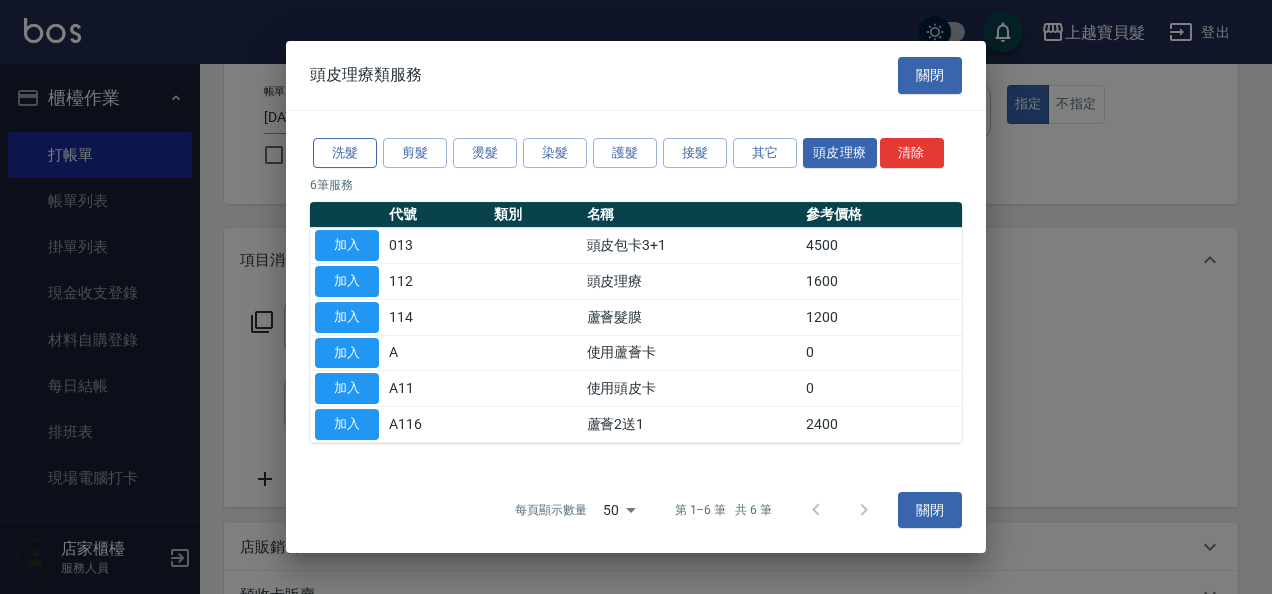 click on "洗髮" at bounding box center [345, 153] 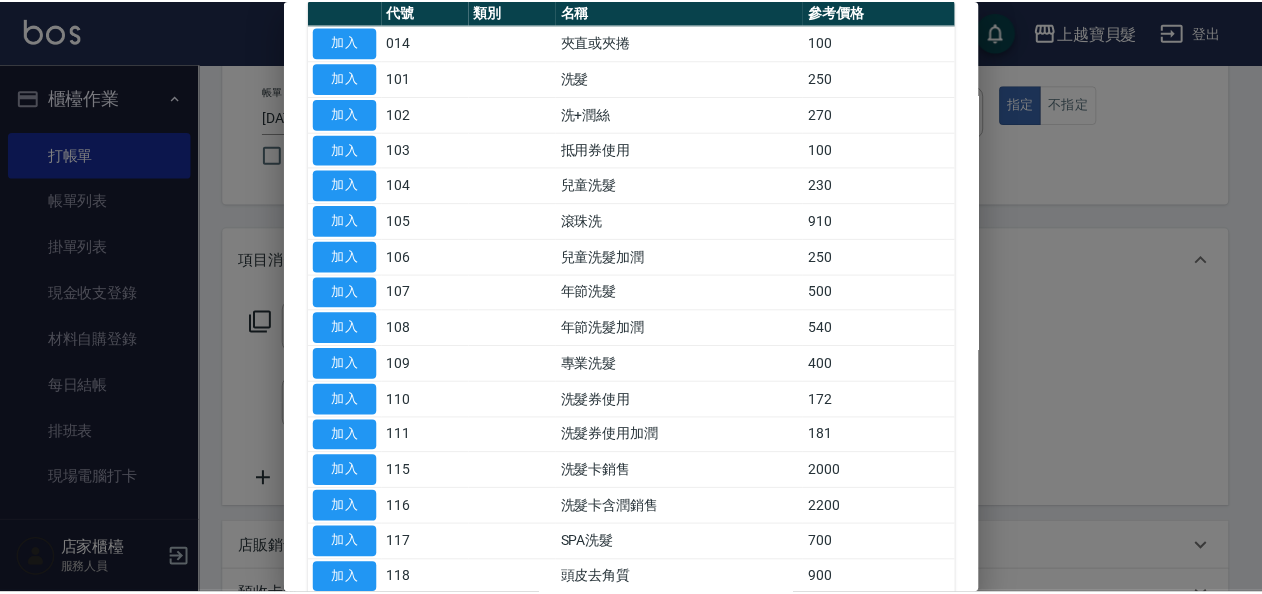 scroll, scrollTop: 446, scrollLeft: 0, axis: vertical 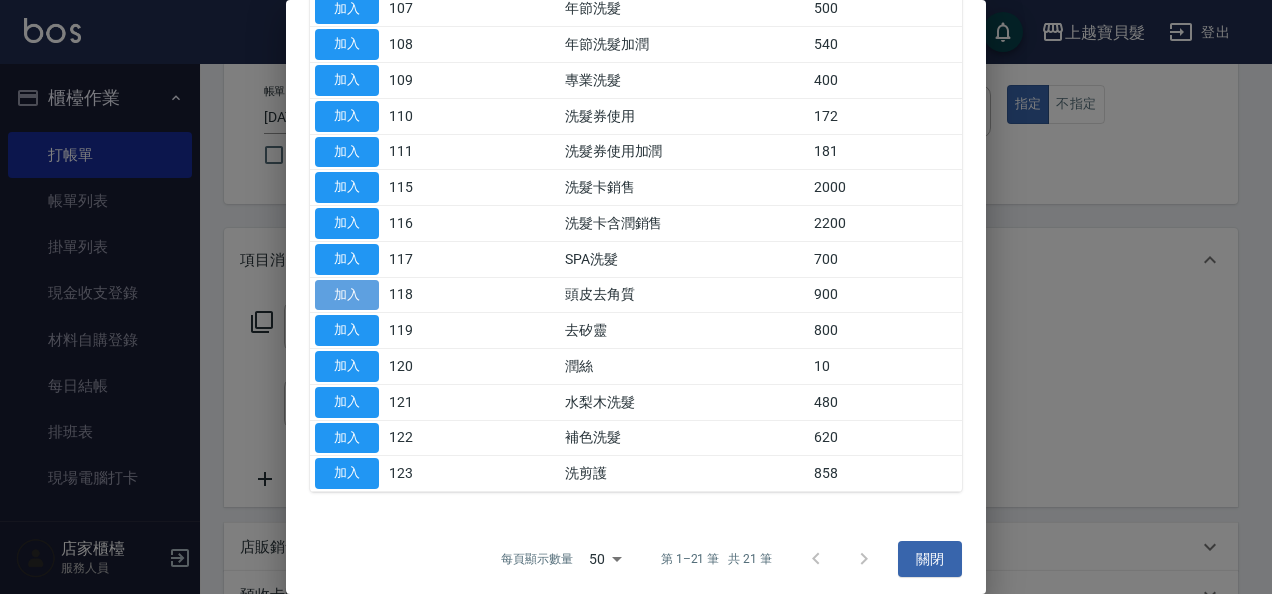 click on "加入" at bounding box center (347, 295) 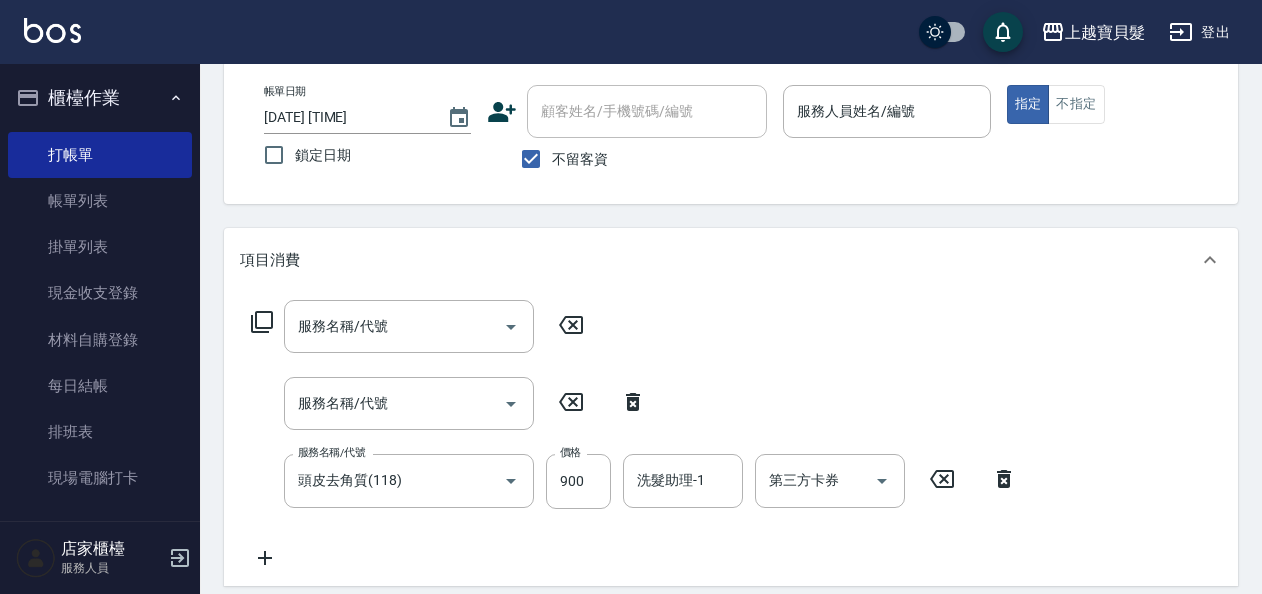 click 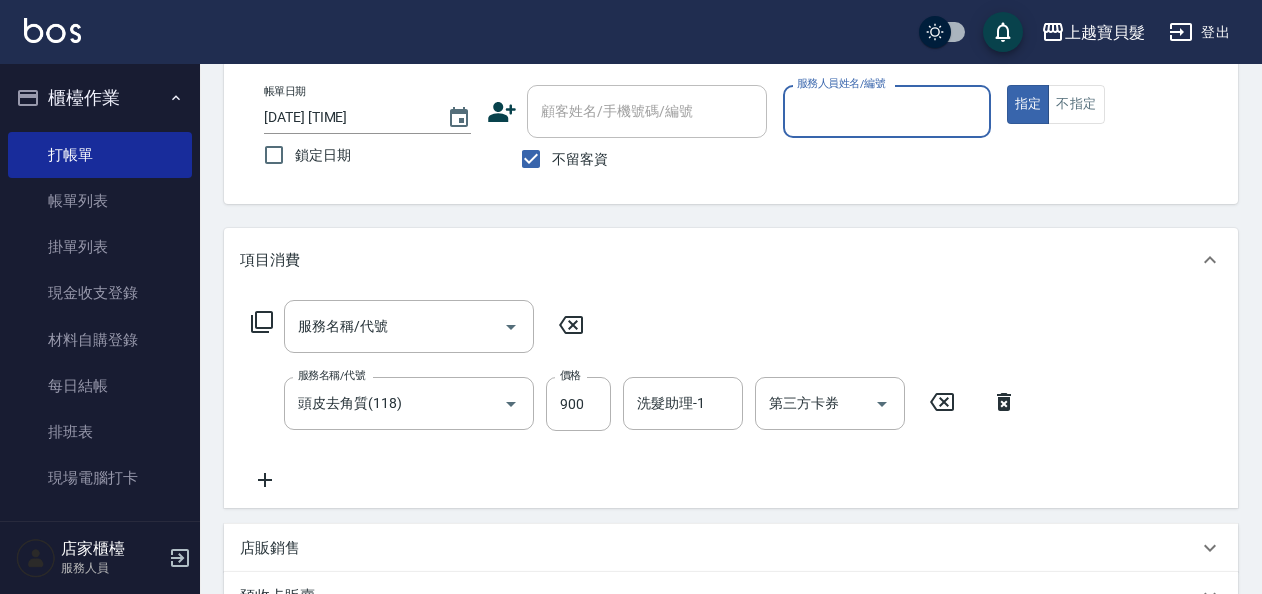 click 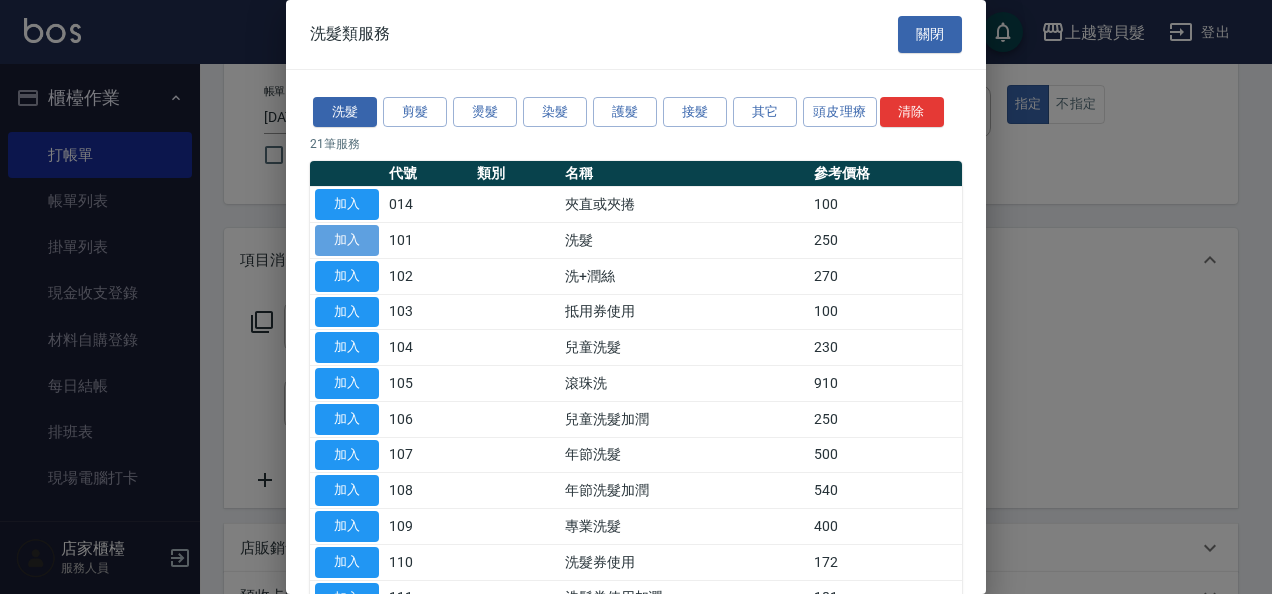 click on "加入" at bounding box center (347, 240) 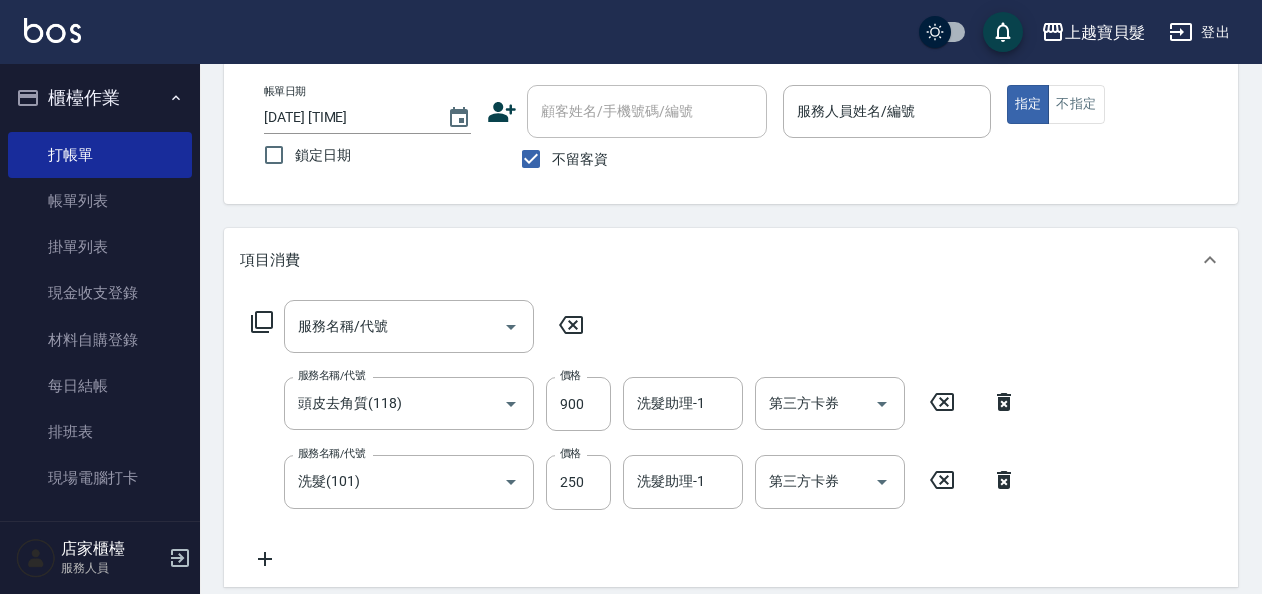 click 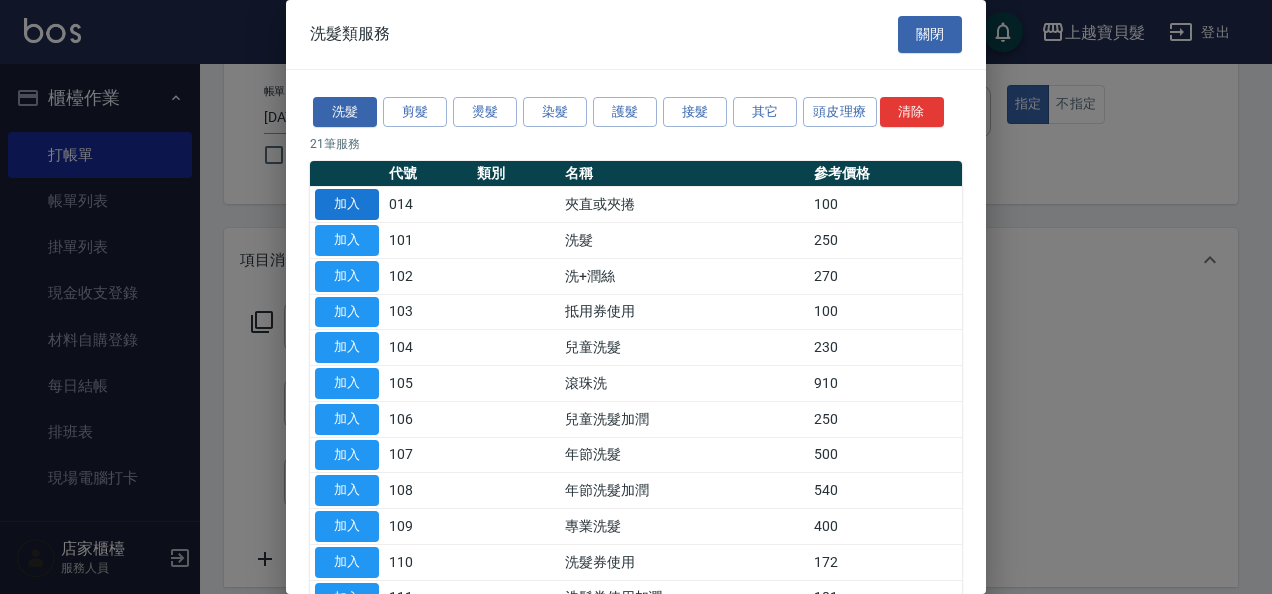 click on "加入" at bounding box center (347, 204) 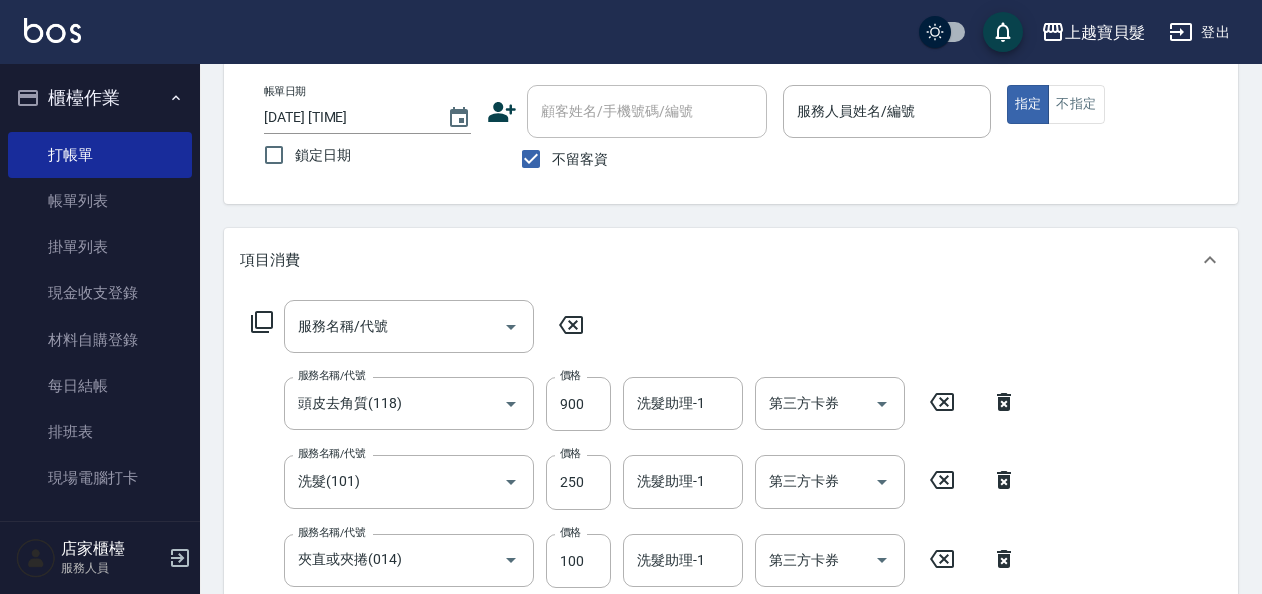 click 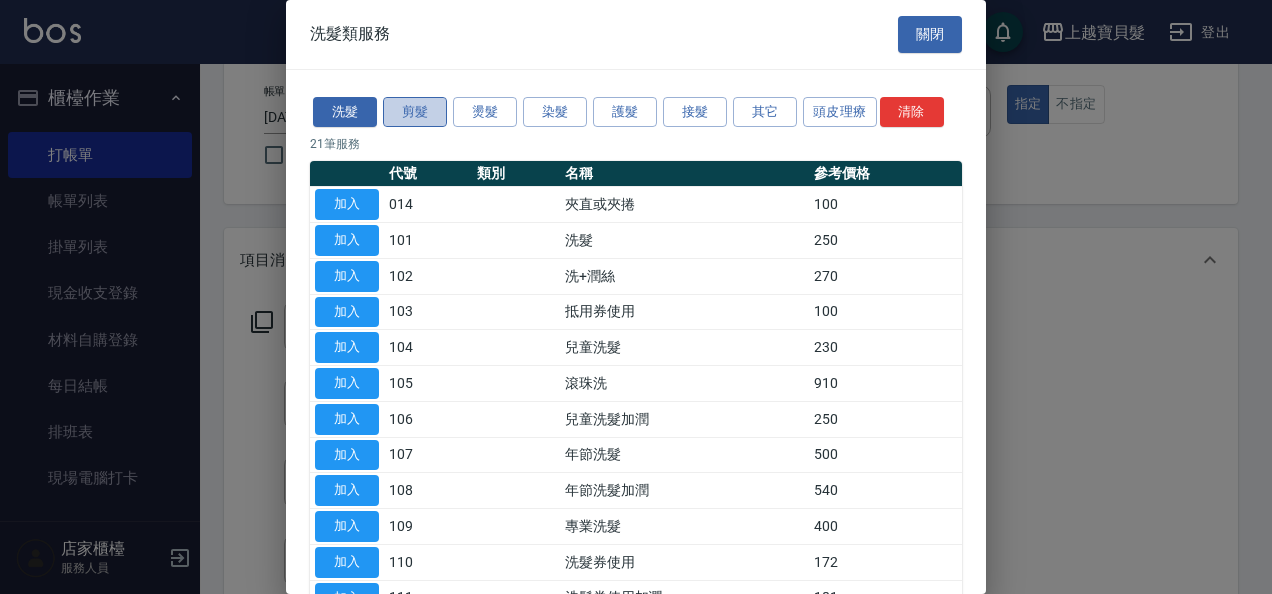 click on "剪髮" at bounding box center (415, 112) 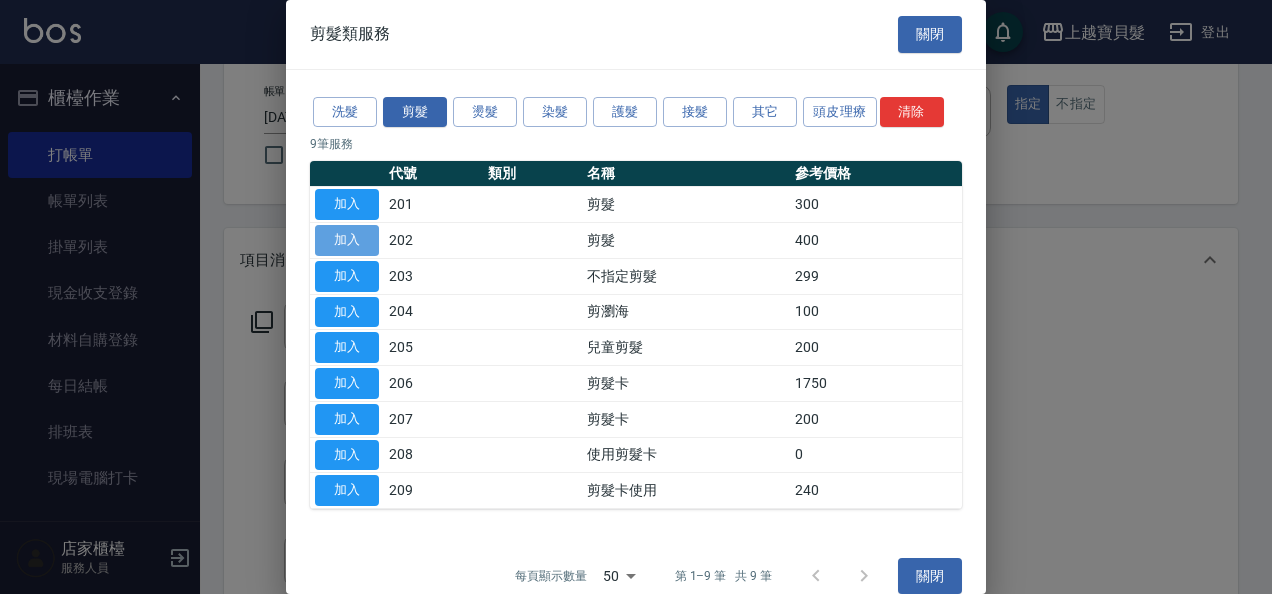 click on "加入" at bounding box center (347, 240) 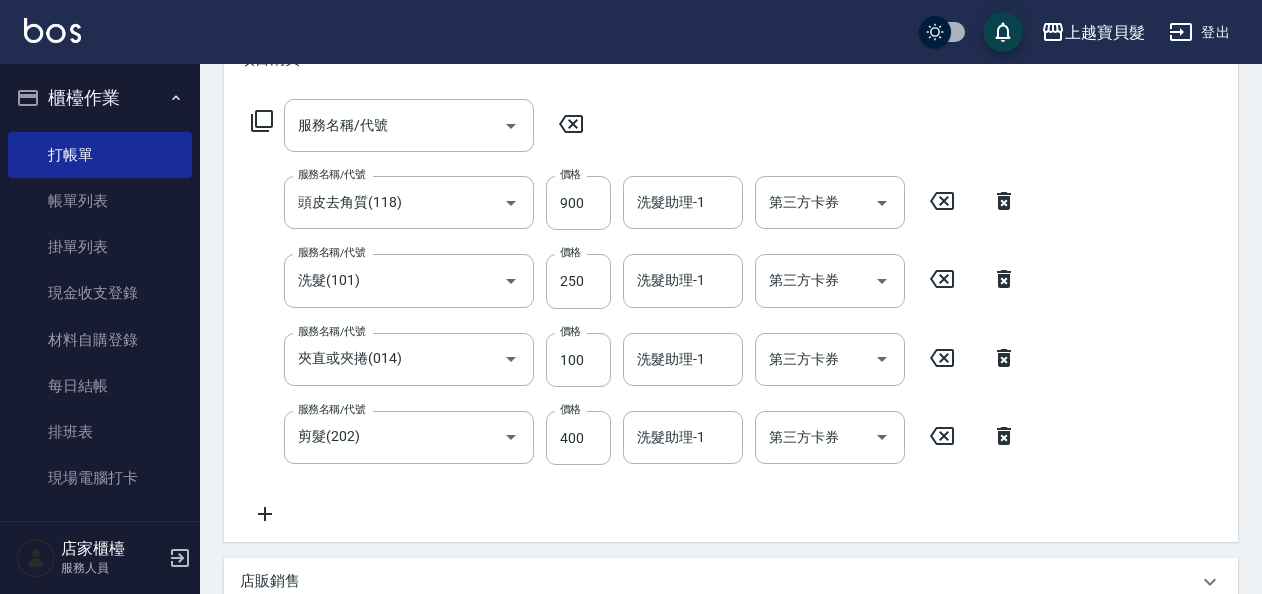 scroll, scrollTop: 100, scrollLeft: 0, axis: vertical 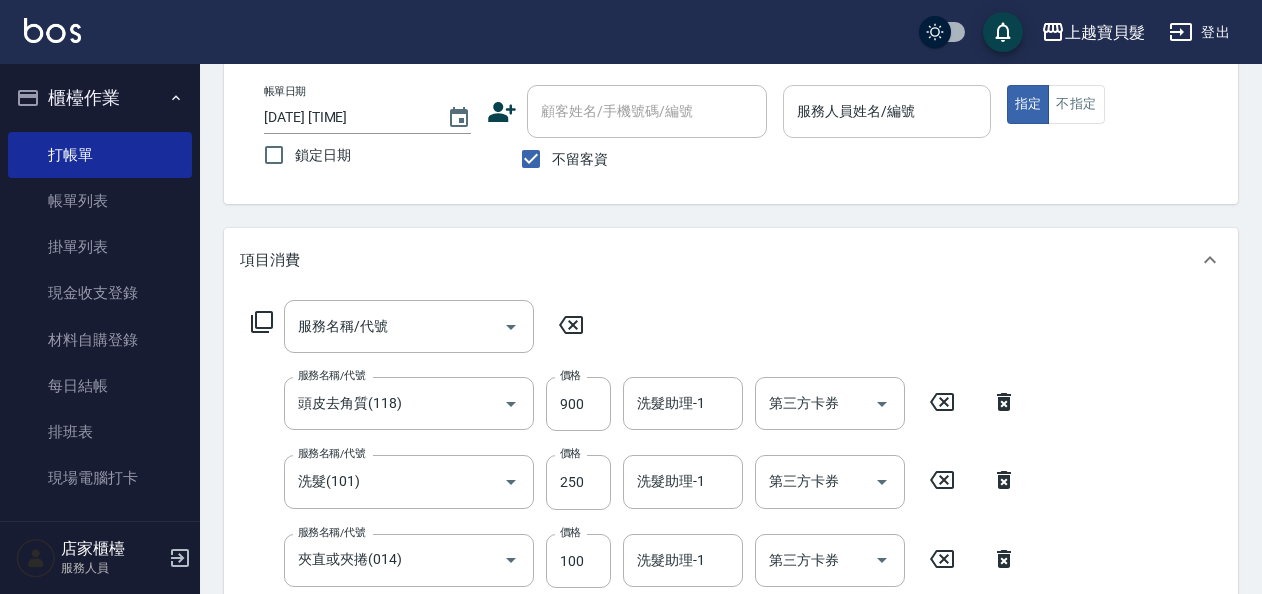 click on "服務人員姓名/編號" at bounding box center (886, 111) 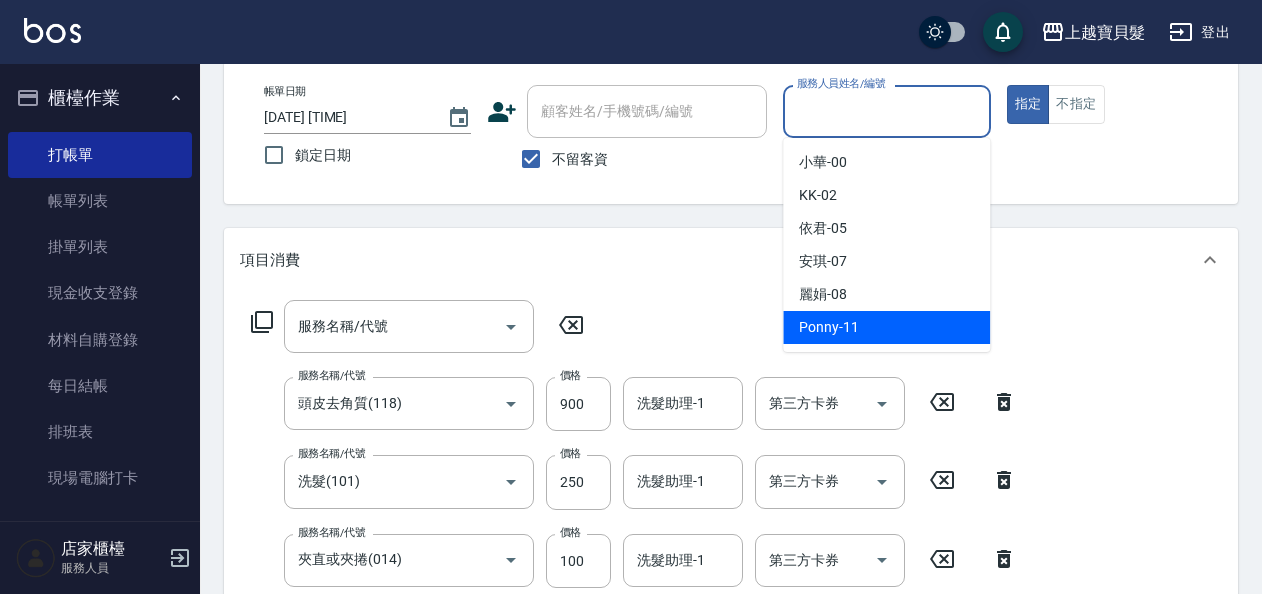 click on "Ponny -11" at bounding box center [886, 327] 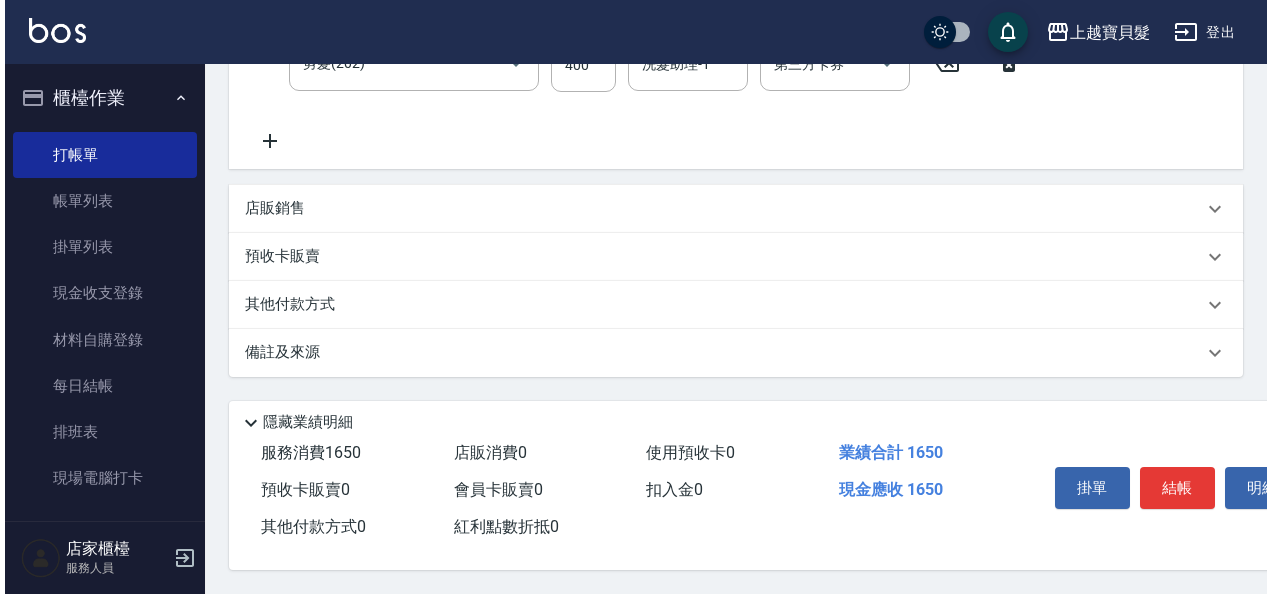 scroll, scrollTop: 680, scrollLeft: 0, axis: vertical 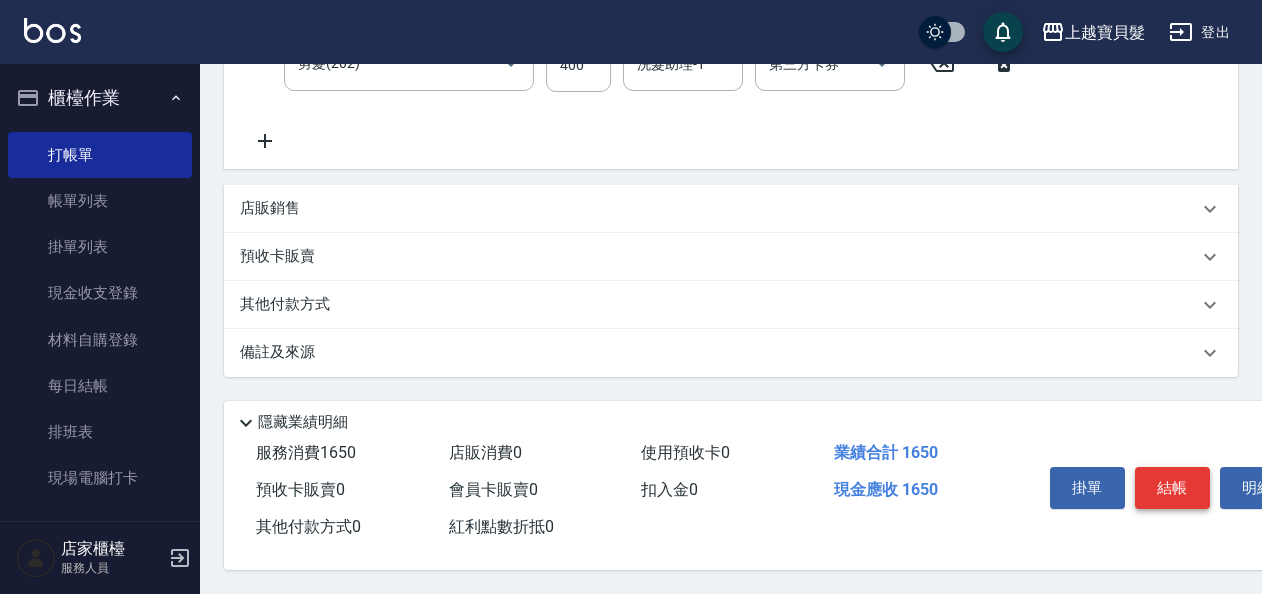click on "結帳" at bounding box center [1172, 488] 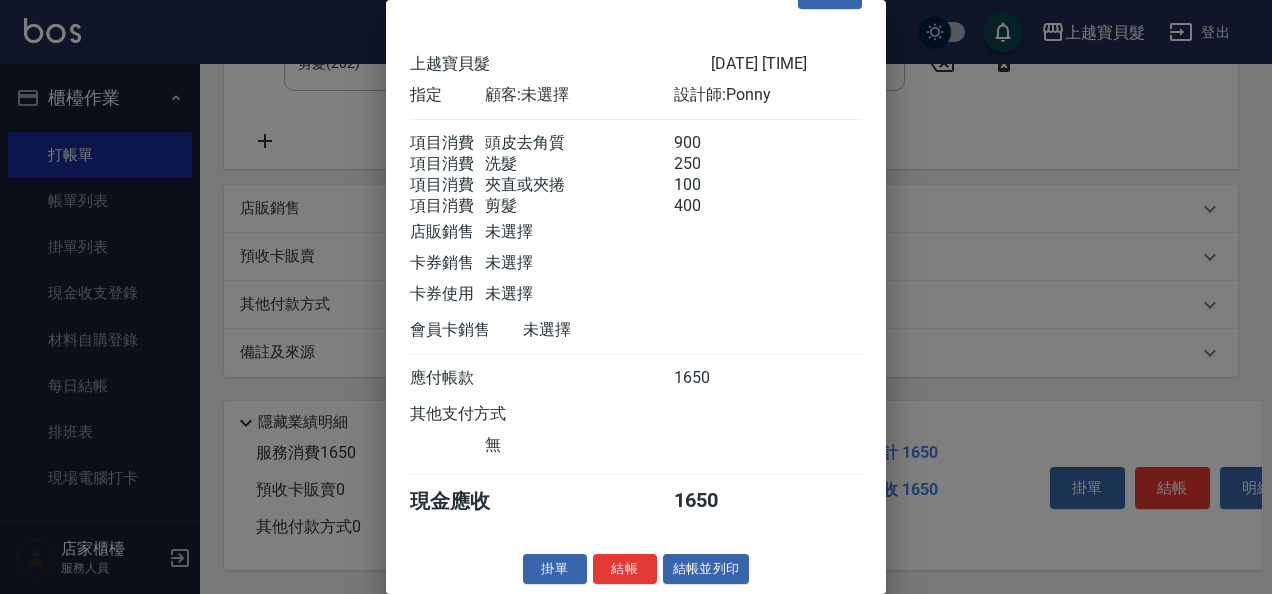 scroll, scrollTop: 75, scrollLeft: 0, axis: vertical 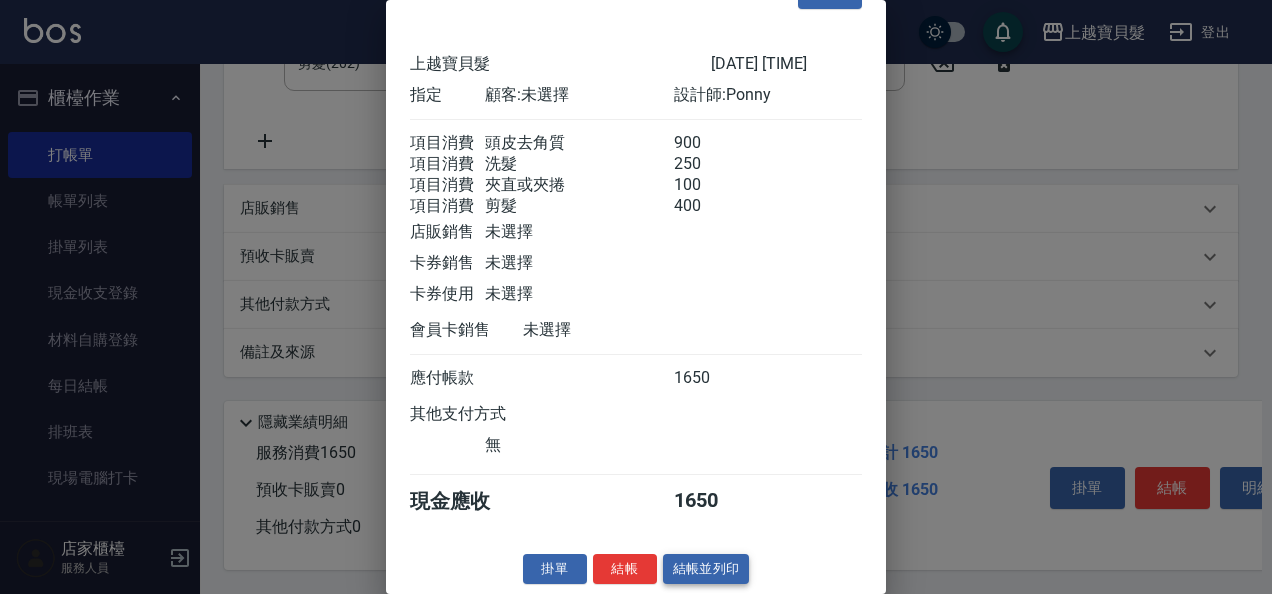 click on "結帳並列印" at bounding box center (706, 569) 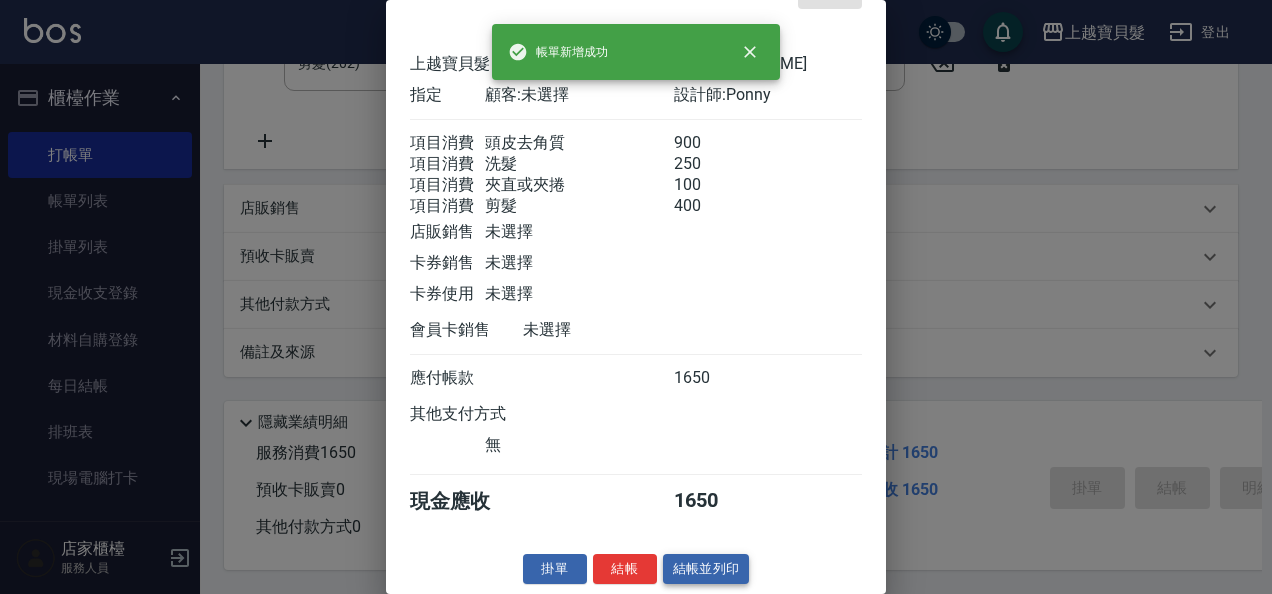 type on "[DATE] [TIME]" 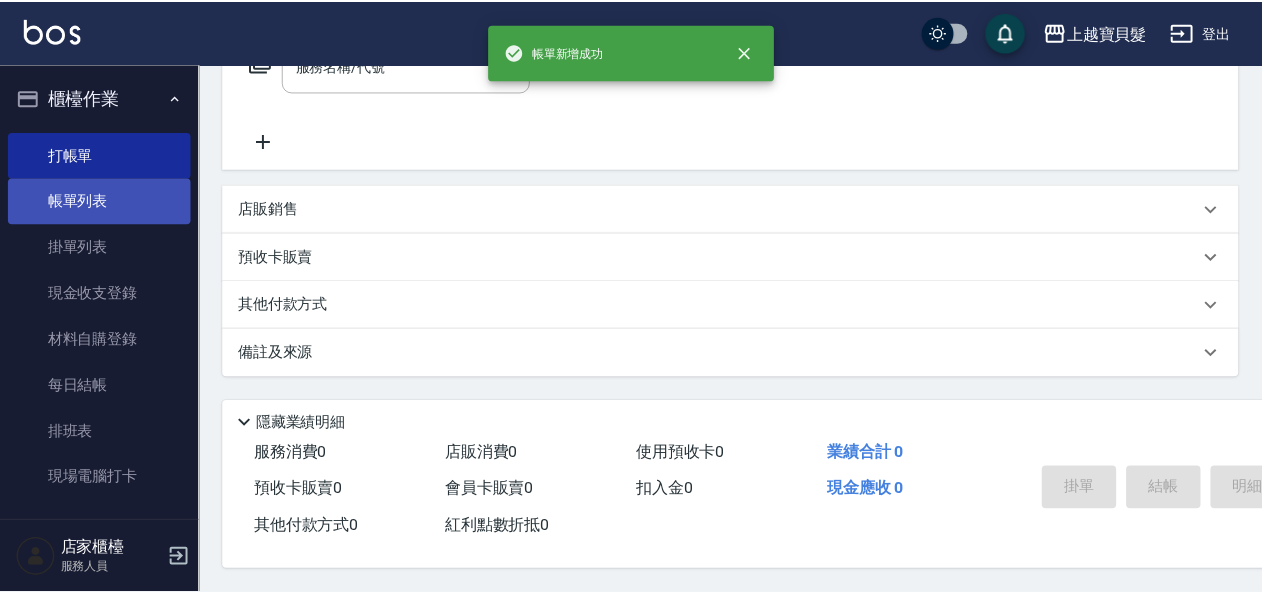 scroll, scrollTop: 0, scrollLeft: 0, axis: both 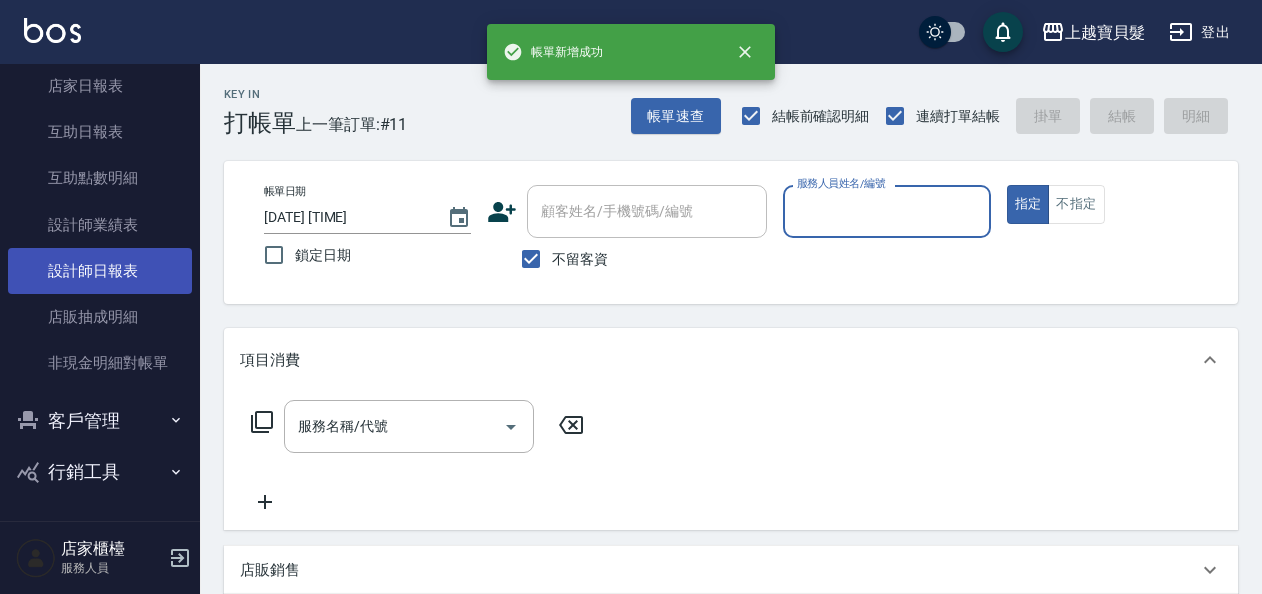 click on "設計師日報表" at bounding box center (100, 271) 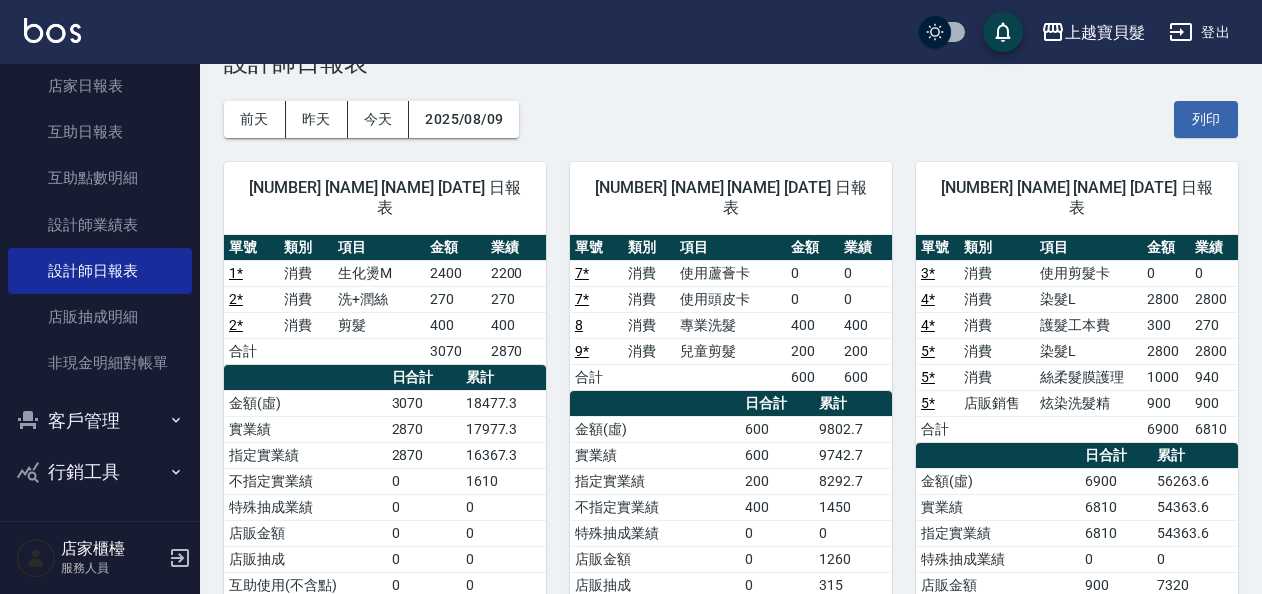 scroll, scrollTop: 100, scrollLeft: 0, axis: vertical 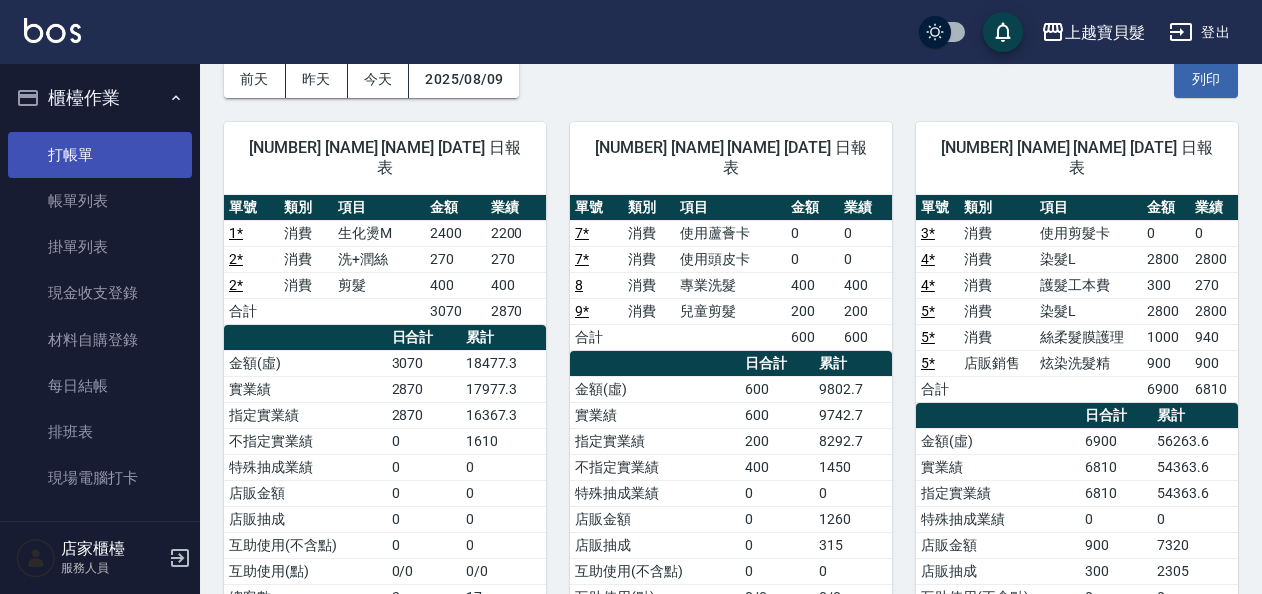 click on "打帳單" at bounding box center (100, 155) 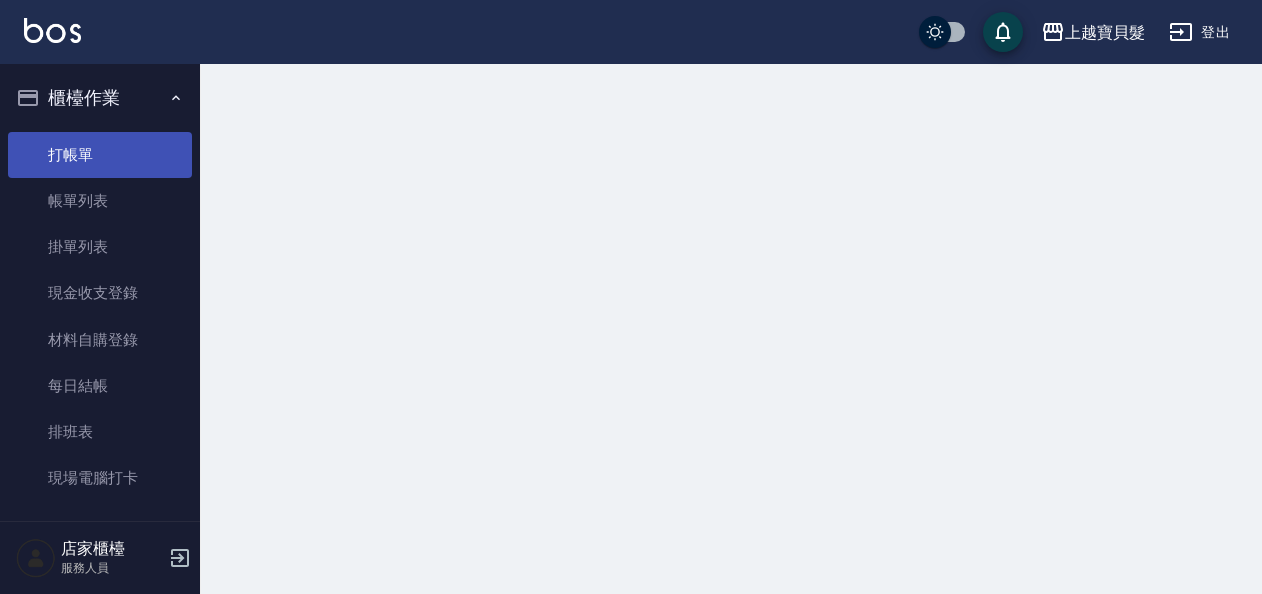 scroll, scrollTop: 0, scrollLeft: 0, axis: both 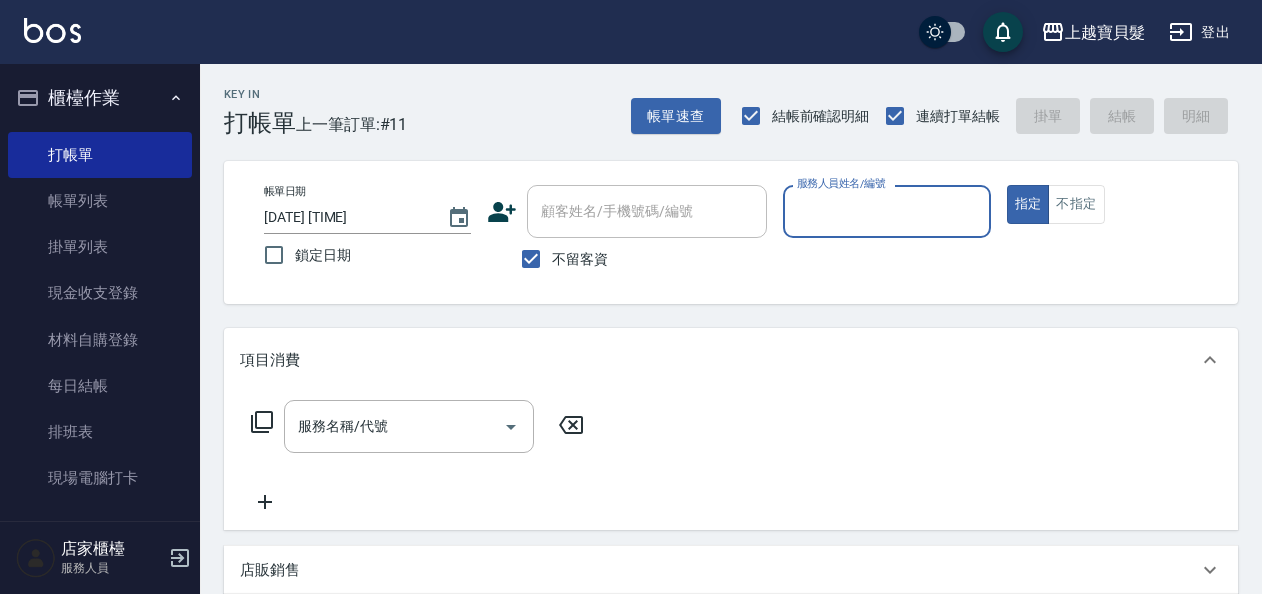 drag, startPoint x: 830, startPoint y: 193, endPoint x: 824, endPoint y: 232, distance: 39.45884 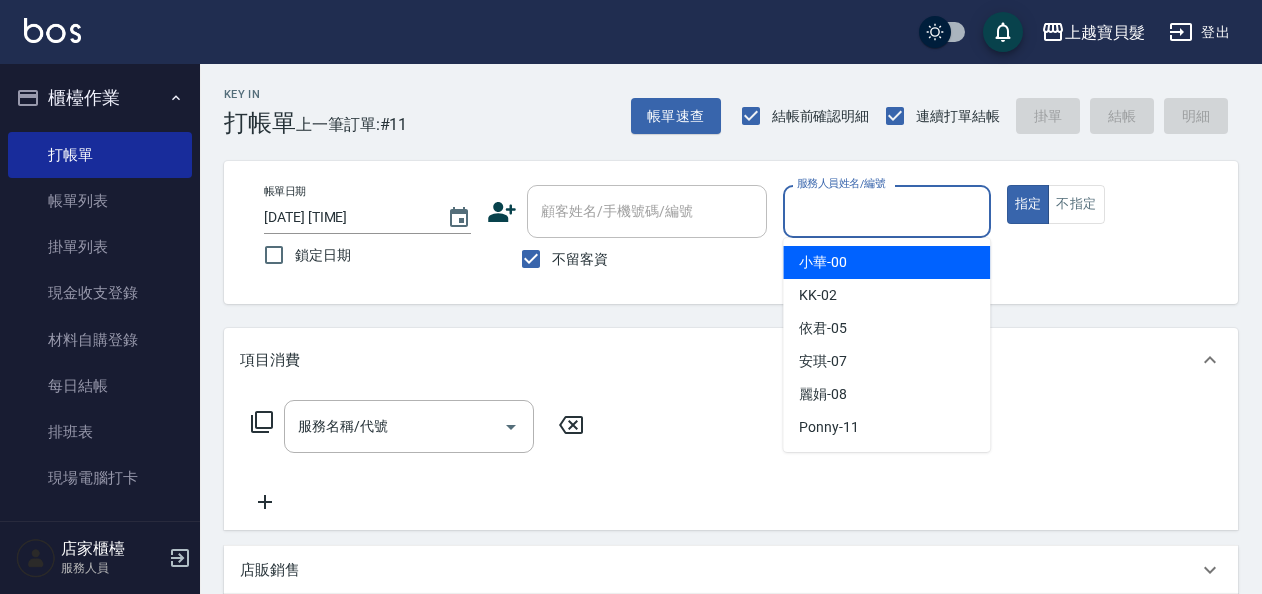 click on "小華 -00" at bounding box center [823, 262] 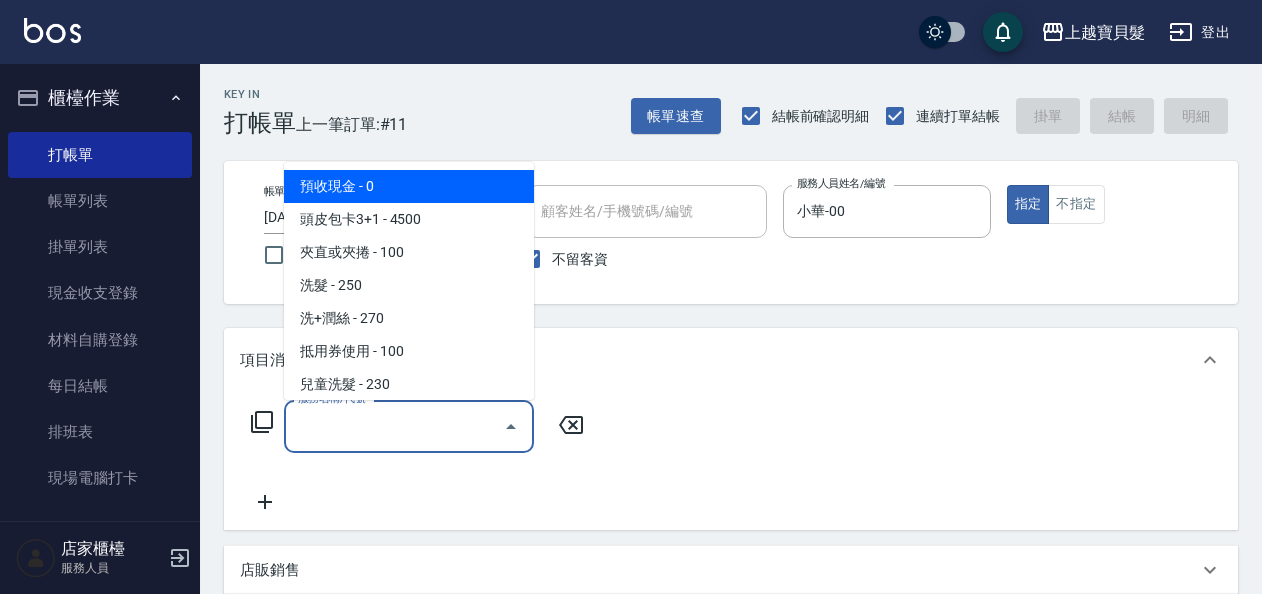 click on "服務名稱/代號" at bounding box center (394, 426) 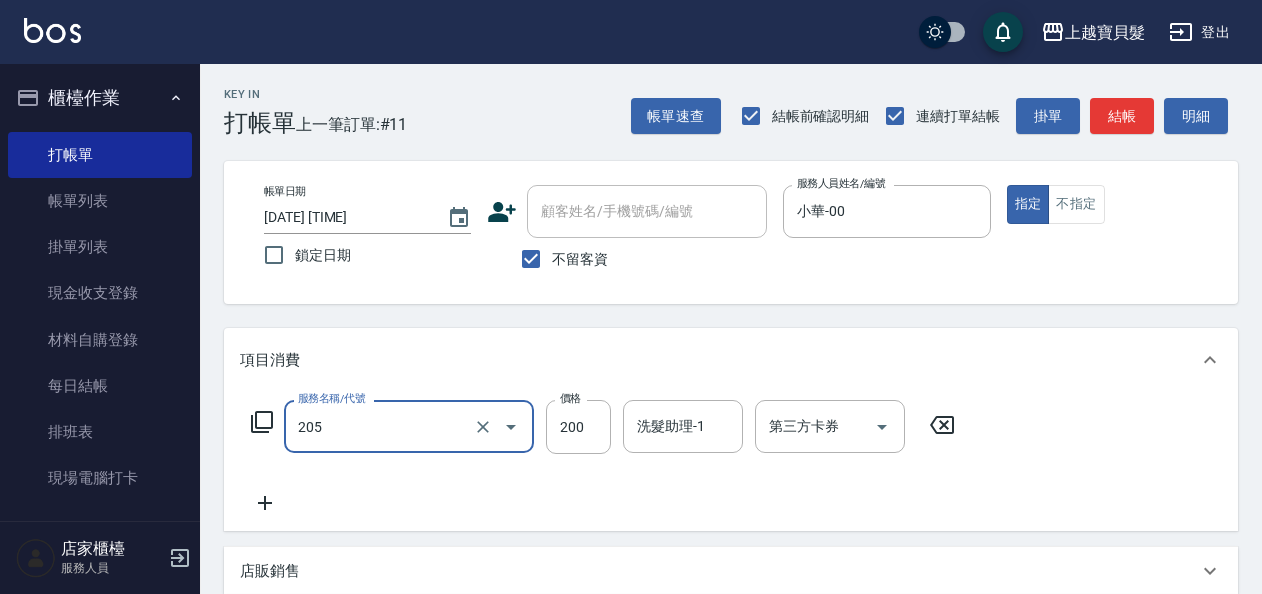 type on "兒童剪髮(205)" 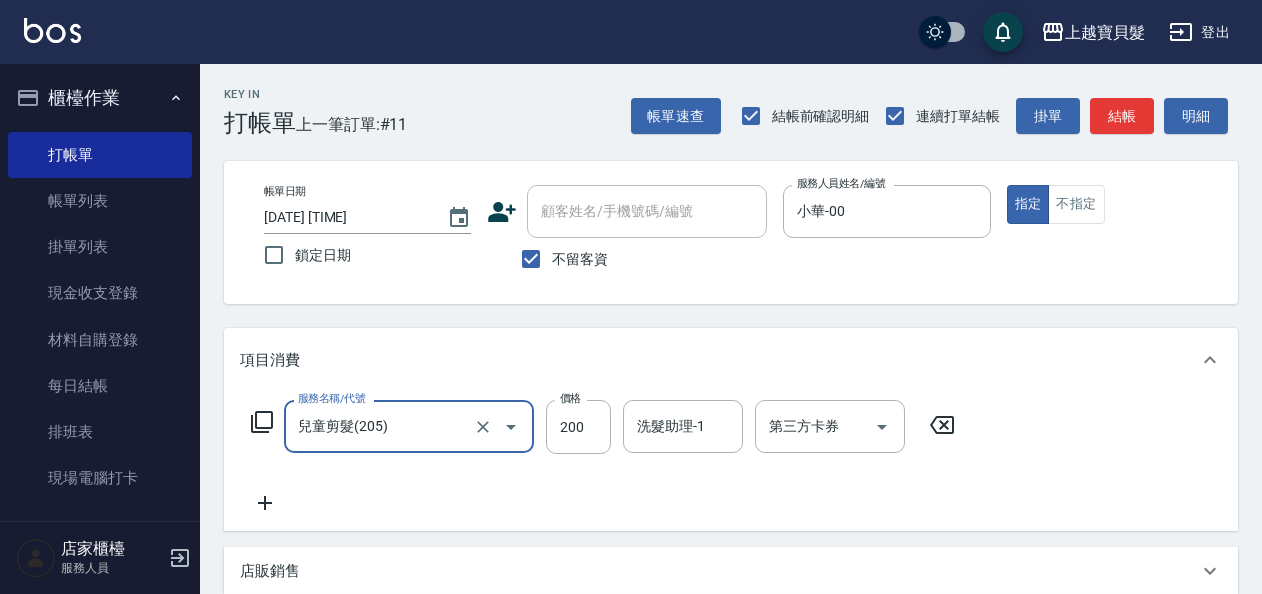 click on "服務名稱/代號 兒童剪髮(205) 服務名稱/代號 價格 200 價格 洗髮助理-1 洗髮助理-1 第三方卡券 第三方卡券" at bounding box center (731, 461) 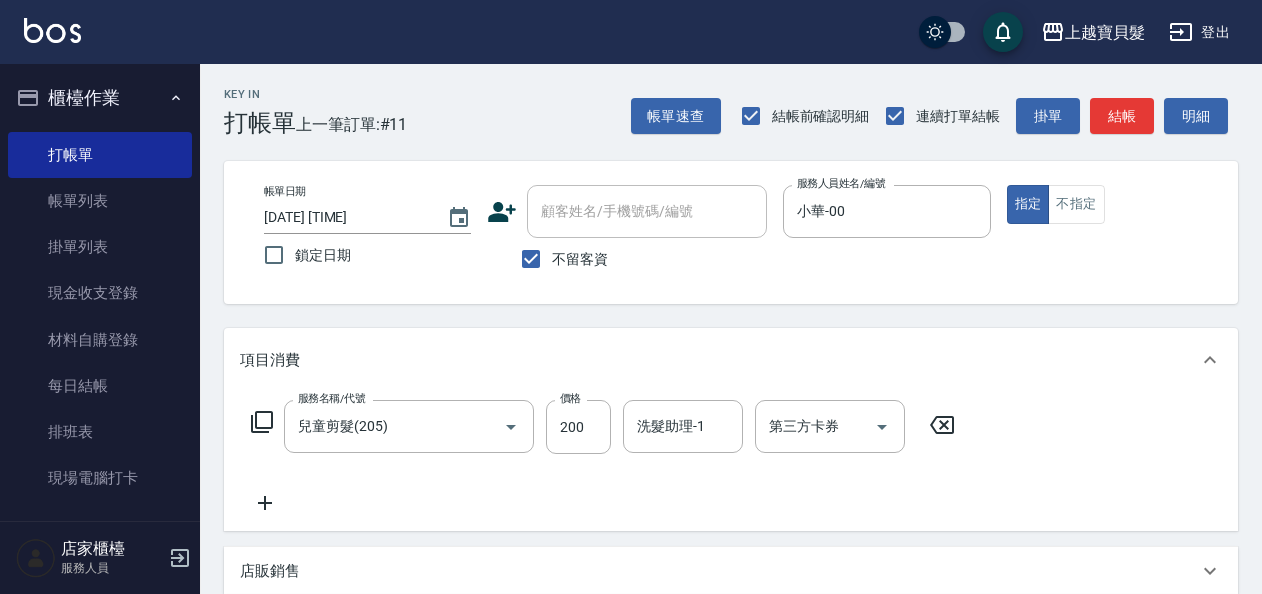 click 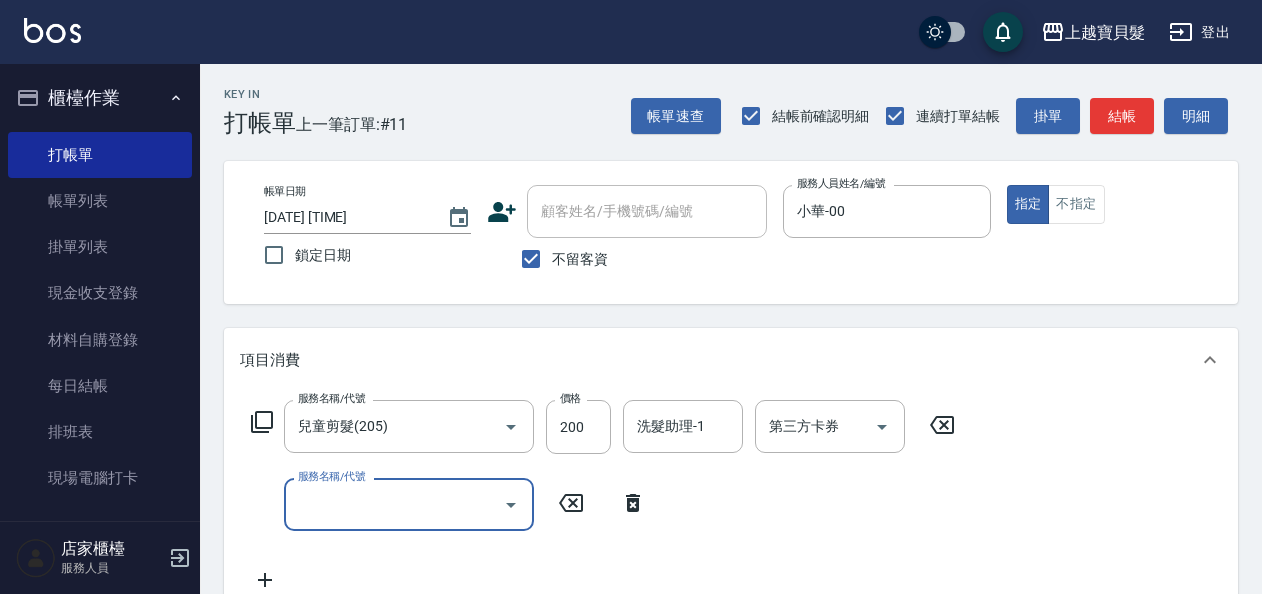 click on "服務名稱/代號" at bounding box center [394, 504] 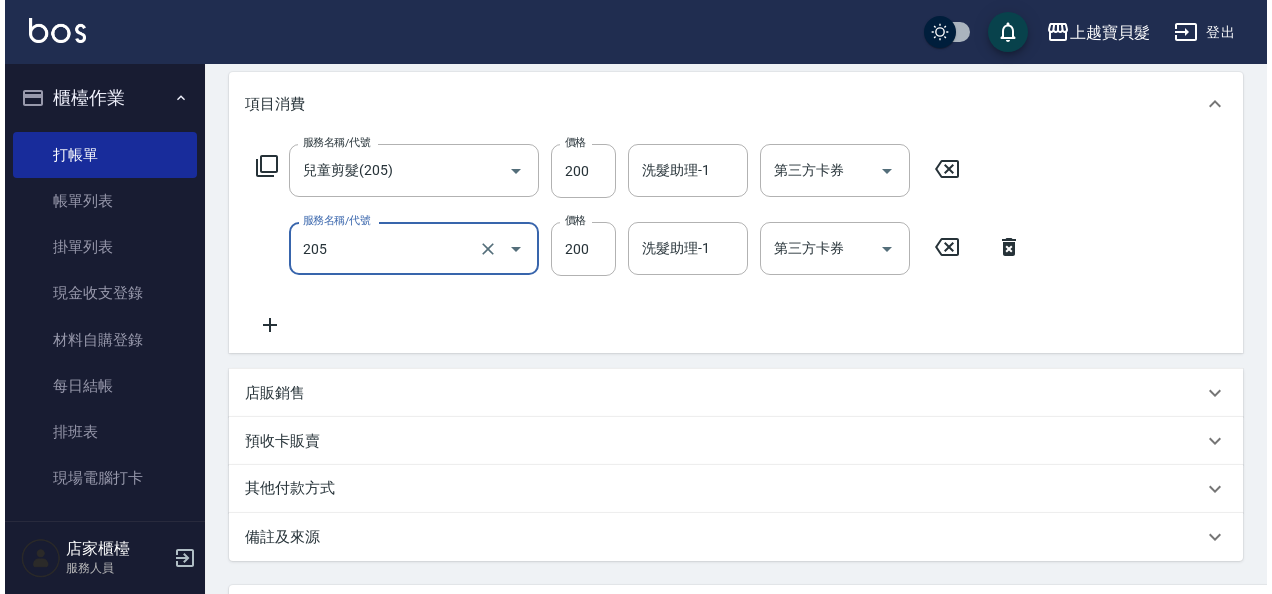 scroll, scrollTop: 447, scrollLeft: 0, axis: vertical 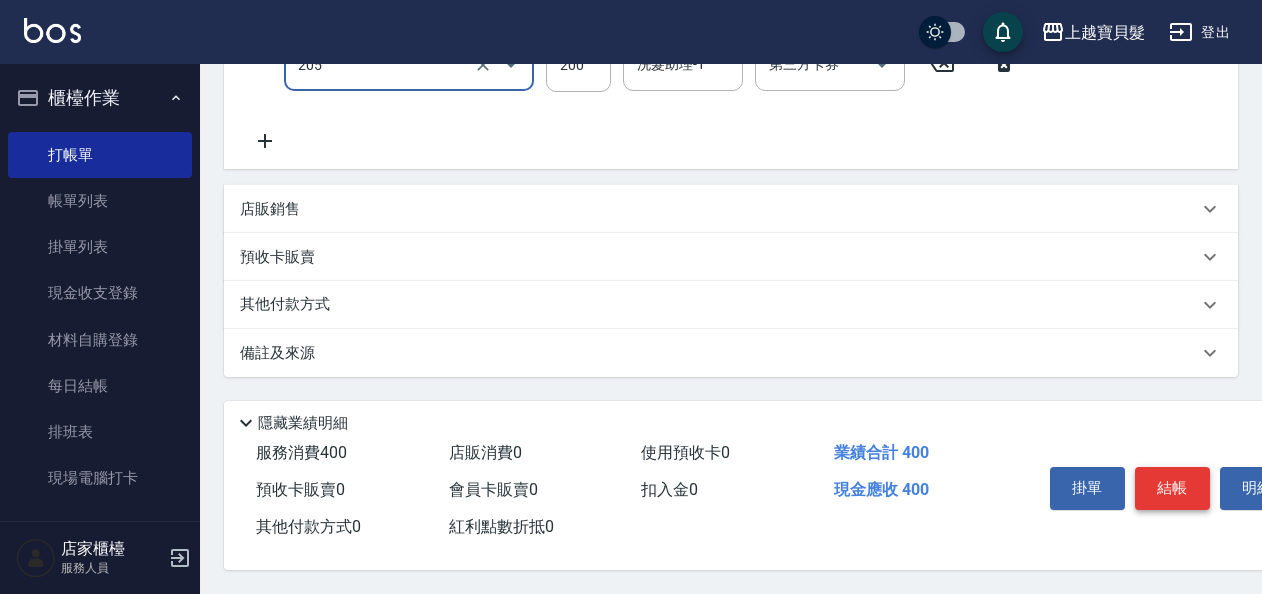 type on "兒童剪髮(205)" 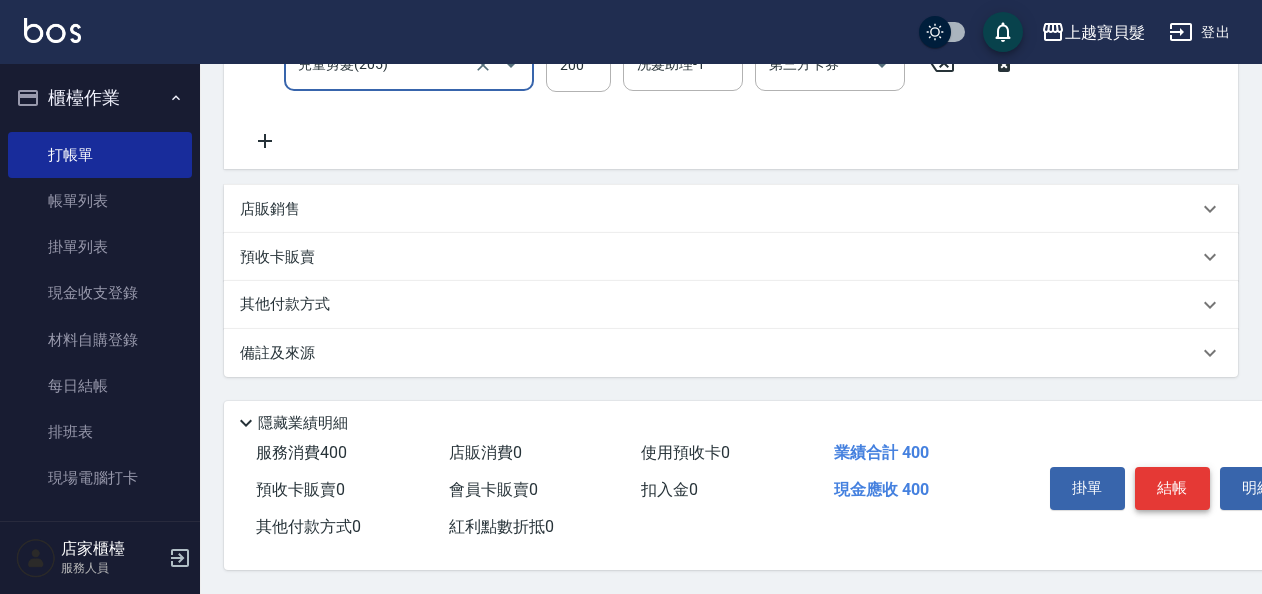 click on "結帳" at bounding box center [1172, 488] 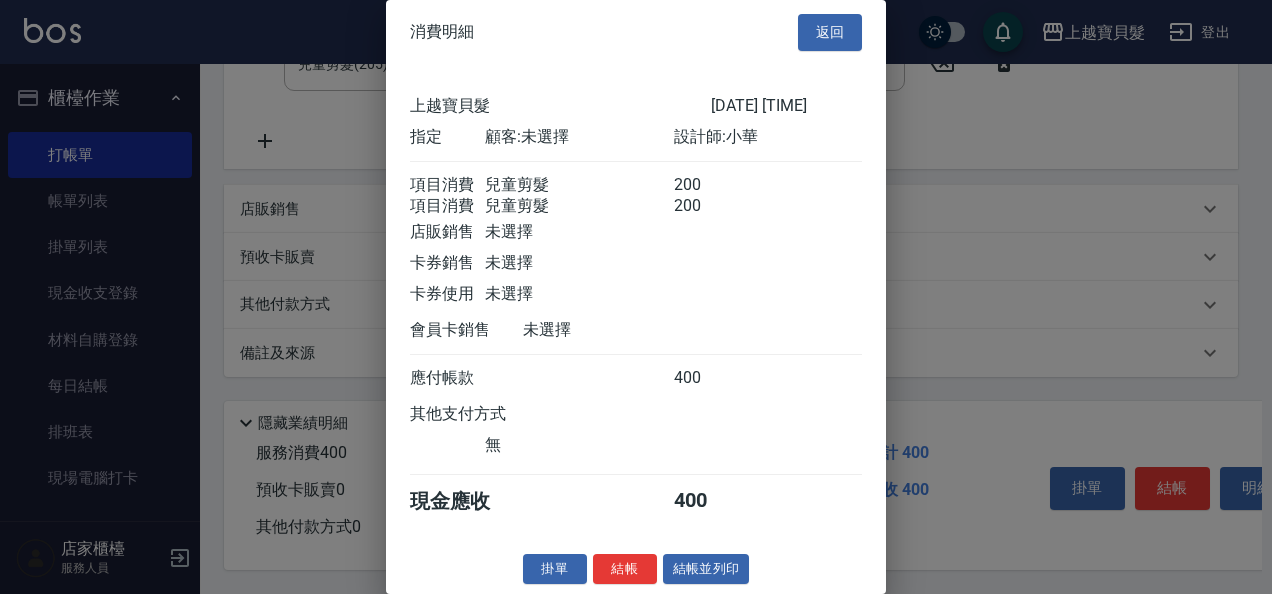 scroll, scrollTop: 28, scrollLeft: 0, axis: vertical 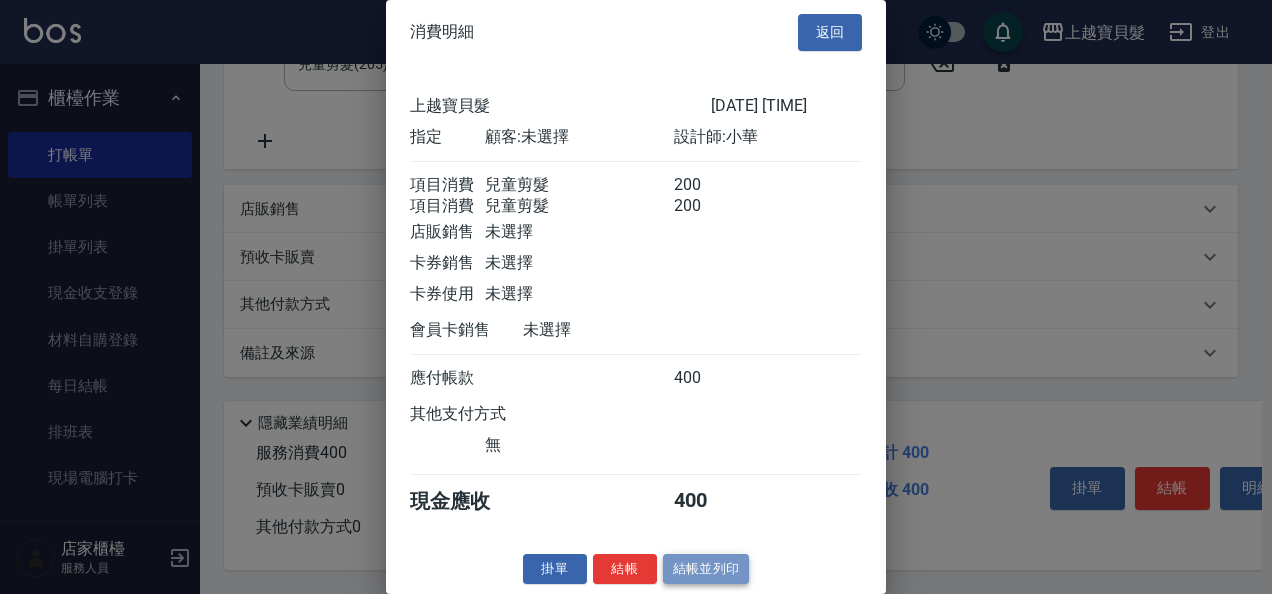 click on "結帳並列印" at bounding box center (706, 569) 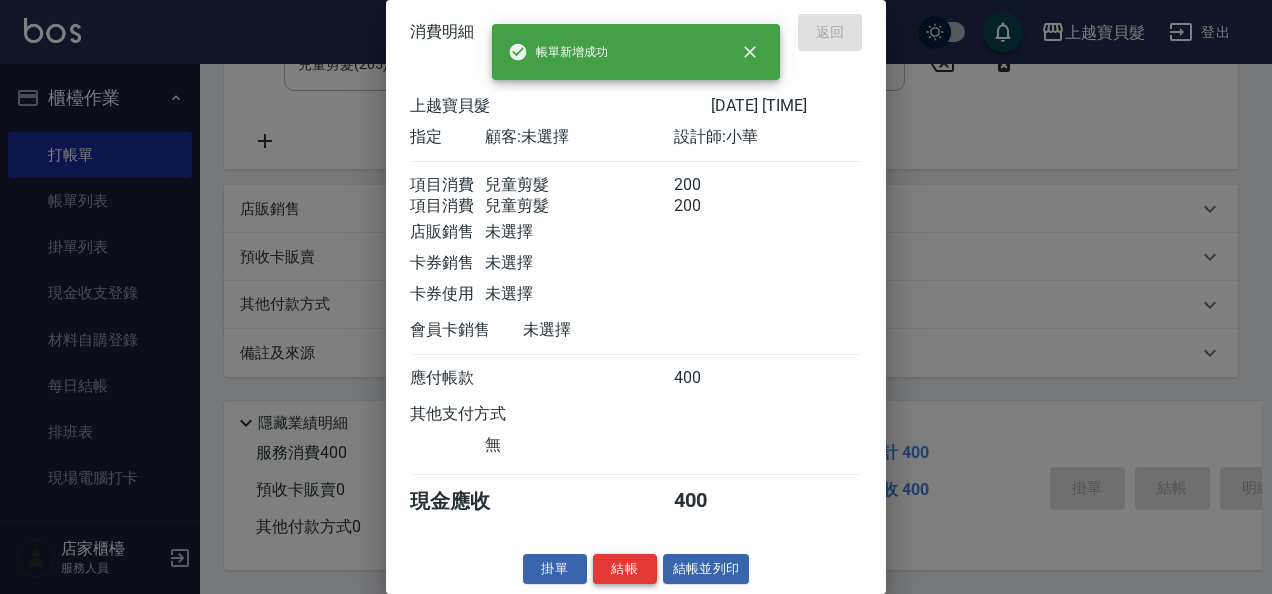type on "[DATE] [TIME]" 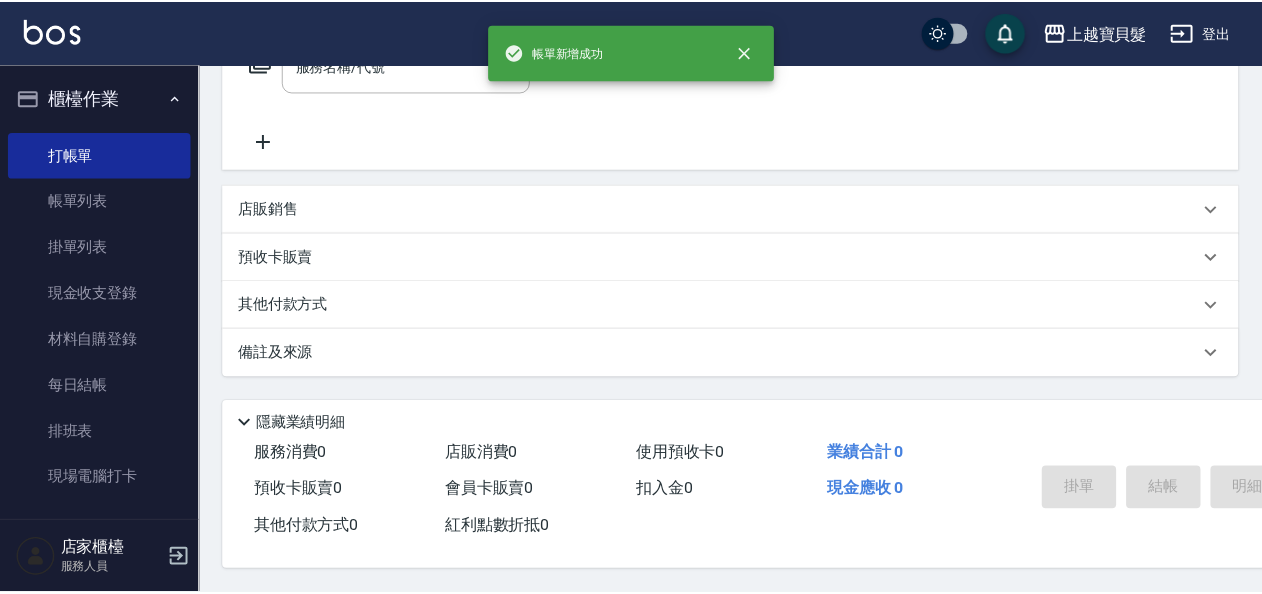 scroll, scrollTop: 0, scrollLeft: 0, axis: both 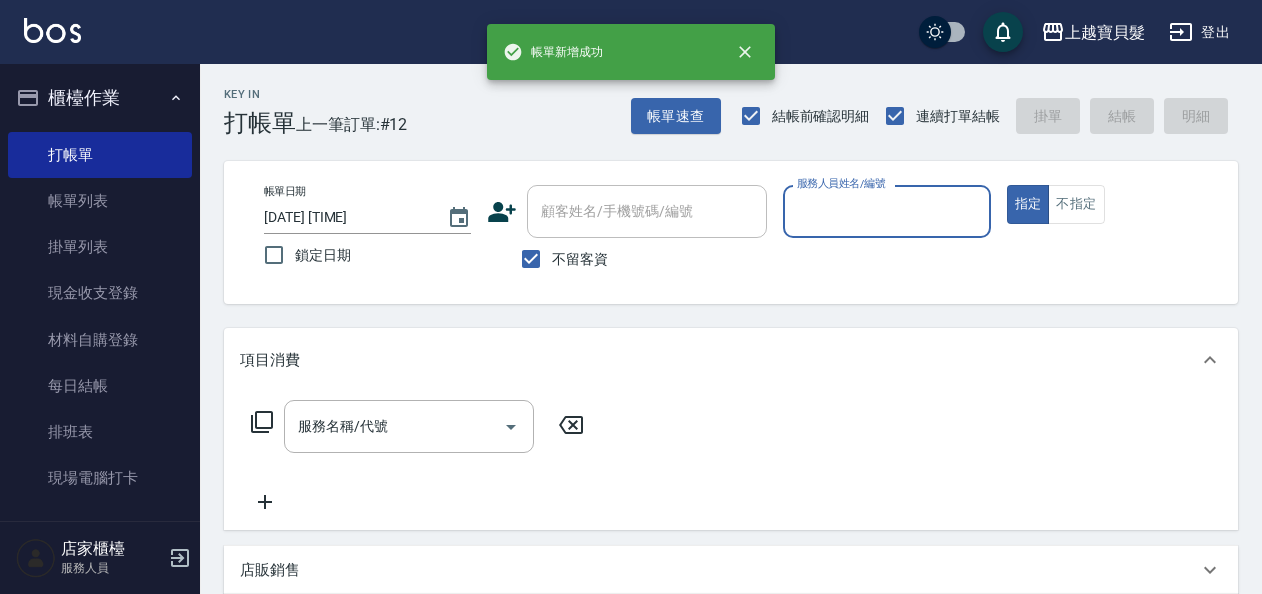 click on "服務人員姓名/編號" at bounding box center [886, 211] 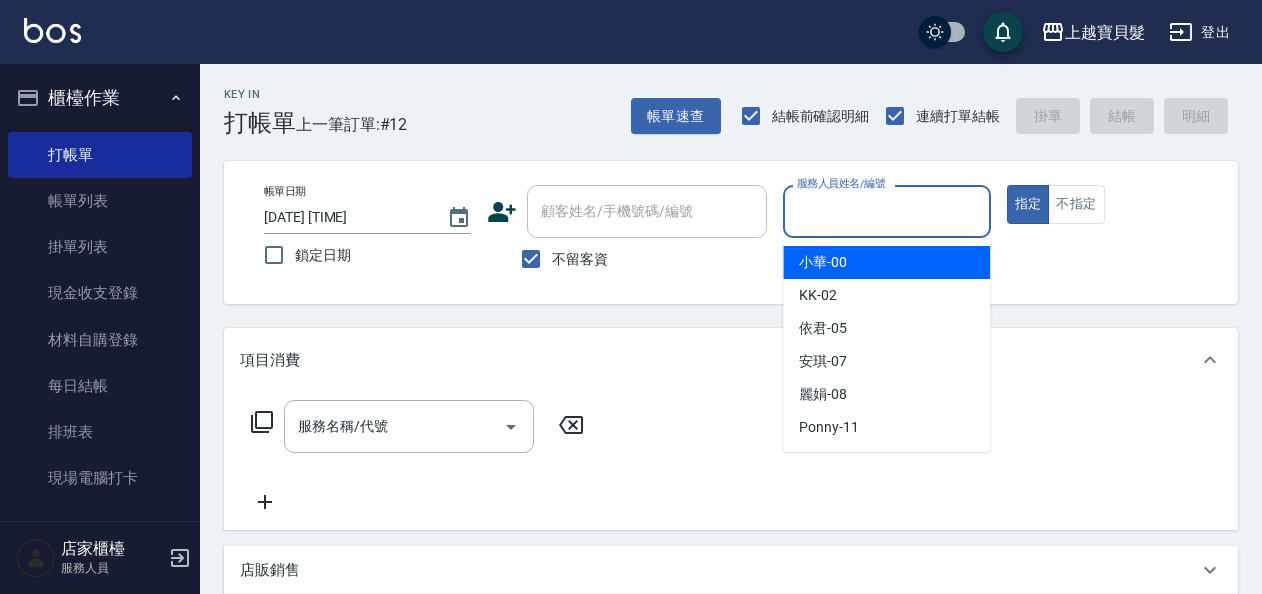 click on "小華 -00" at bounding box center (886, 262) 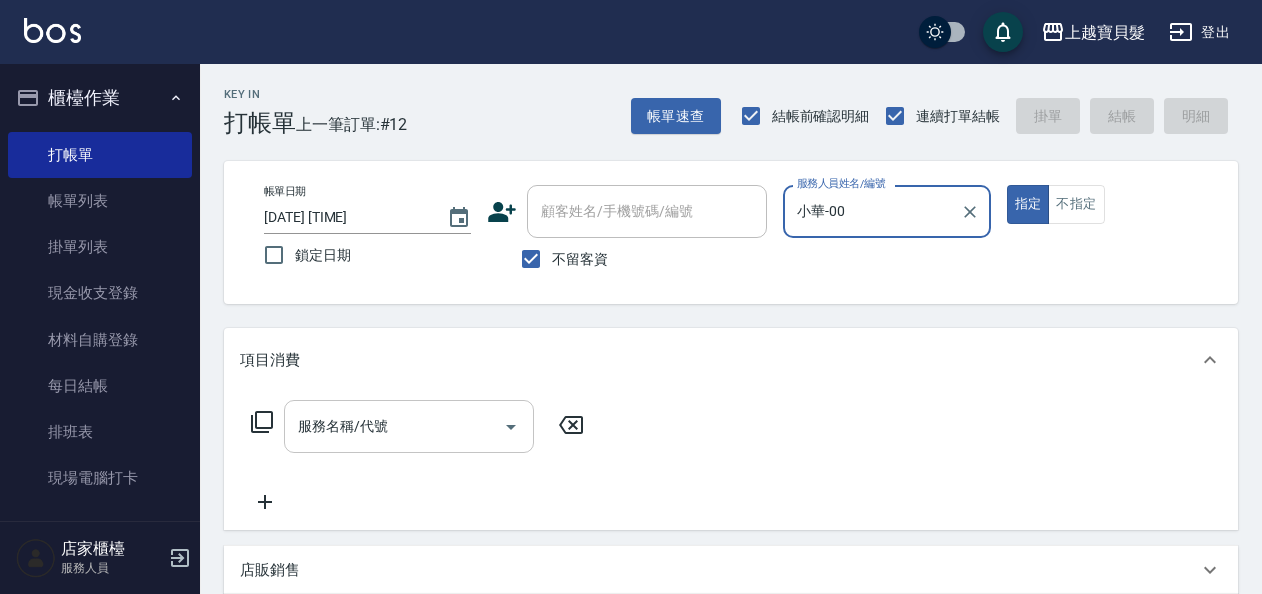 click on "服務名稱/代號" at bounding box center (394, 426) 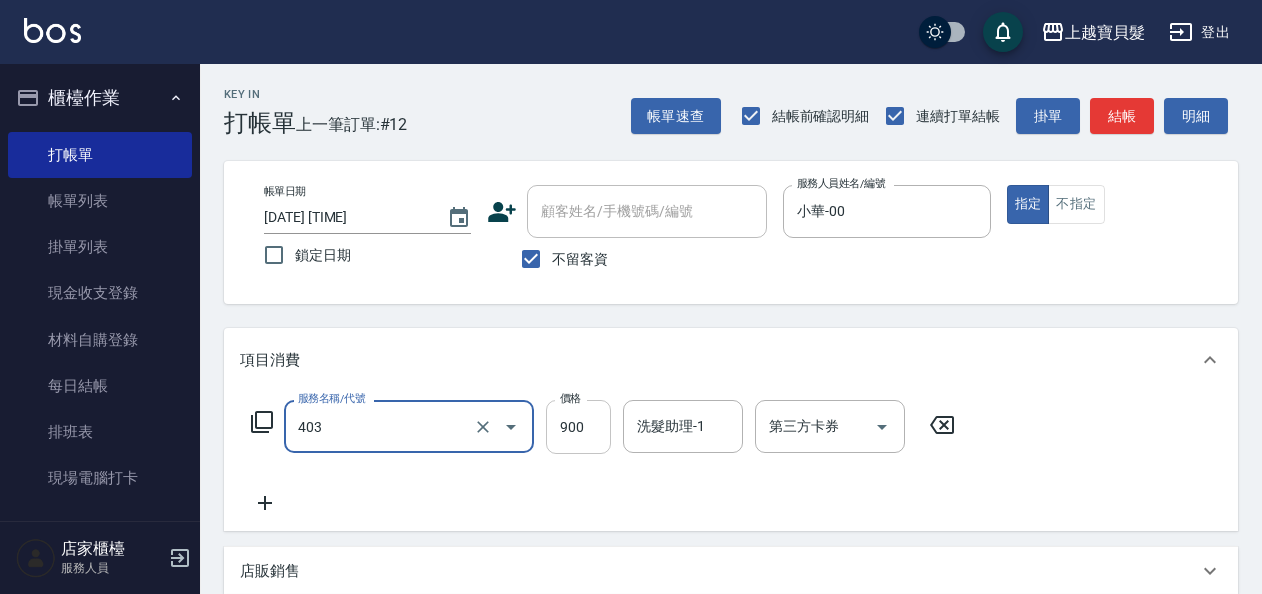 type on "補染(403)" 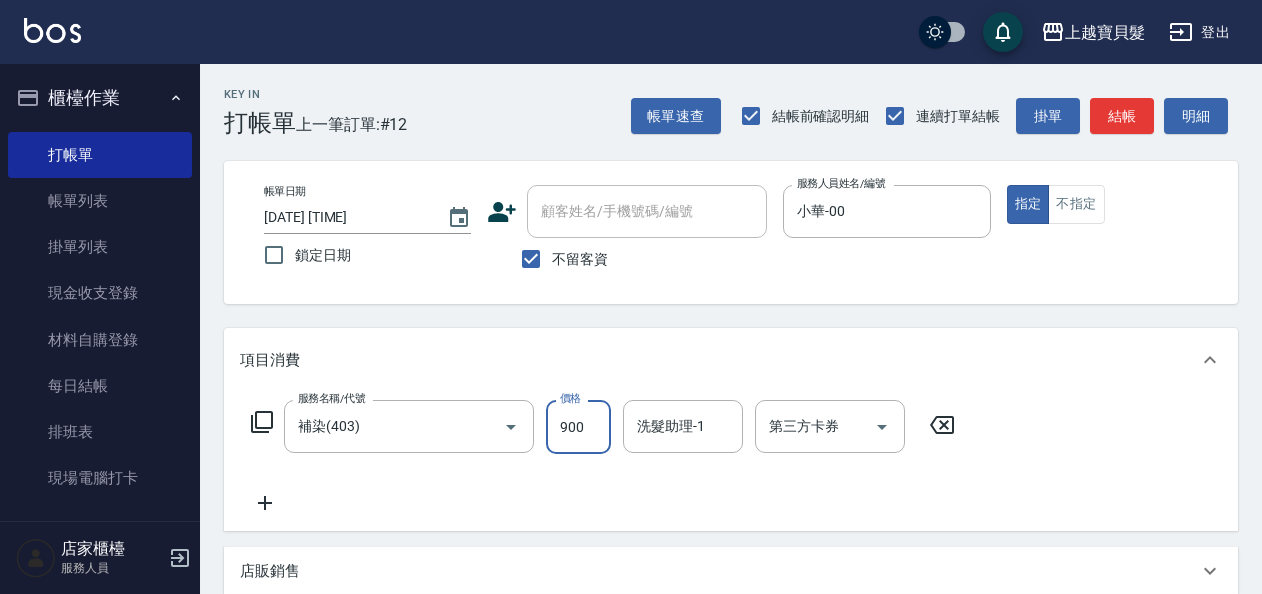 click on "900" at bounding box center (578, 427) 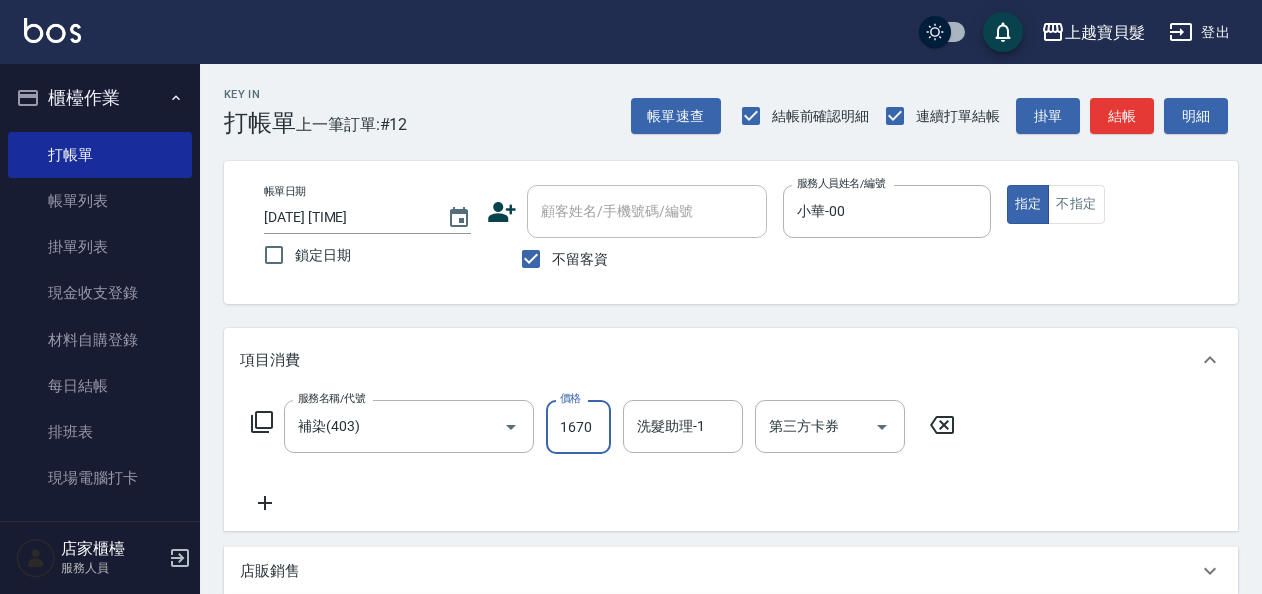 type on "1670" 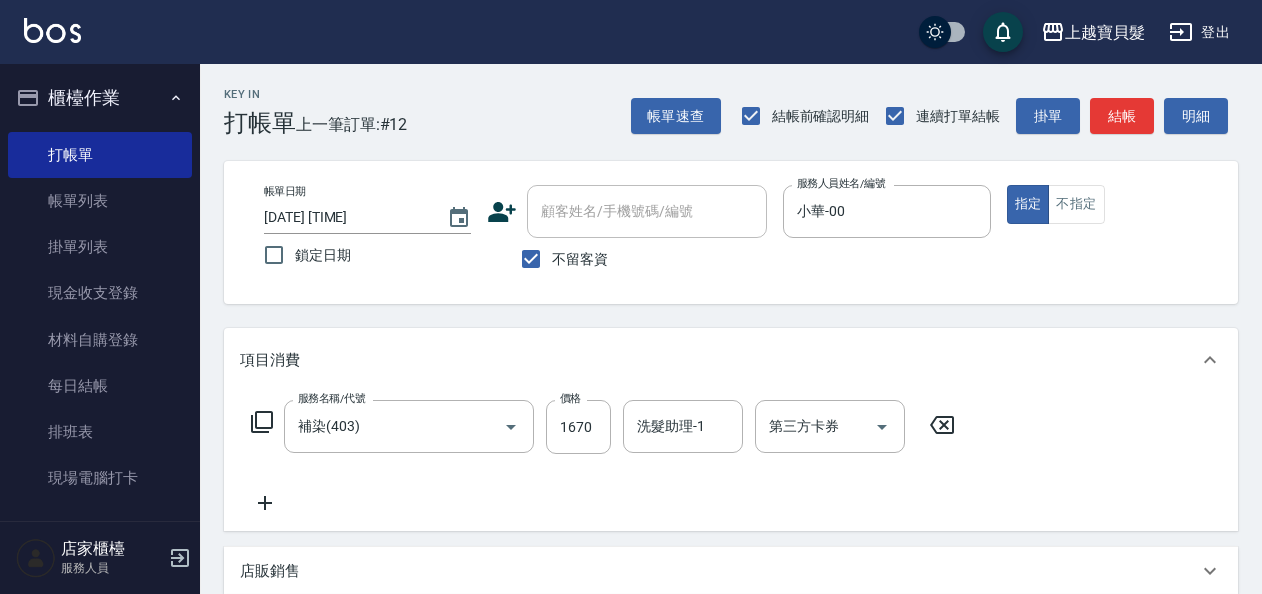 click 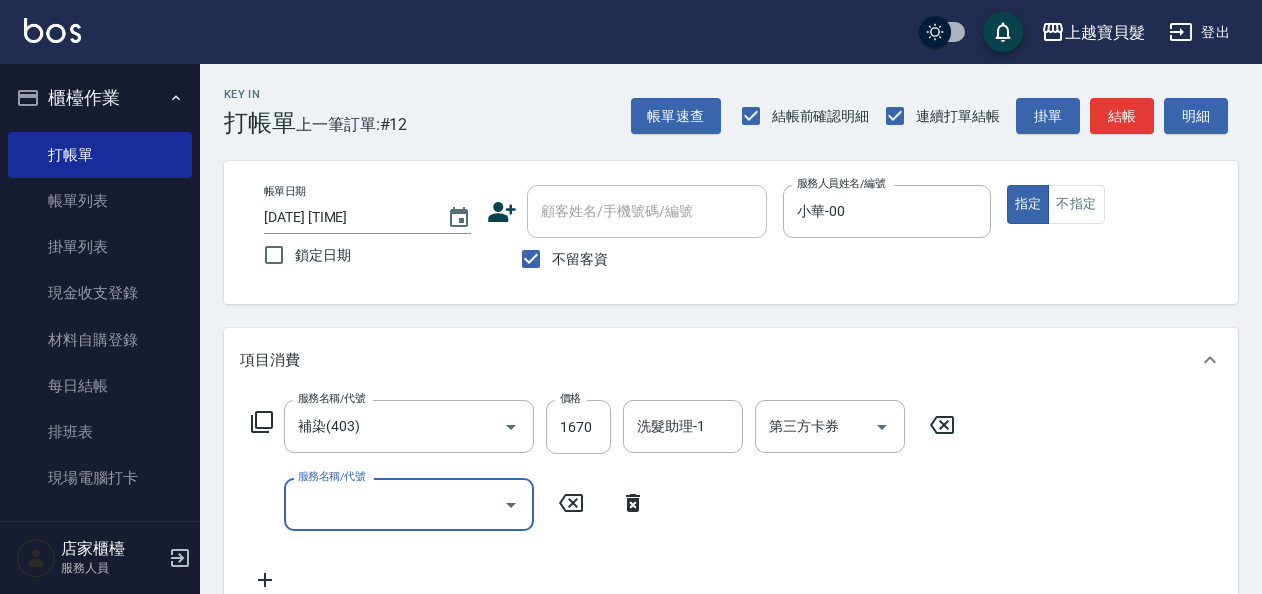 drag, startPoint x: 629, startPoint y: 506, endPoint x: 598, endPoint y: 494, distance: 33.24154 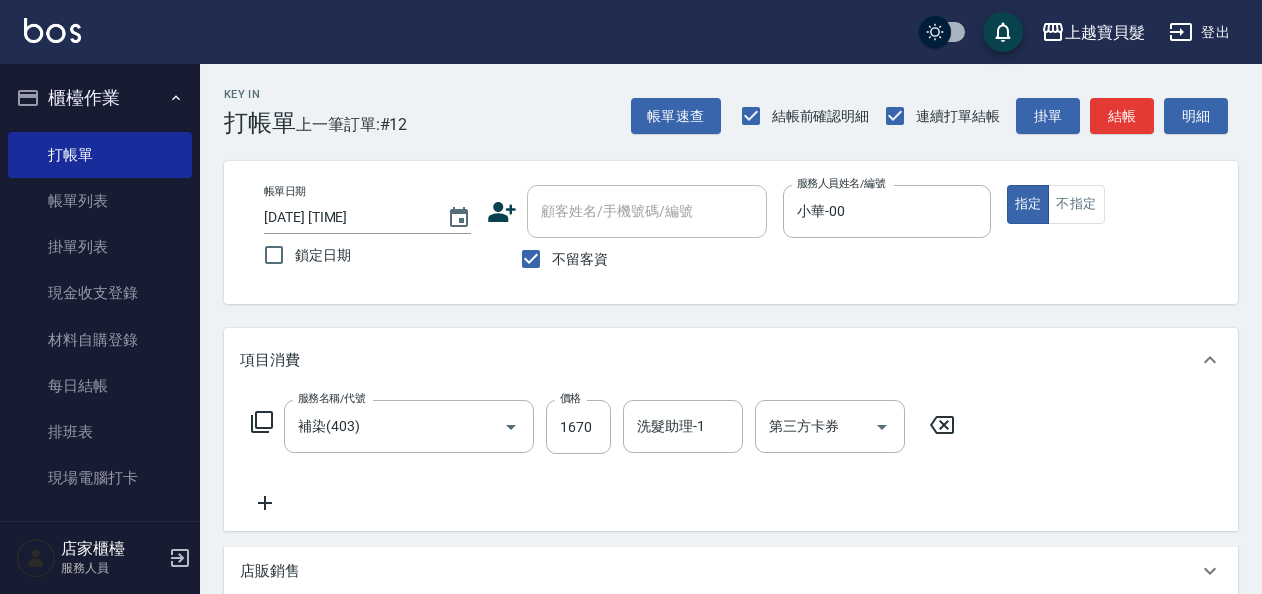 click 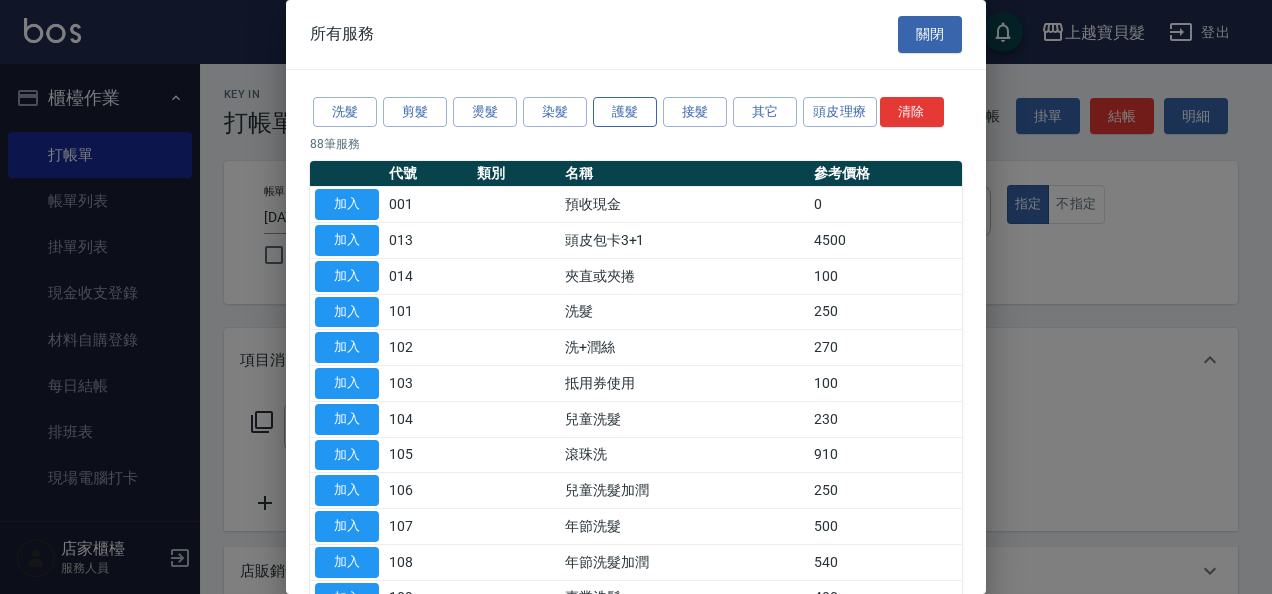 click on "護髮" at bounding box center (625, 112) 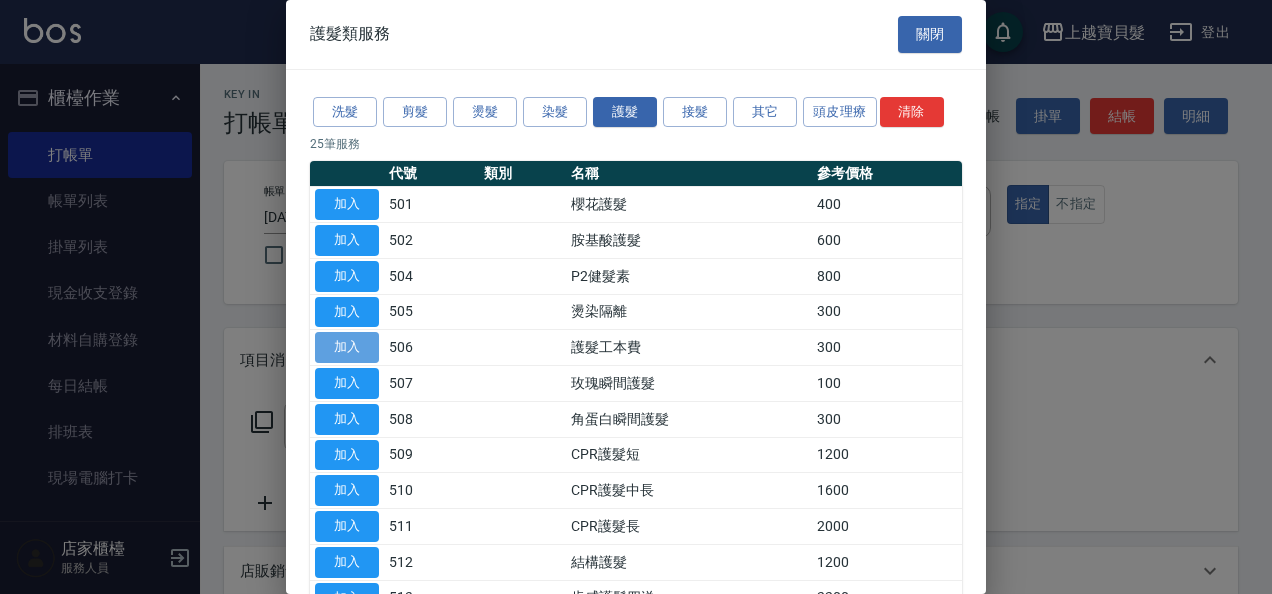 click on "加入" at bounding box center (347, 347) 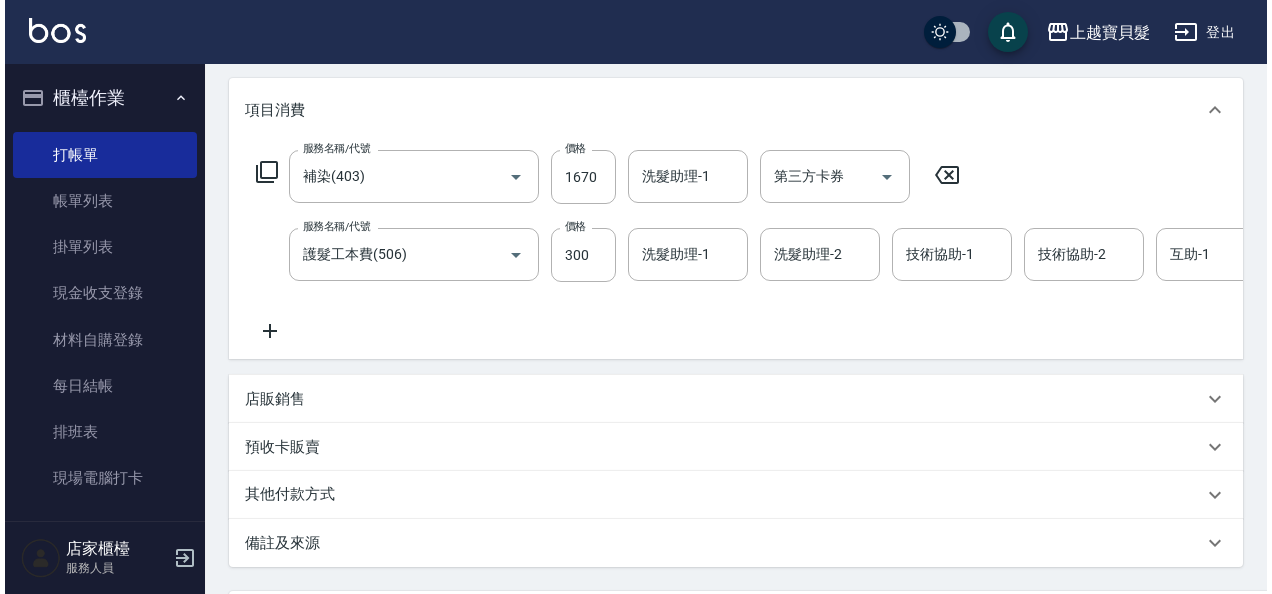 scroll, scrollTop: 462, scrollLeft: 0, axis: vertical 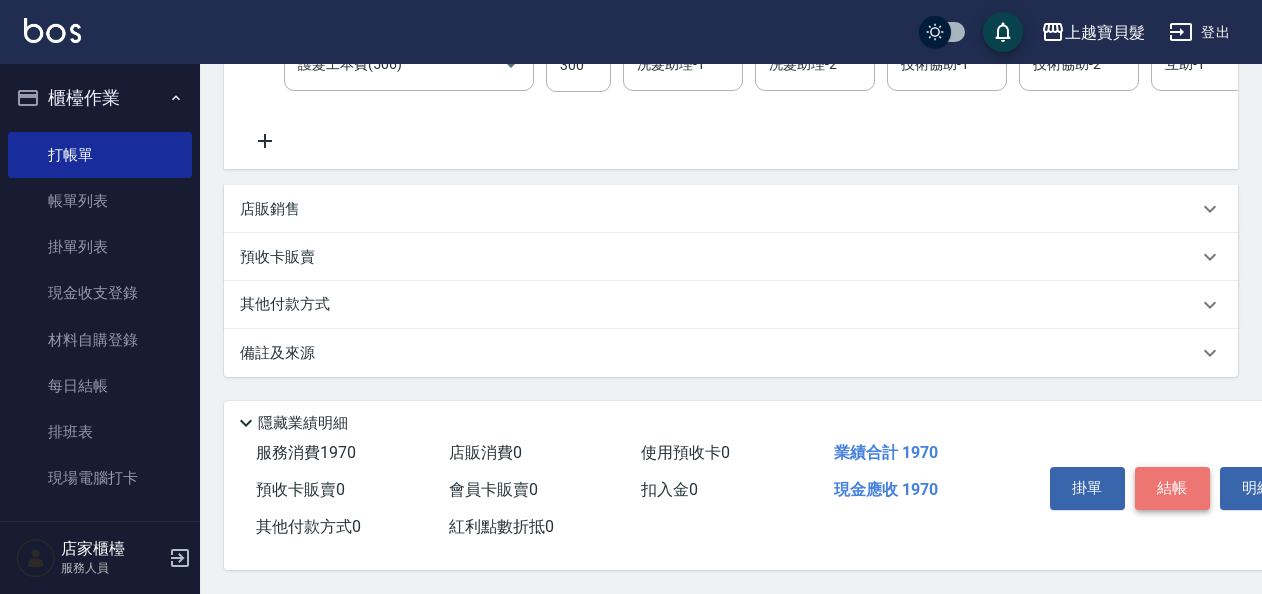 click on "結帳" at bounding box center [1172, 488] 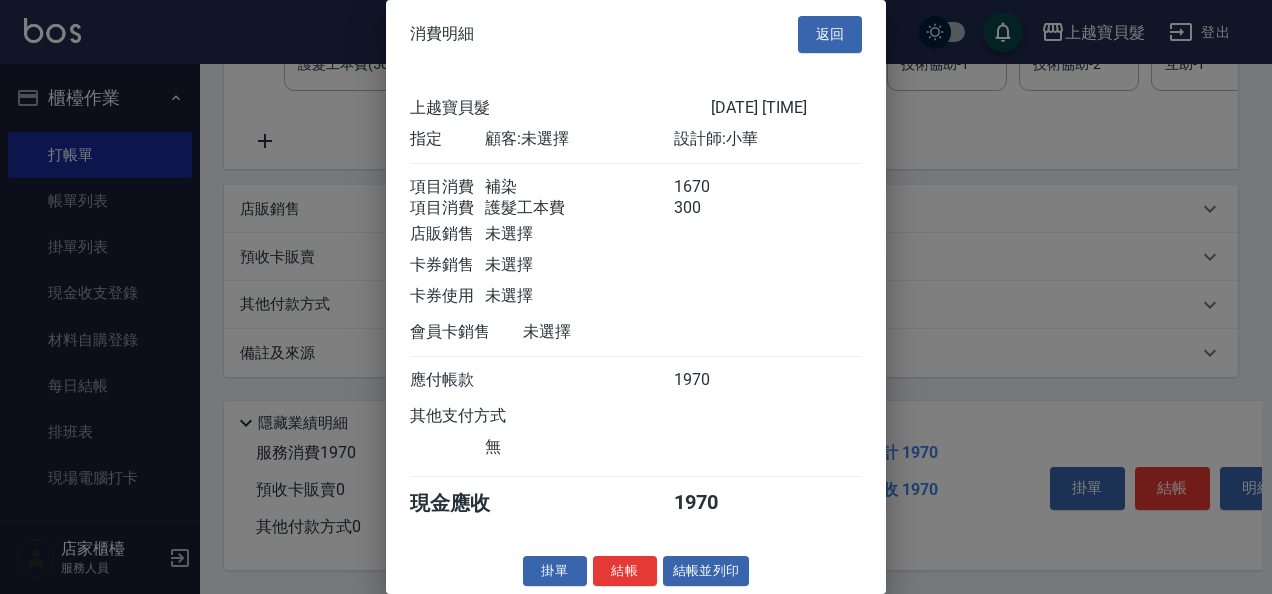scroll, scrollTop: 28, scrollLeft: 0, axis: vertical 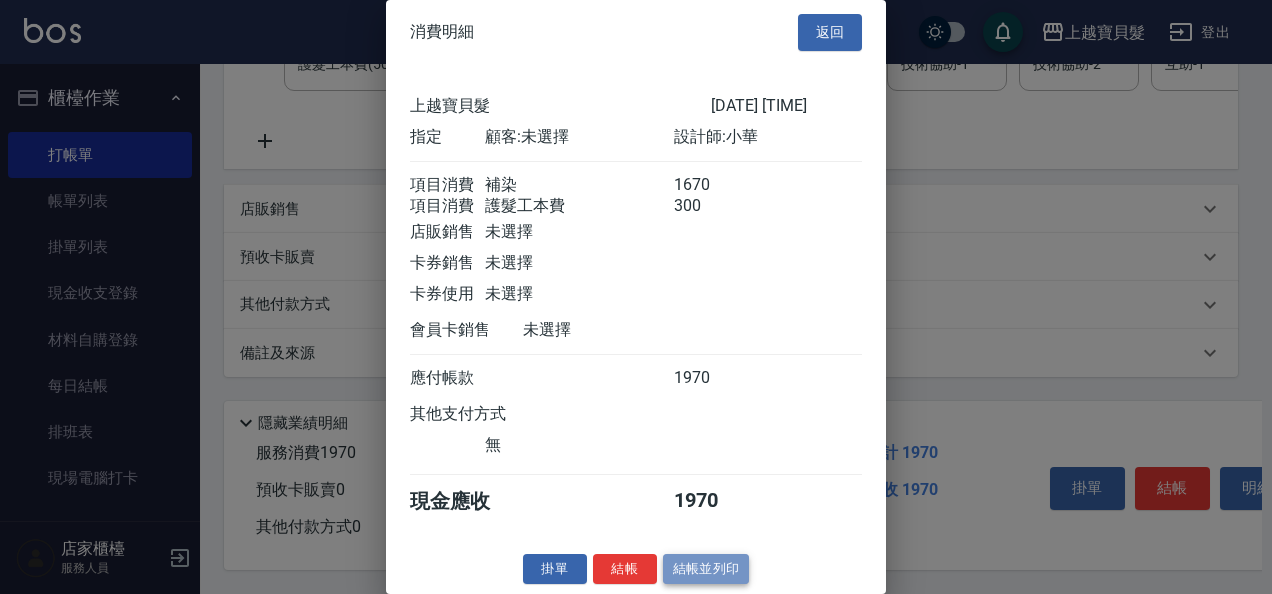 click on "結帳並列印" at bounding box center (706, 569) 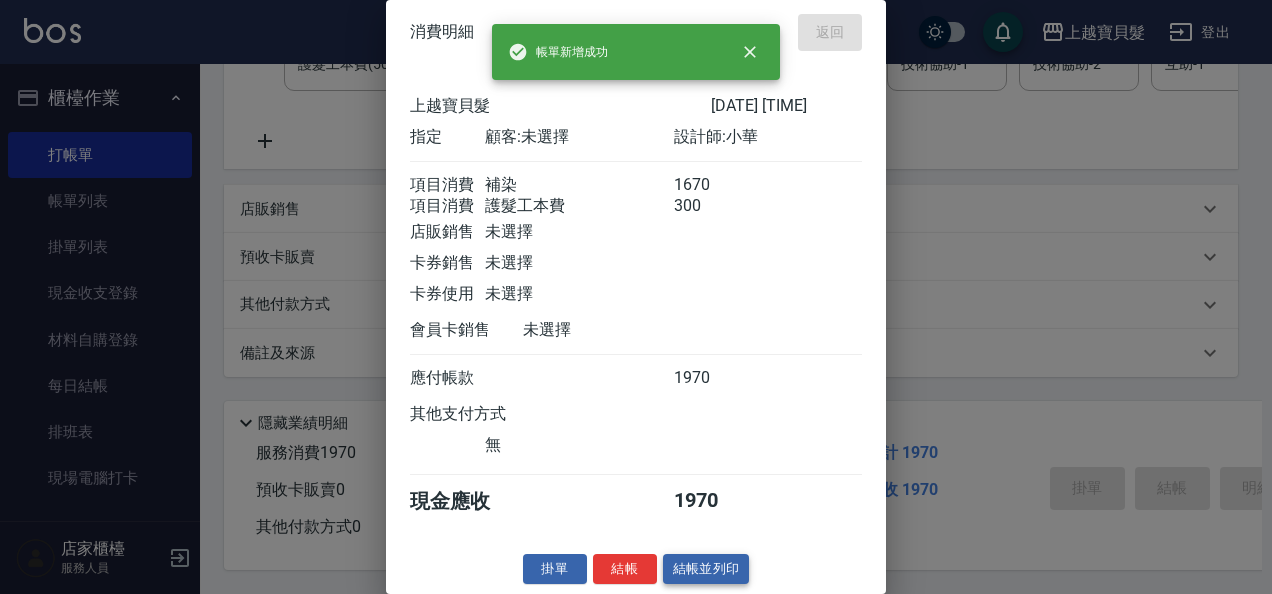 type 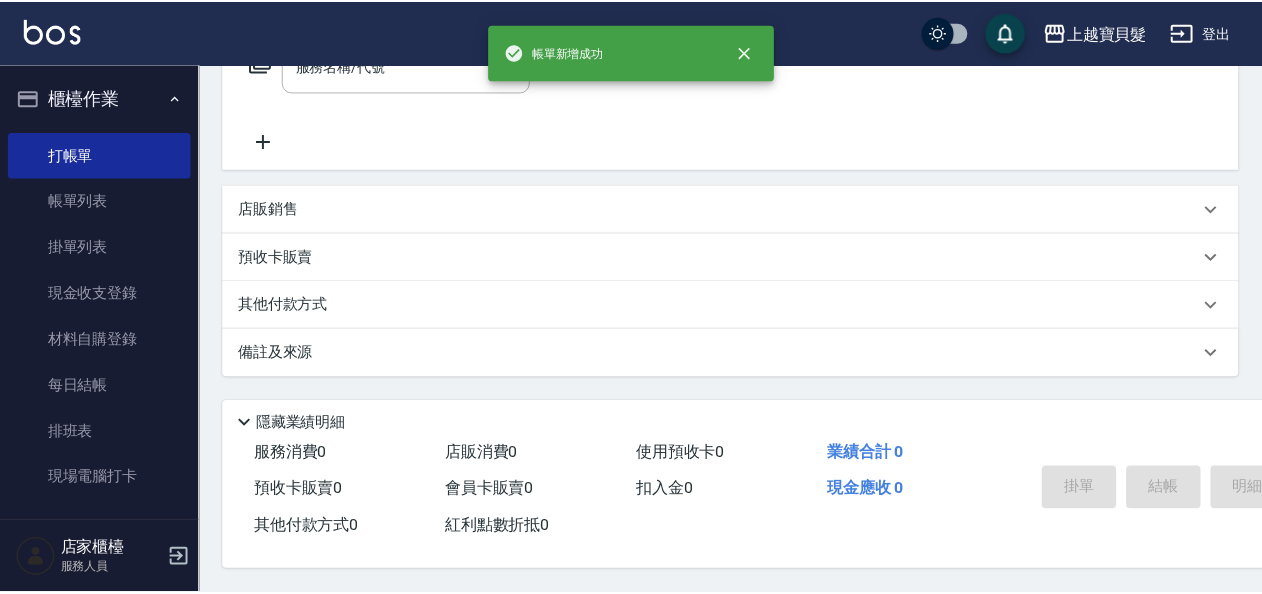 scroll, scrollTop: 0, scrollLeft: 0, axis: both 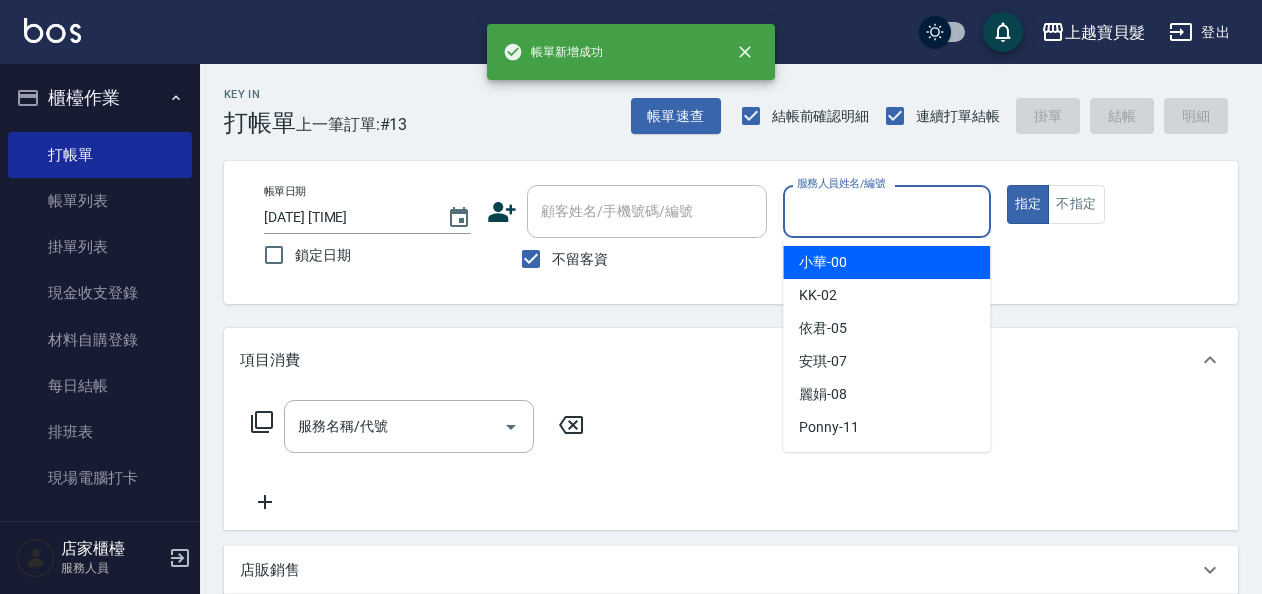click on "服務人員姓名/編號" at bounding box center [886, 211] 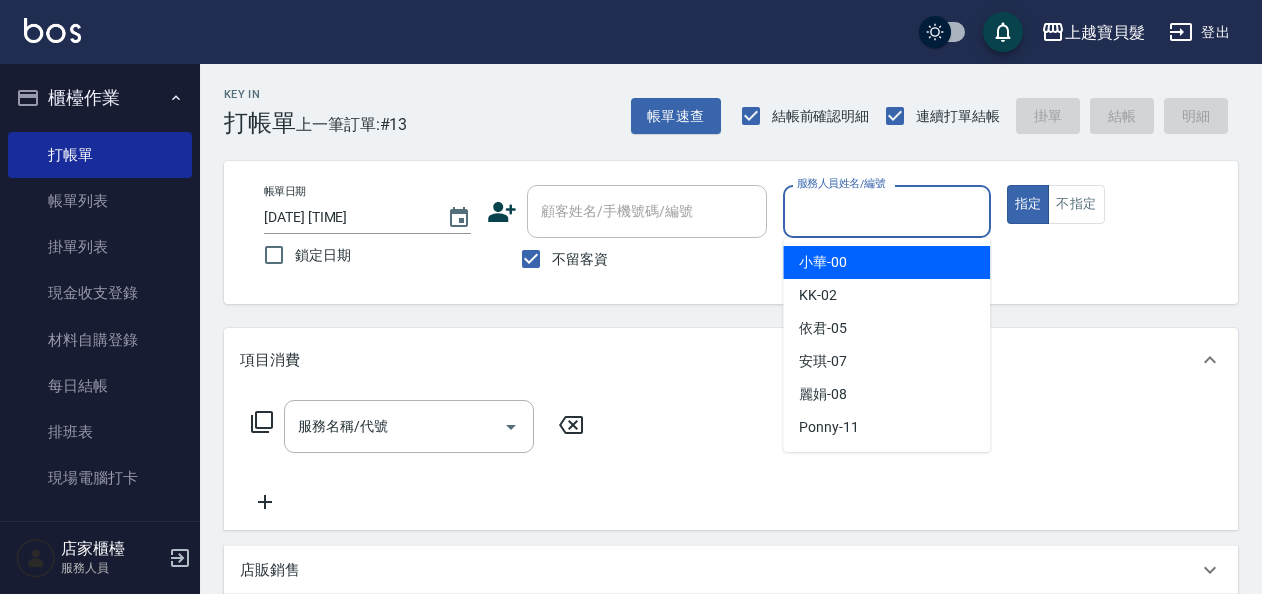 click on "小華 -00" at bounding box center (886, 262) 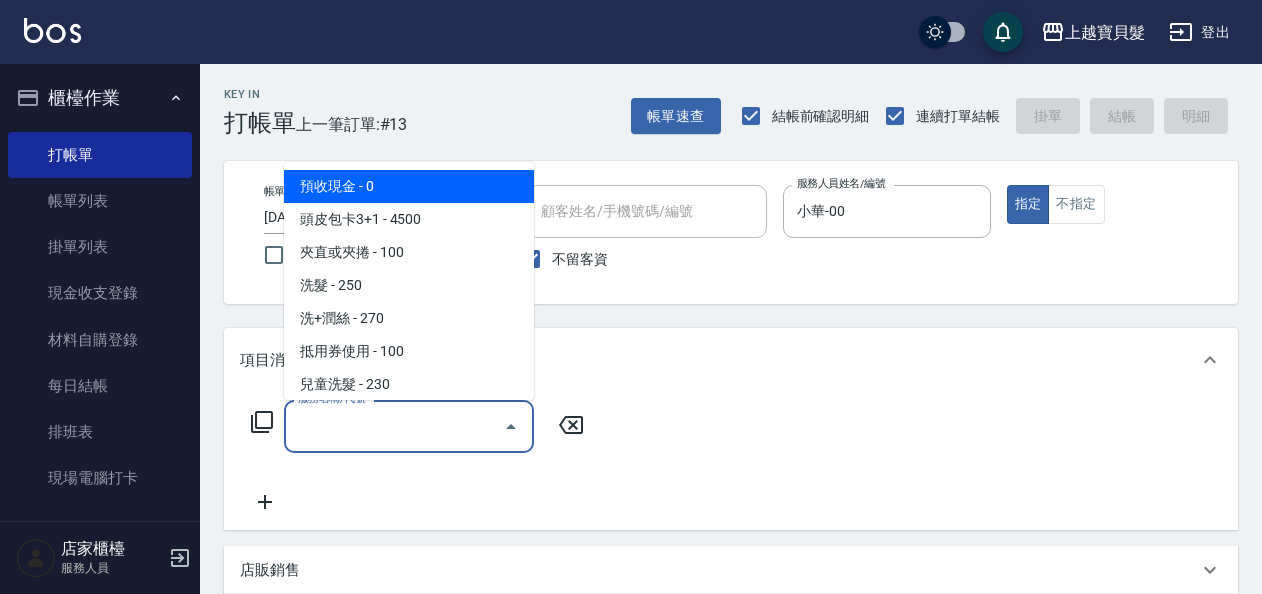 click on "服務名稱/代號" at bounding box center (394, 426) 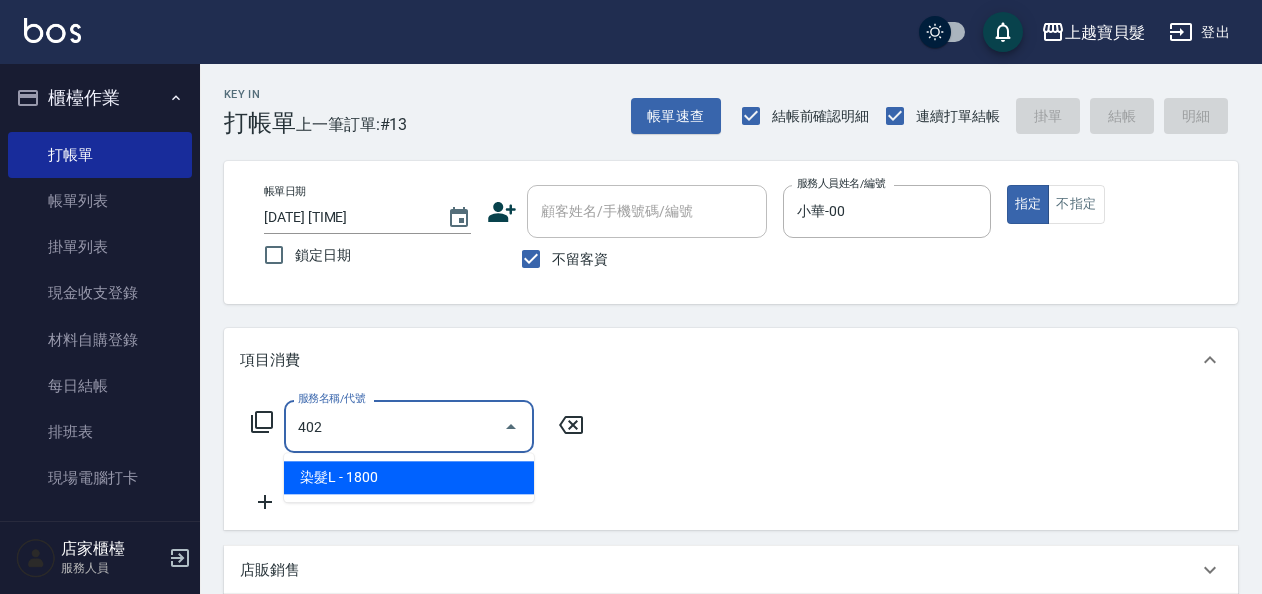 drag, startPoint x: 328, startPoint y: 427, endPoint x: 280, endPoint y: 432, distance: 48.259712 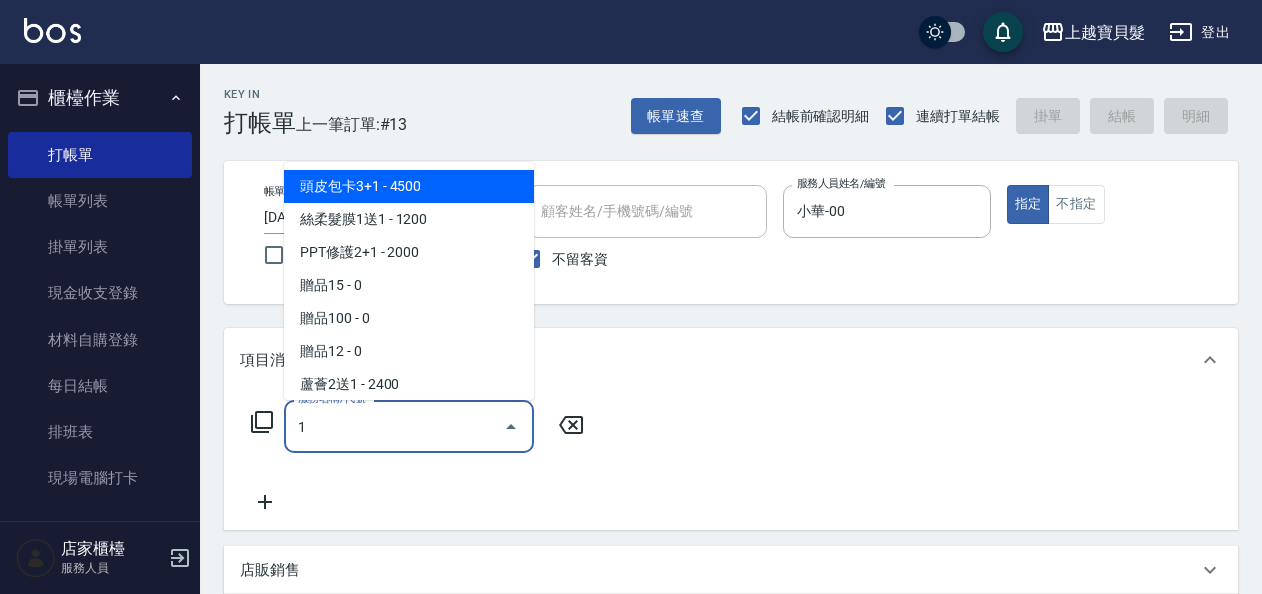 drag, startPoint x: 344, startPoint y: 426, endPoint x: 274, endPoint y: 426, distance: 70 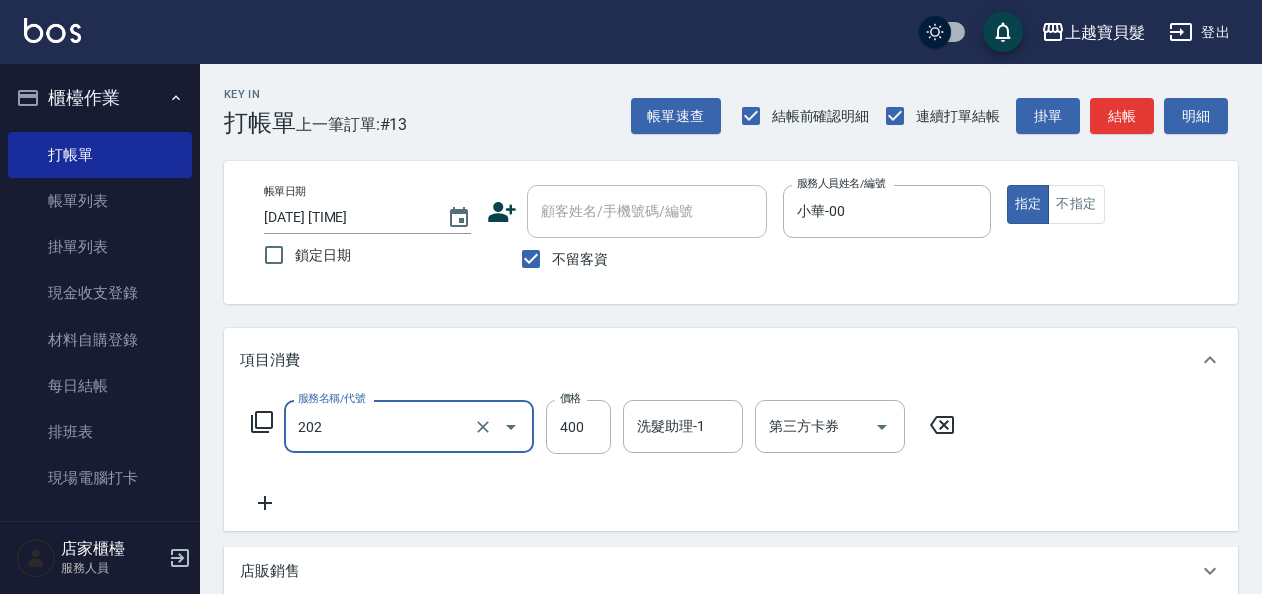 type on "剪髮(202)" 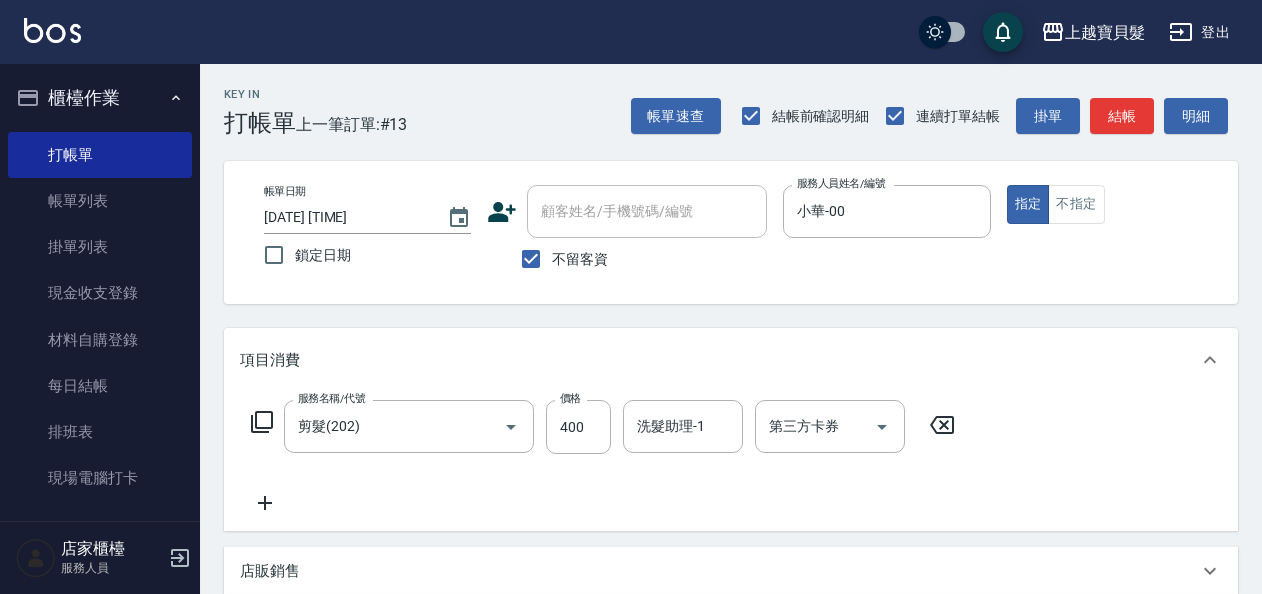 click 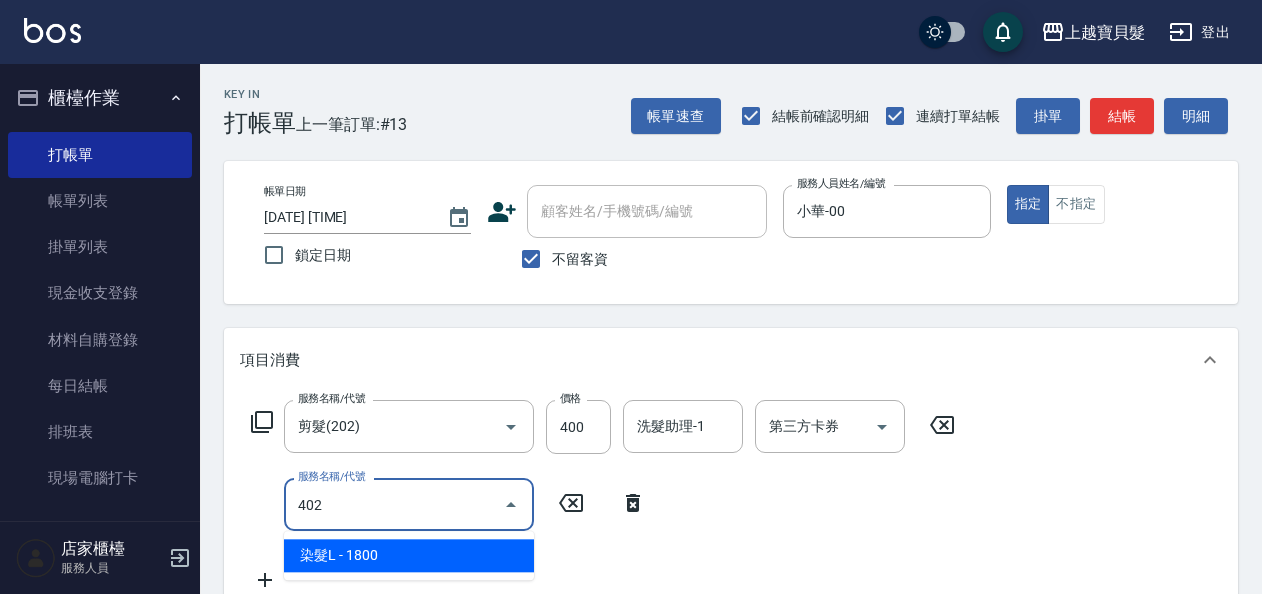 click on "染髮L - 1800" at bounding box center (409, 555) 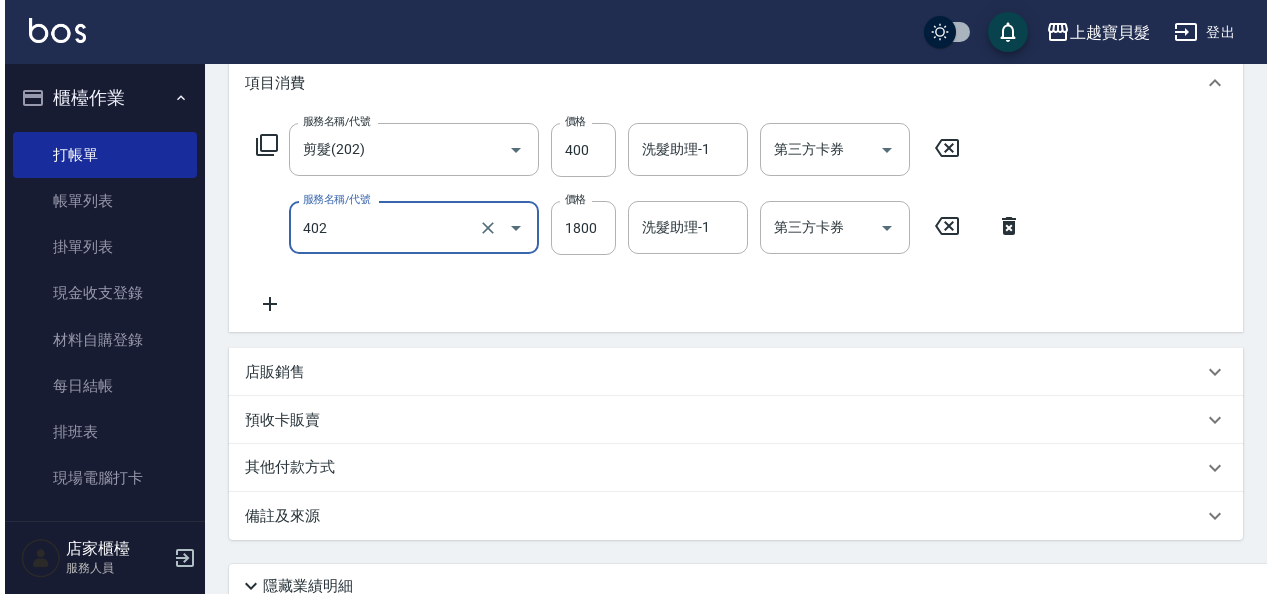 scroll, scrollTop: 300, scrollLeft: 0, axis: vertical 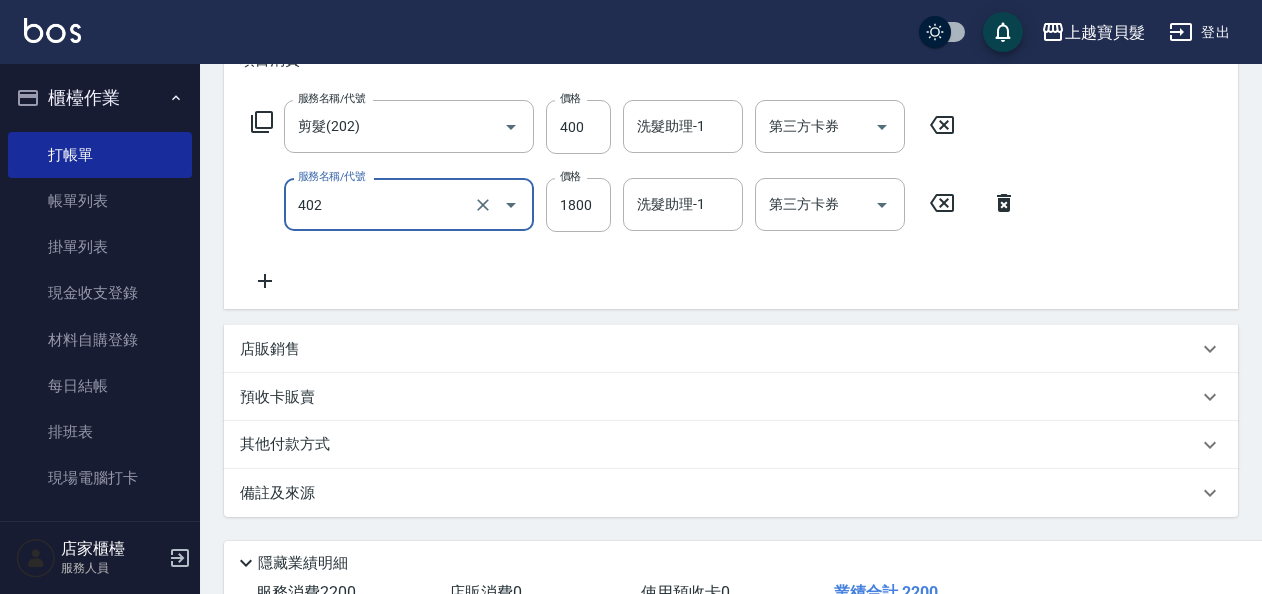 type on "染髮L(402)" 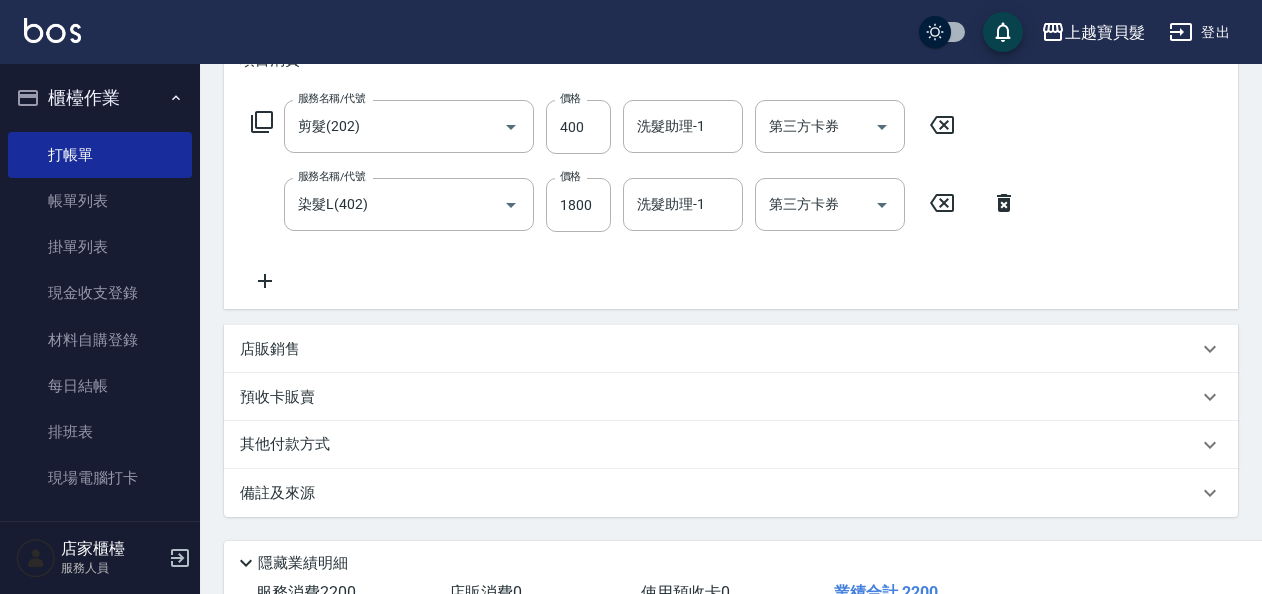 click 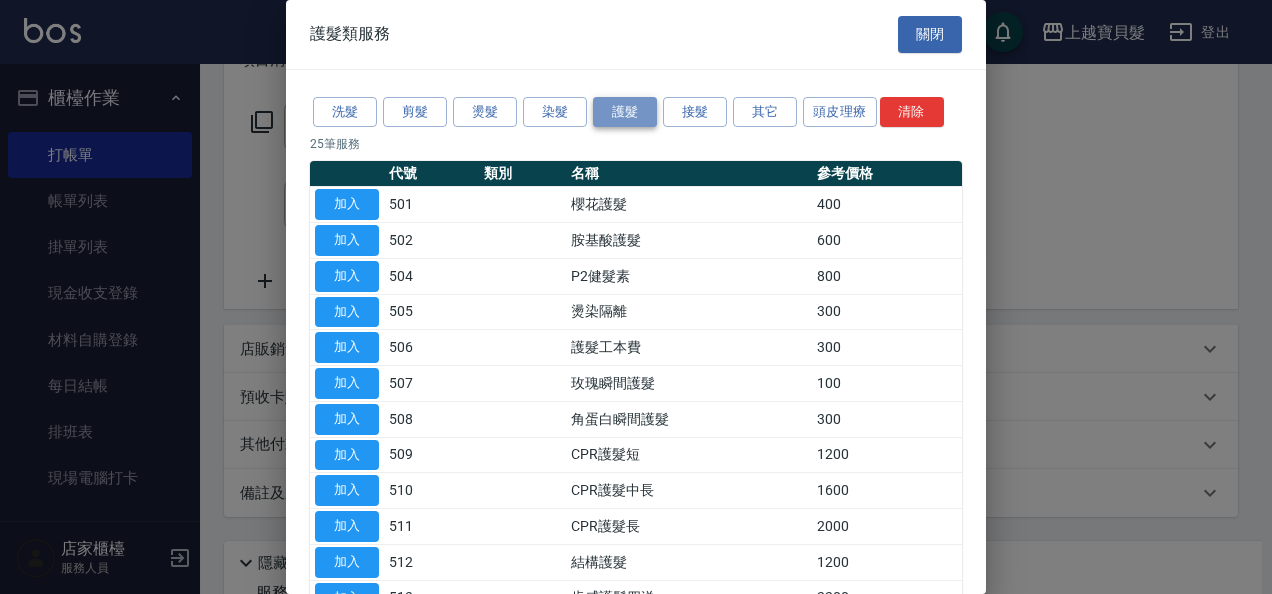 click on "護髮" at bounding box center (625, 112) 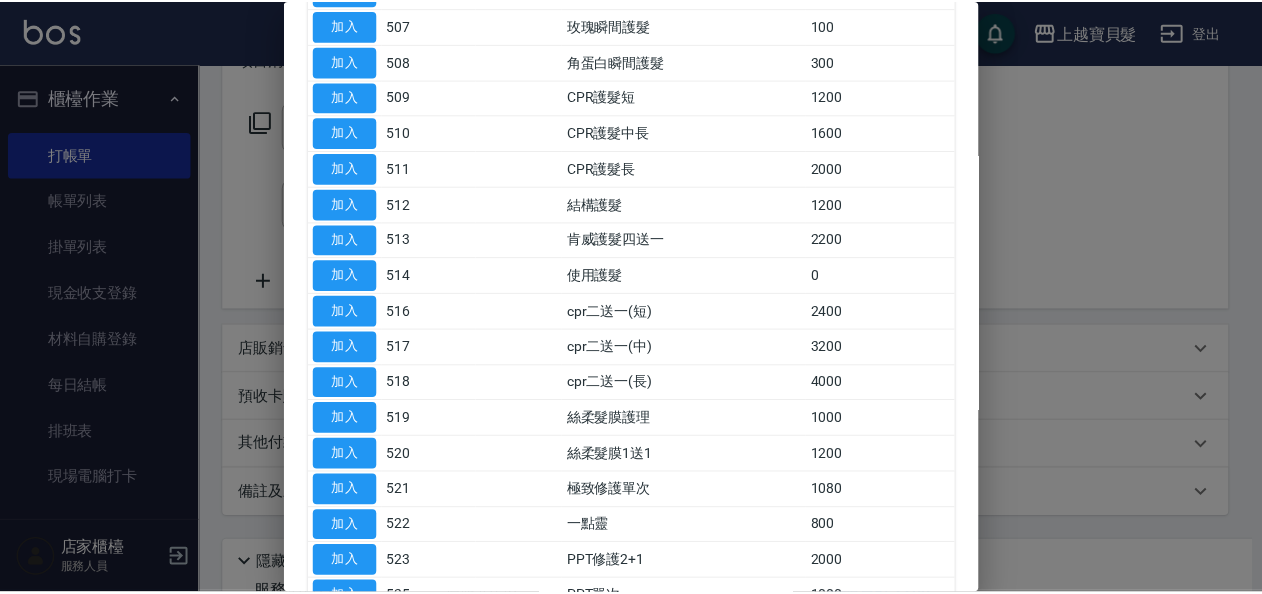 scroll, scrollTop: 400, scrollLeft: 0, axis: vertical 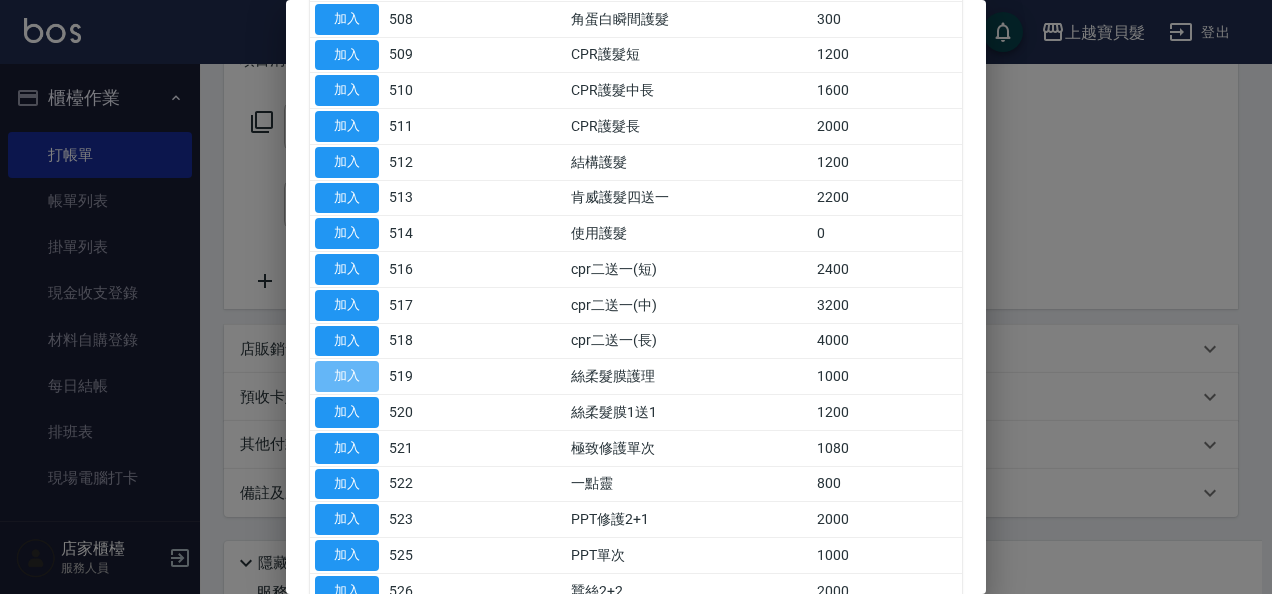 drag, startPoint x: 345, startPoint y: 376, endPoint x: 358, endPoint y: 372, distance: 13.601471 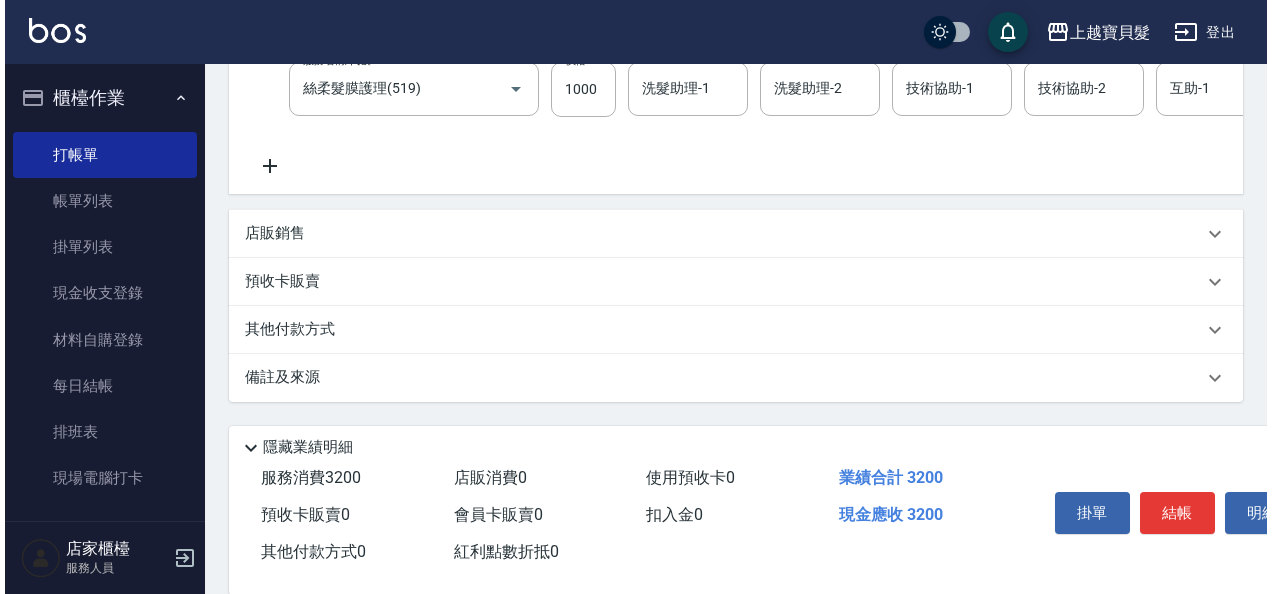 scroll, scrollTop: 540, scrollLeft: 0, axis: vertical 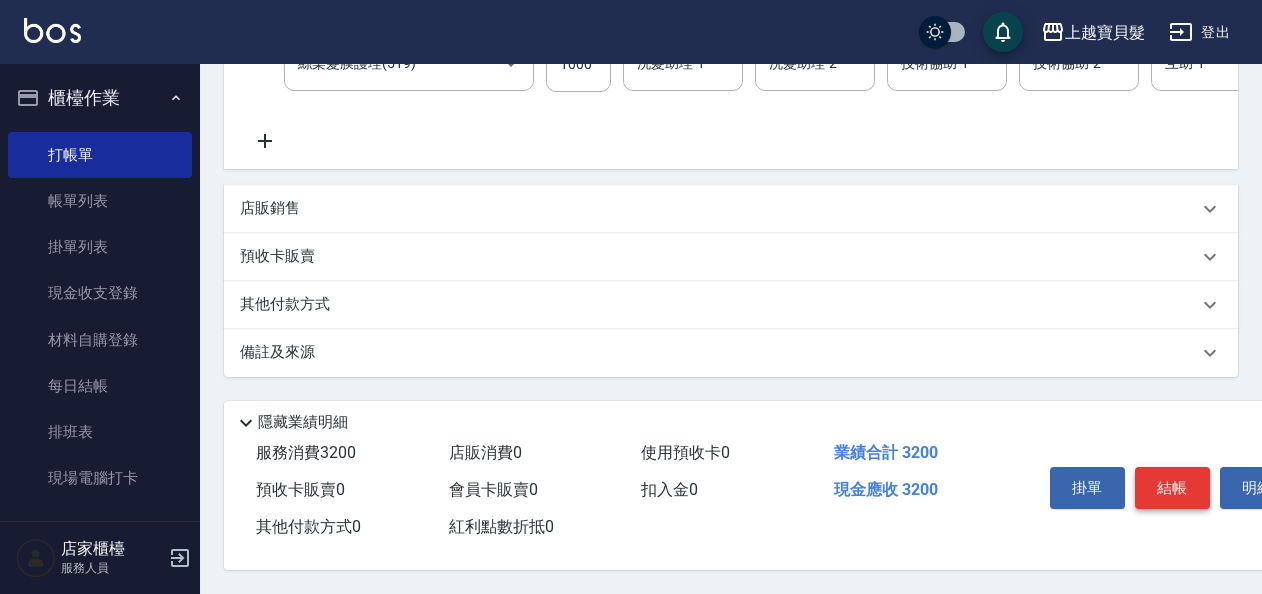 click on "結帳" at bounding box center (1172, 488) 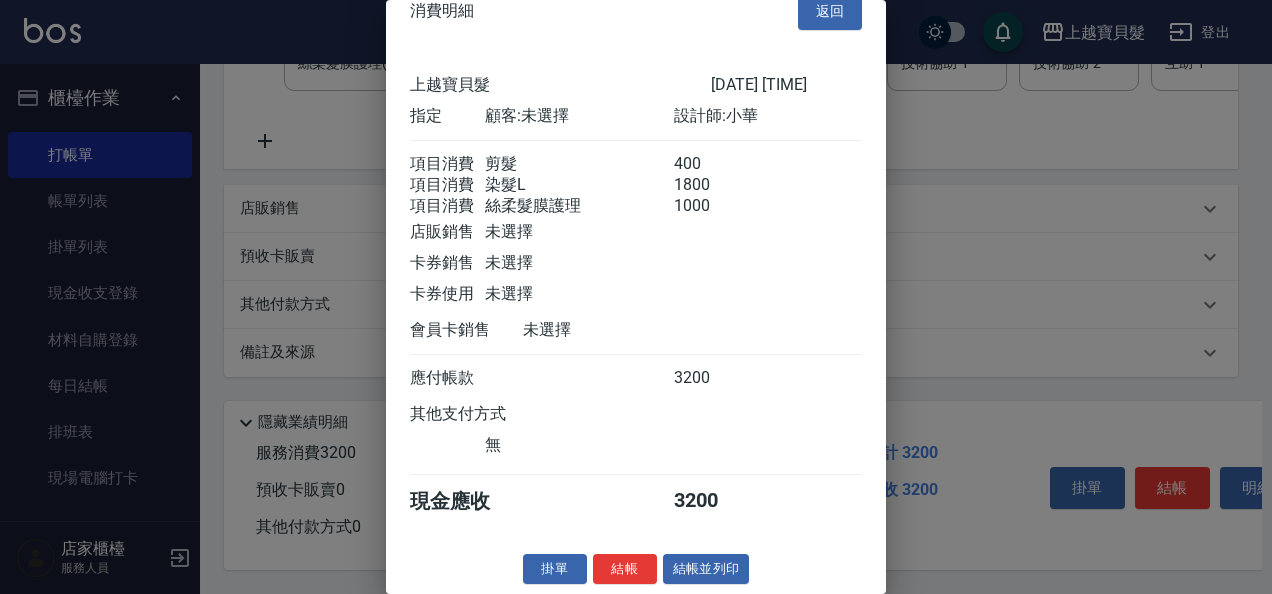 scroll, scrollTop: 52, scrollLeft: 0, axis: vertical 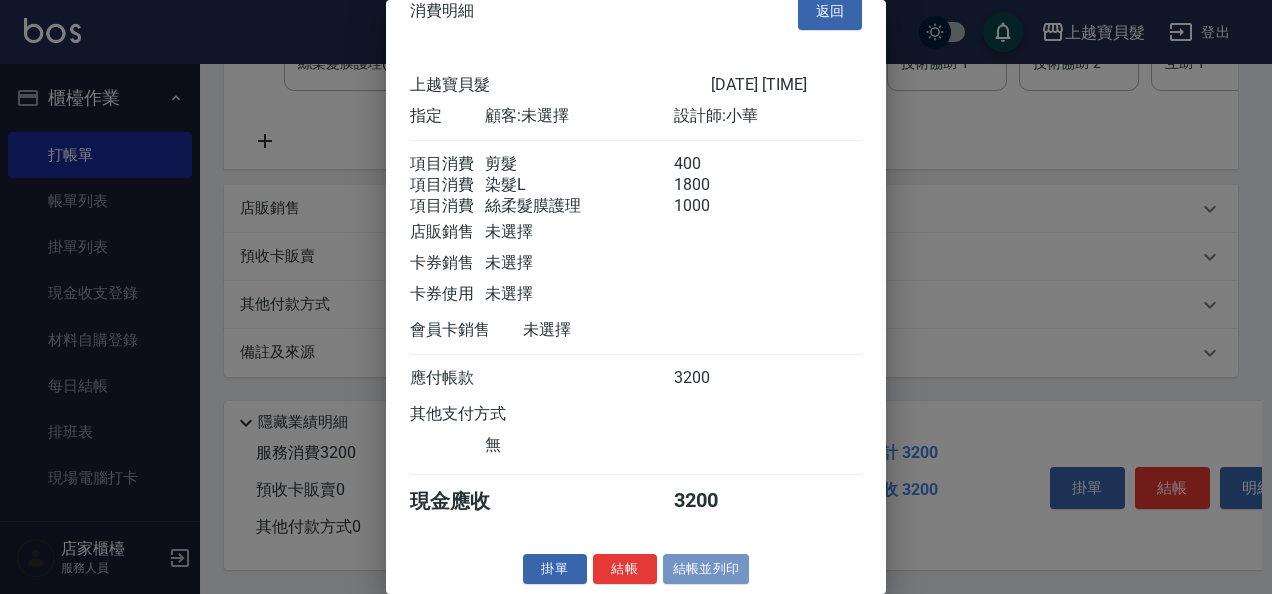 click on "結帳並列印" at bounding box center (706, 569) 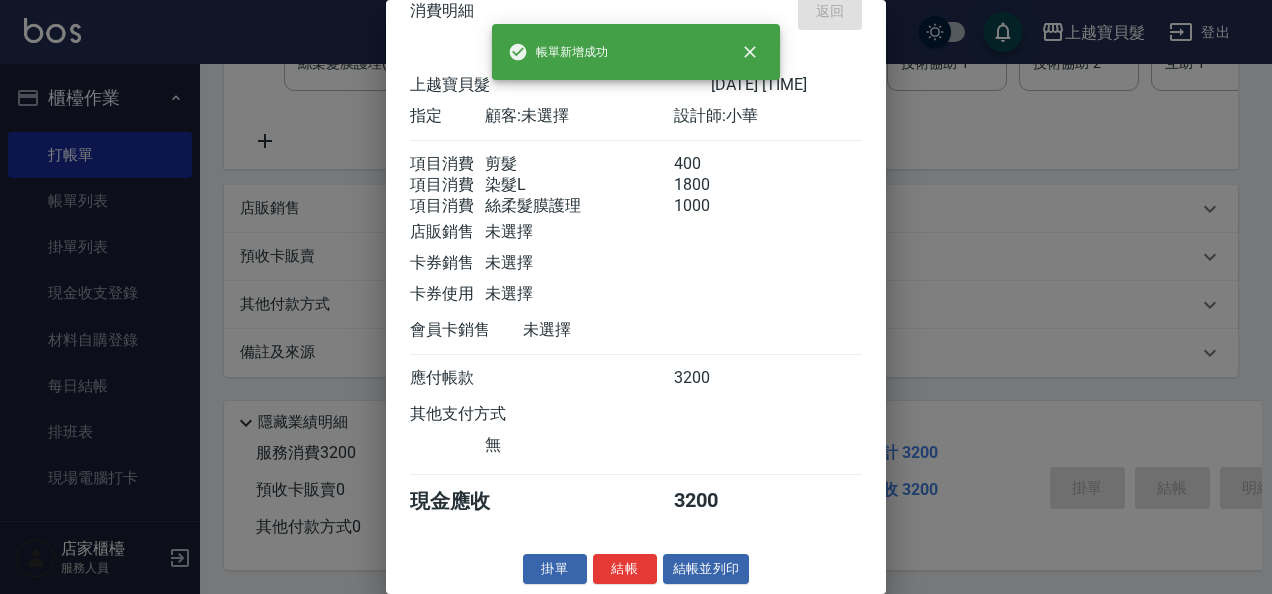type on "[DATE] [TIME]" 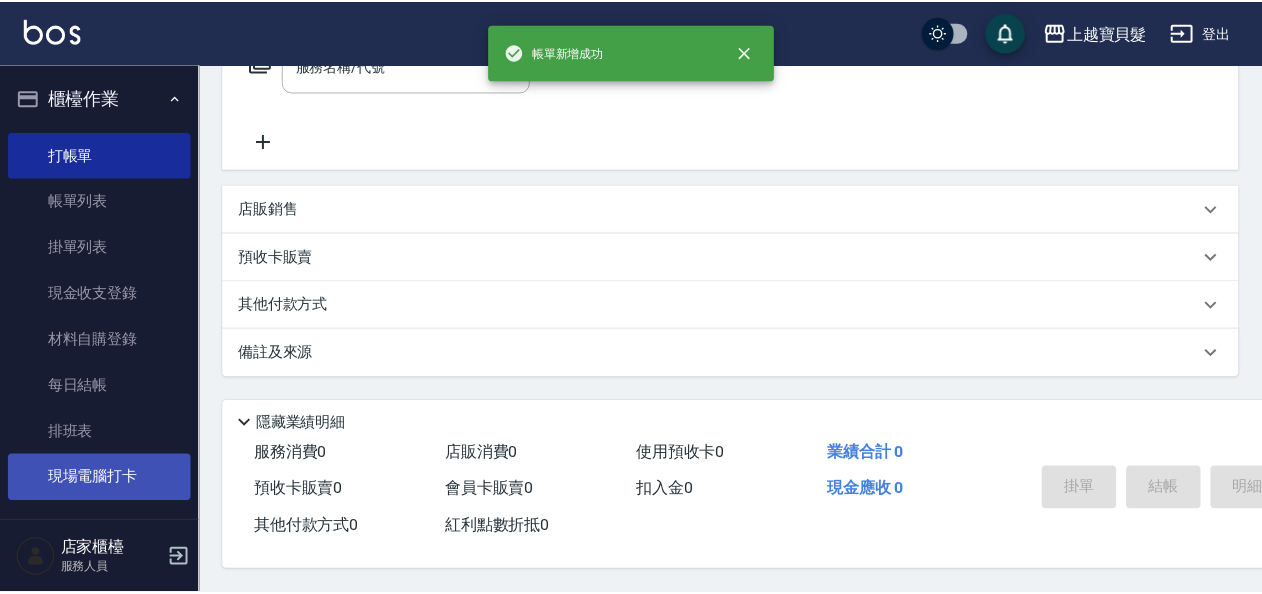 scroll, scrollTop: 0, scrollLeft: 0, axis: both 